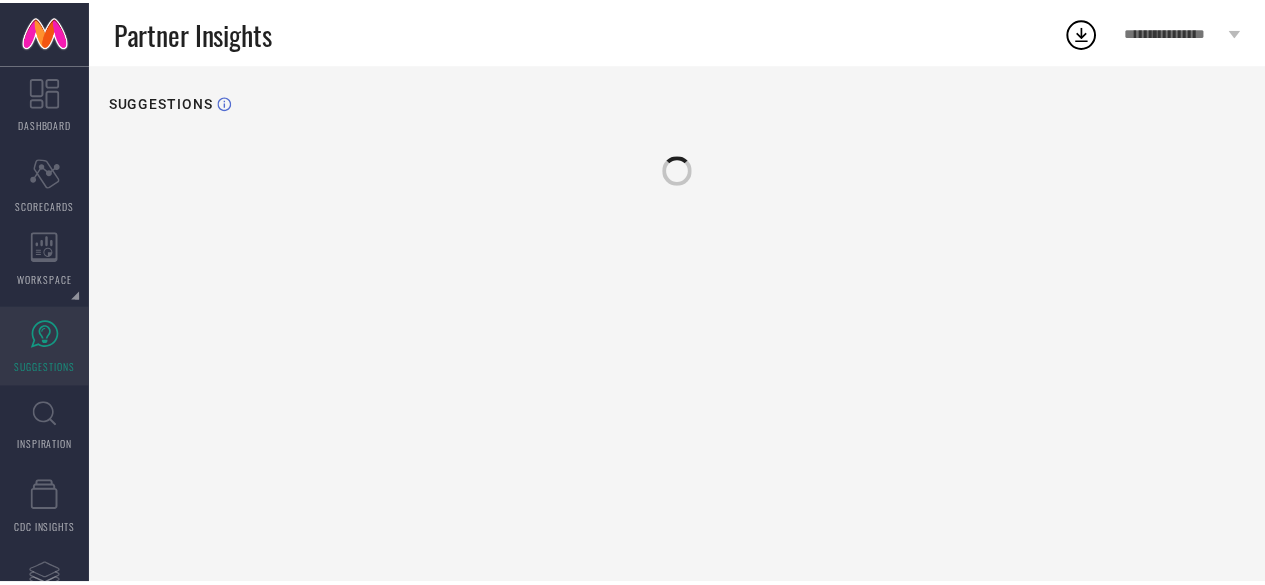 scroll, scrollTop: 0, scrollLeft: 0, axis: both 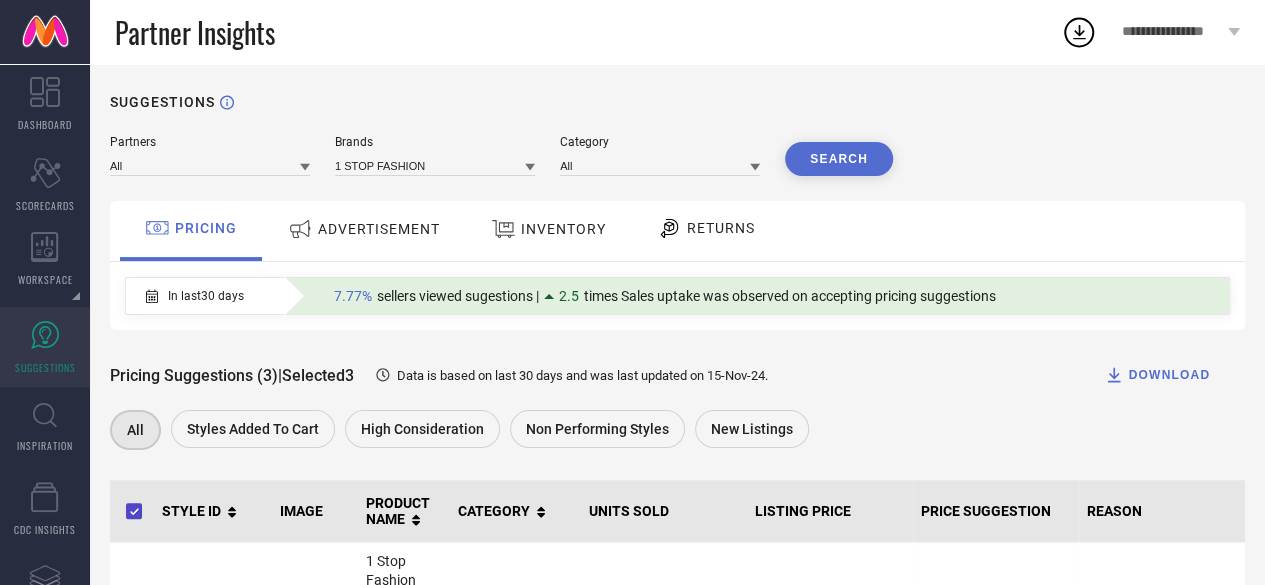 click on "**********" at bounding box center [1172, 32] 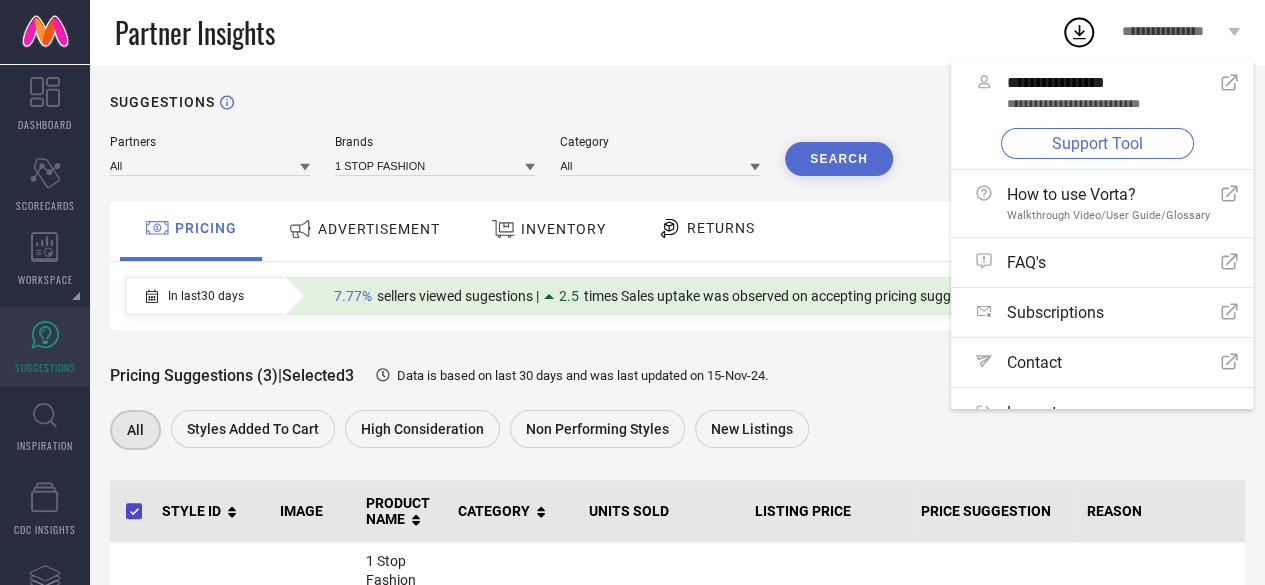 click on "Support Tool" at bounding box center (1097, 143) 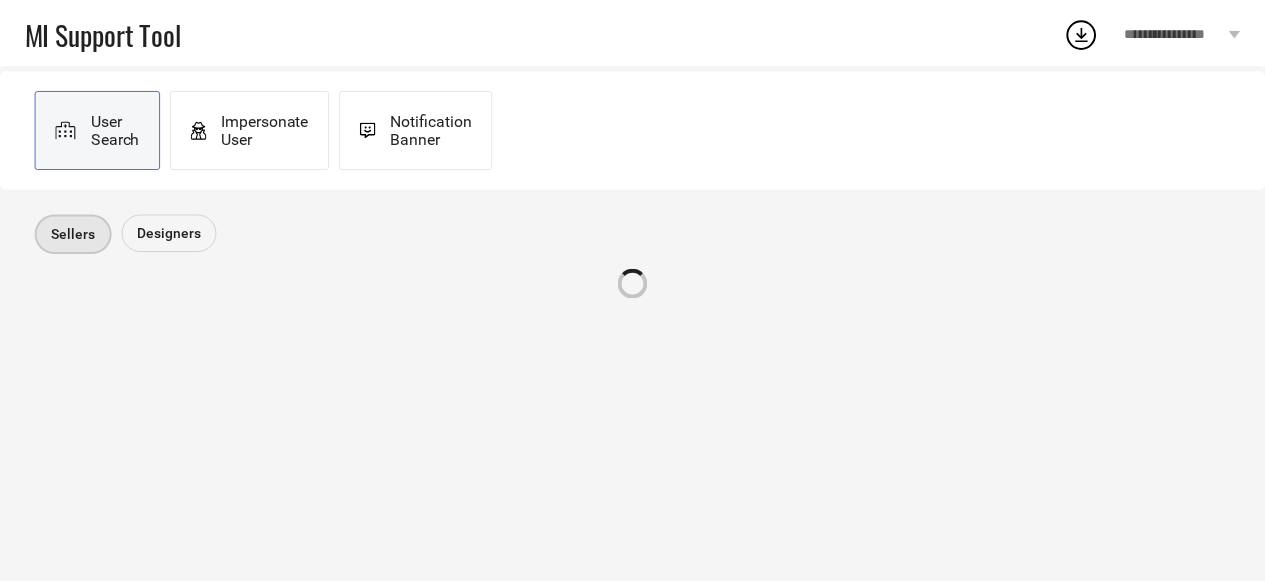 scroll, scrollTop: 0, scrollLeft: 0, axis: both 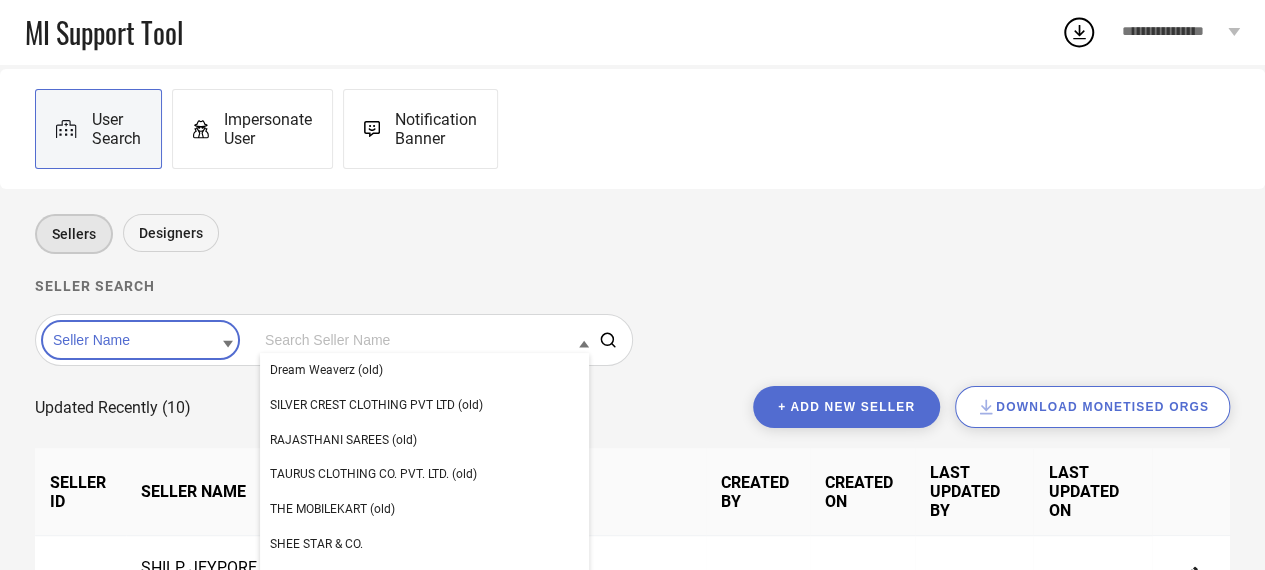 click at bounding box center [424, 340] 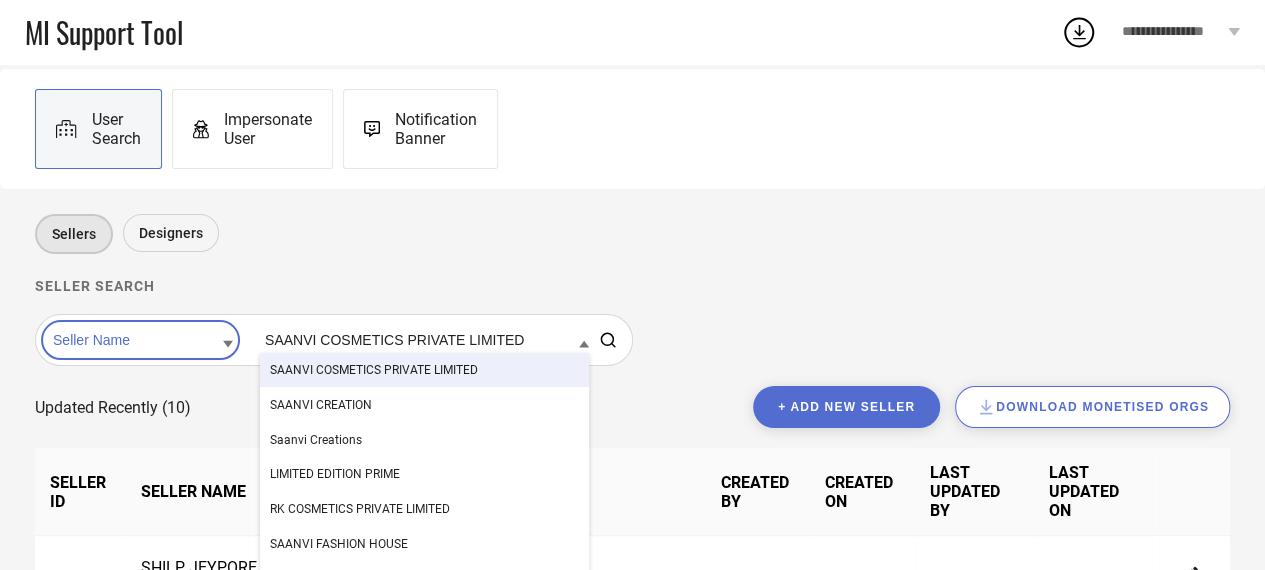 type on "SAANVI COSMETICS PRIVATE LIMITED" 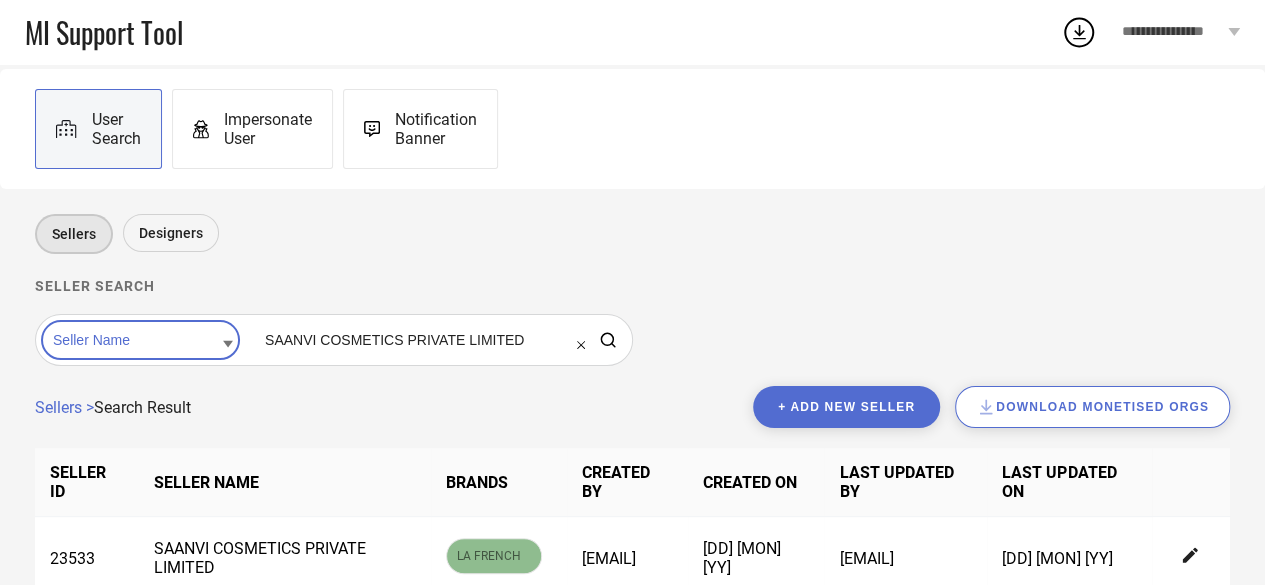 scroll, scrollTop: 55, scrollLeft: 0, axis: vertical 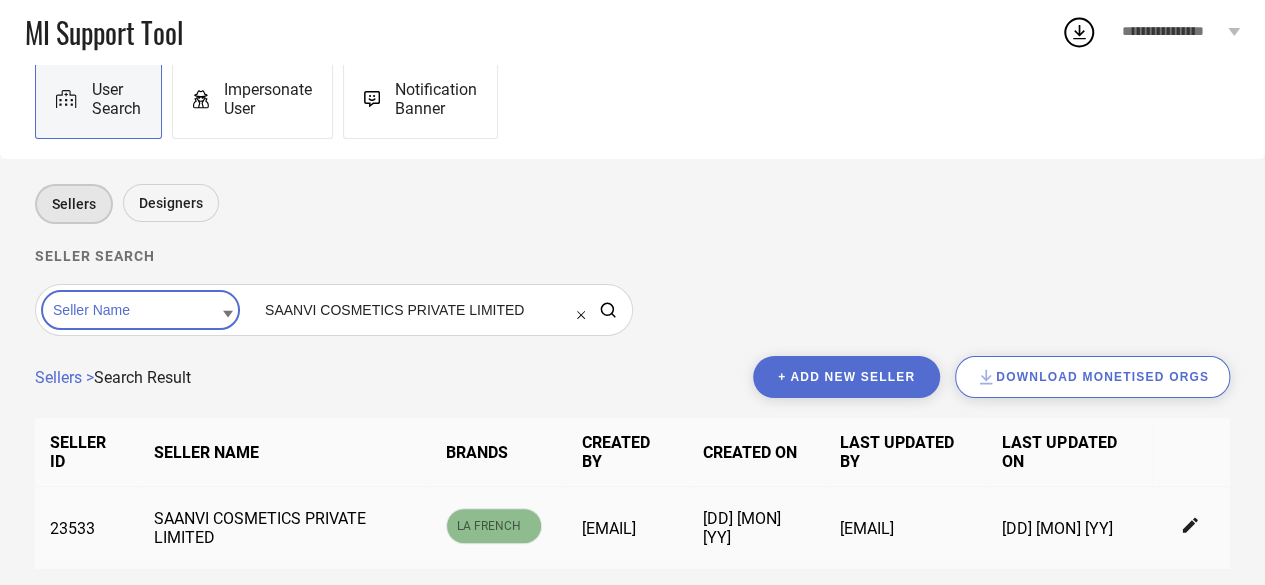 click 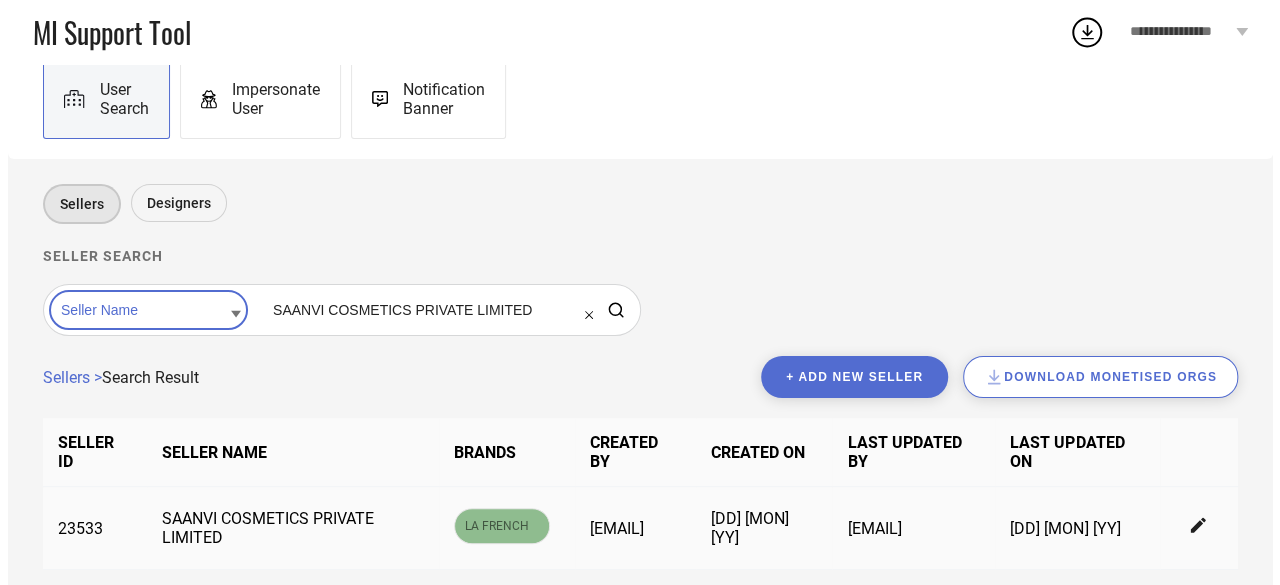 scroll, scrollTop: 54, scrollLeft: 0, axis: vertical 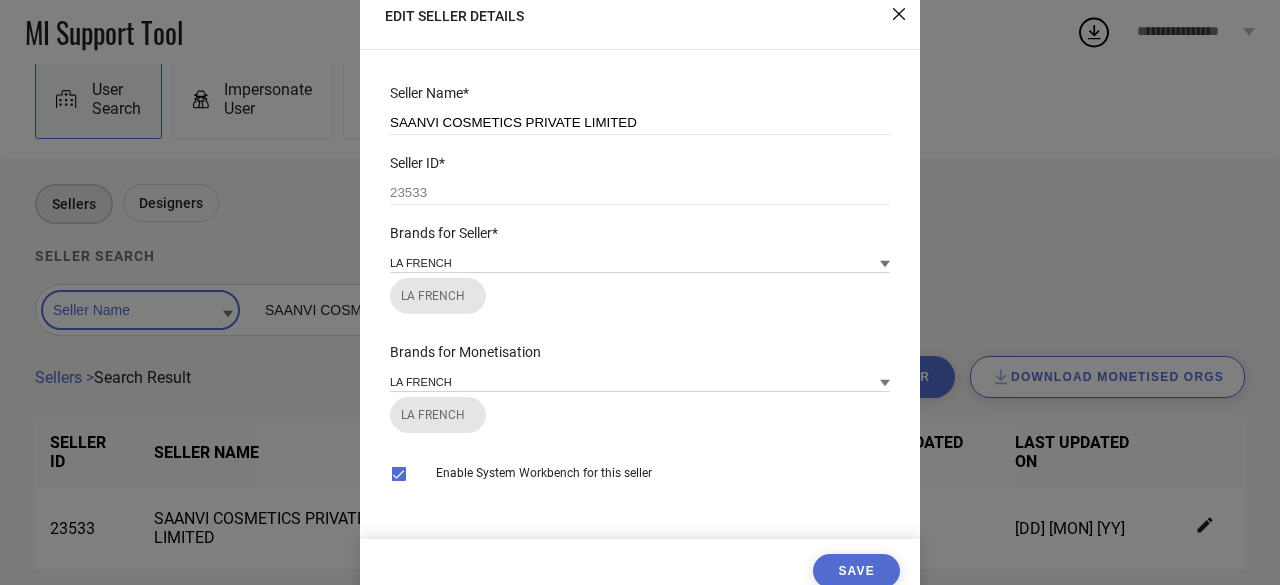 click 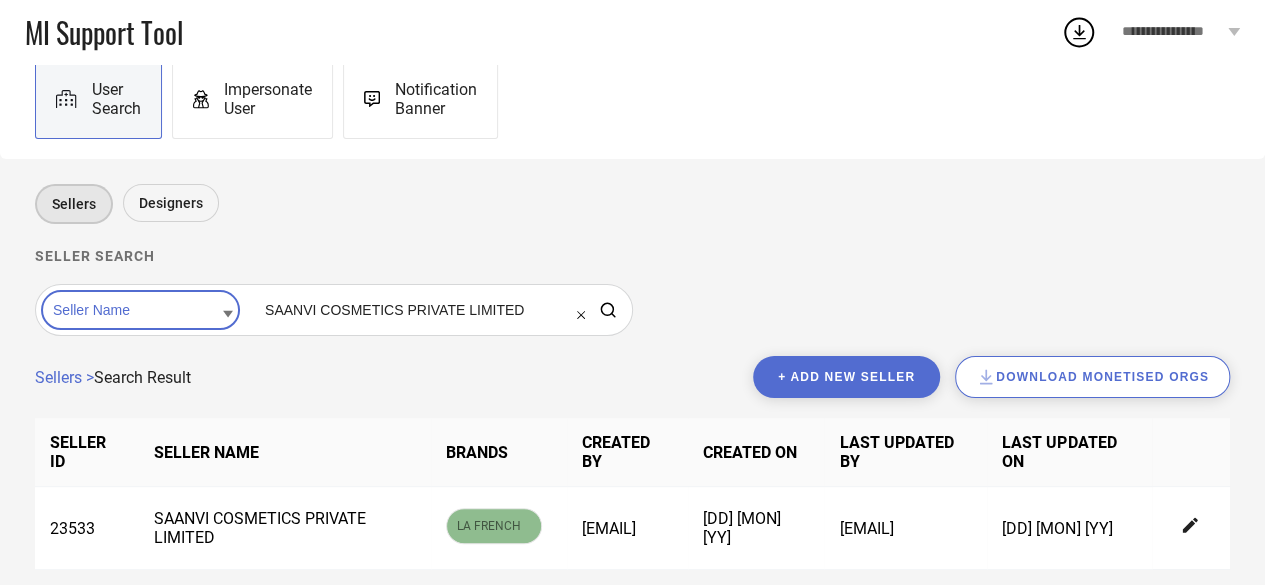 click 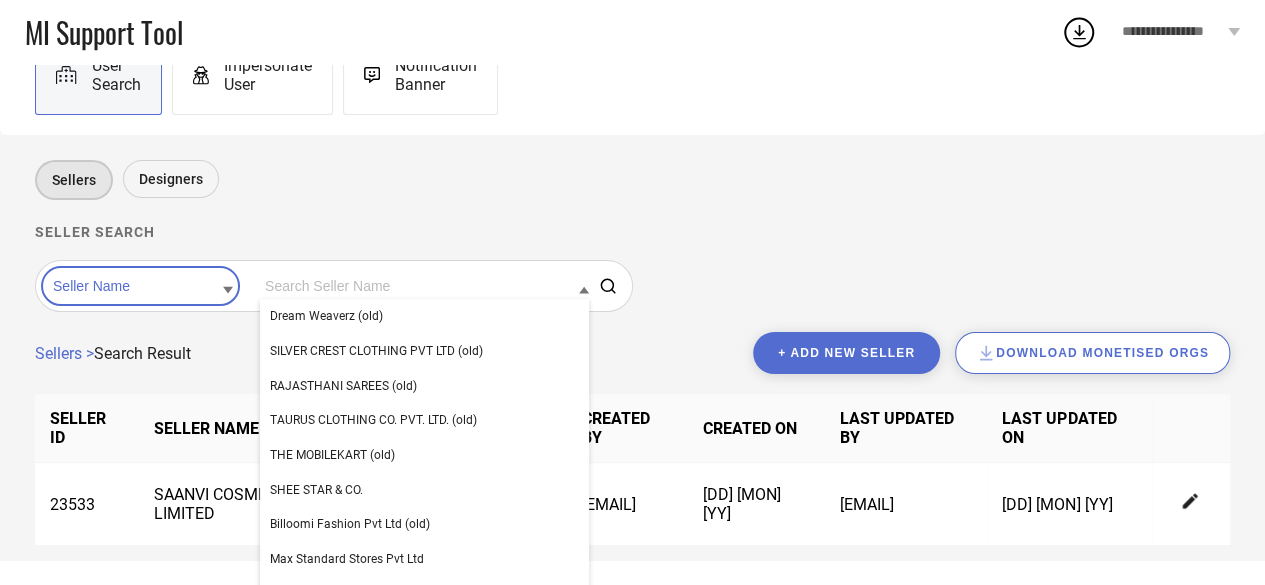 click at bounding box center [424, 286] 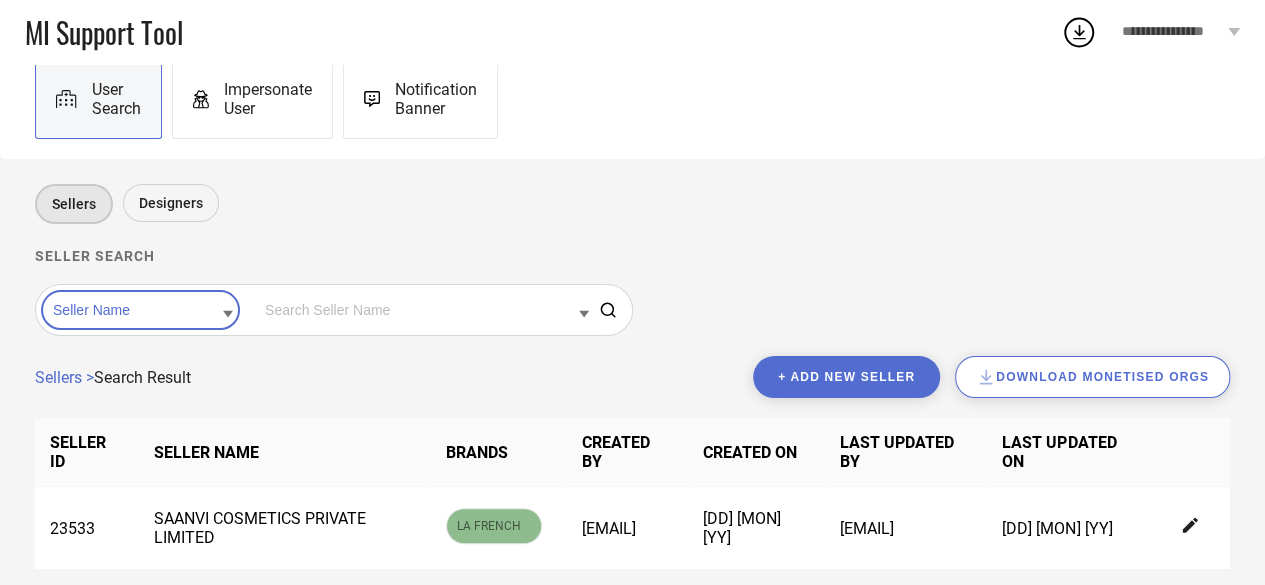 click at bounding box center [424, 310] 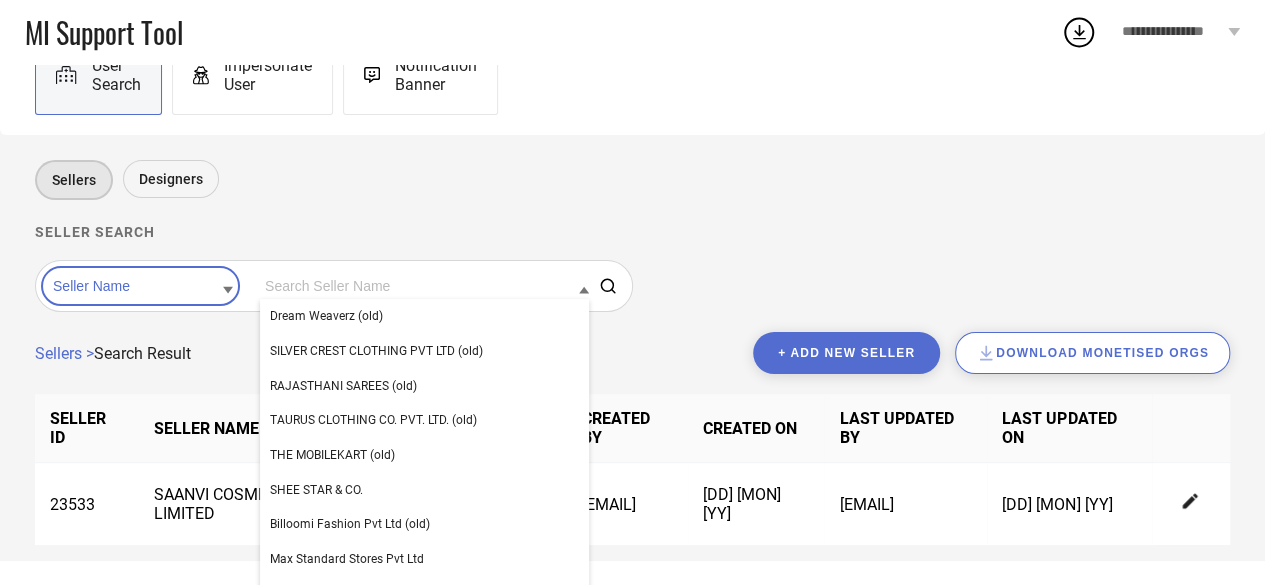 paste on "XOOG EDLEARN PRIVATE LIMITED" 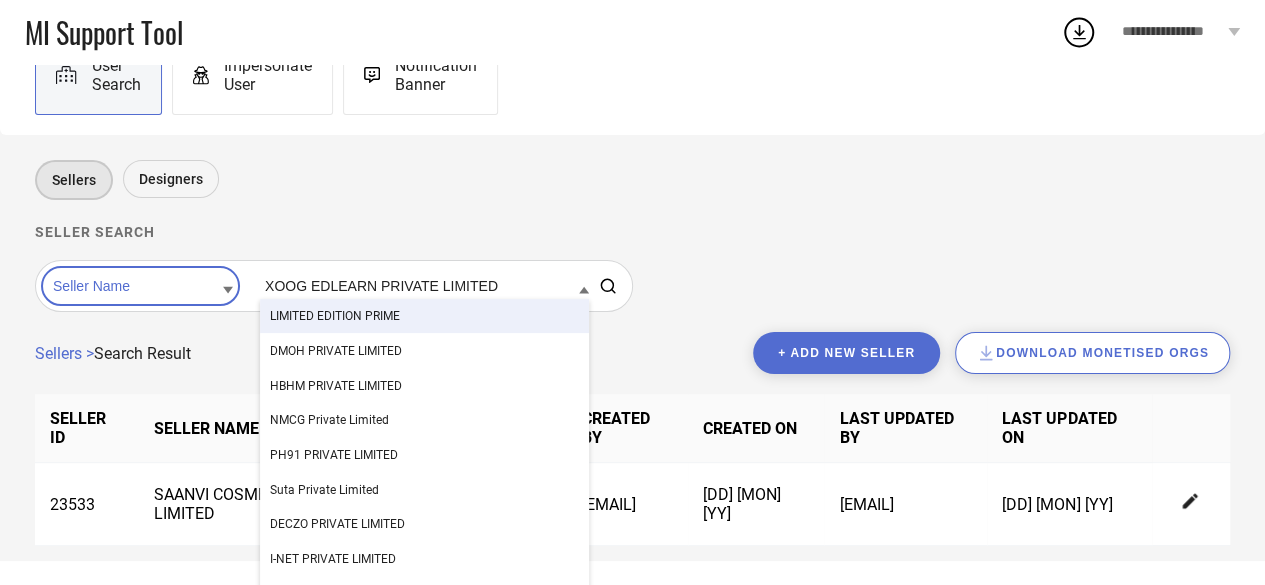 type on "XOOG EDLEARN PRIVATE LIMITED" 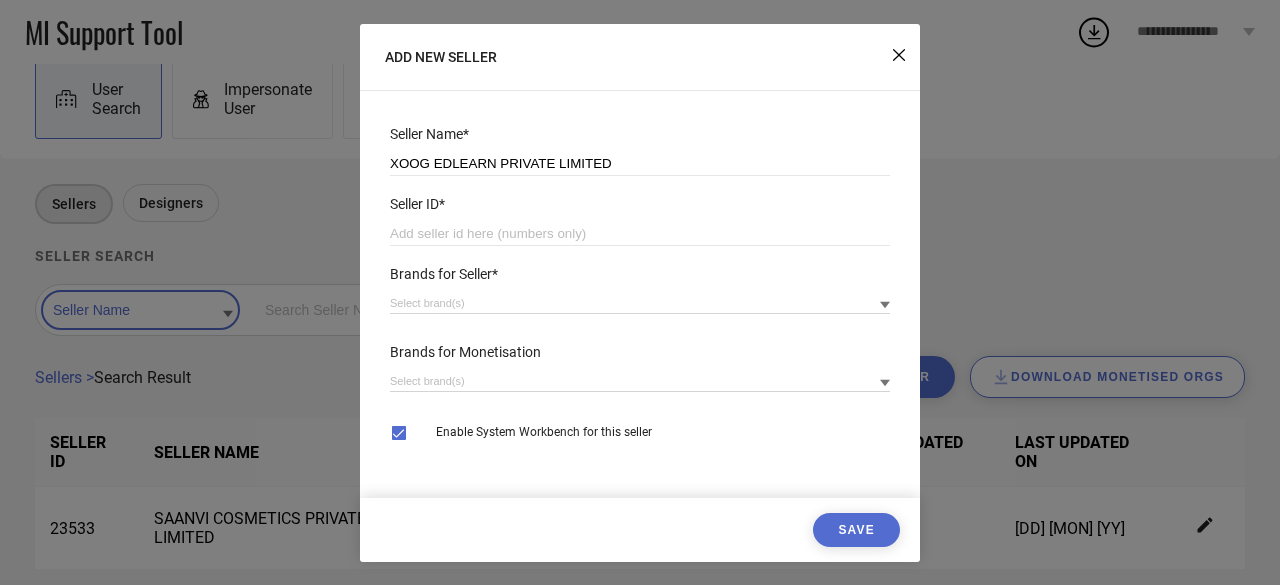 type on "XOOG EDLEARN PRIVATE LIMITED" 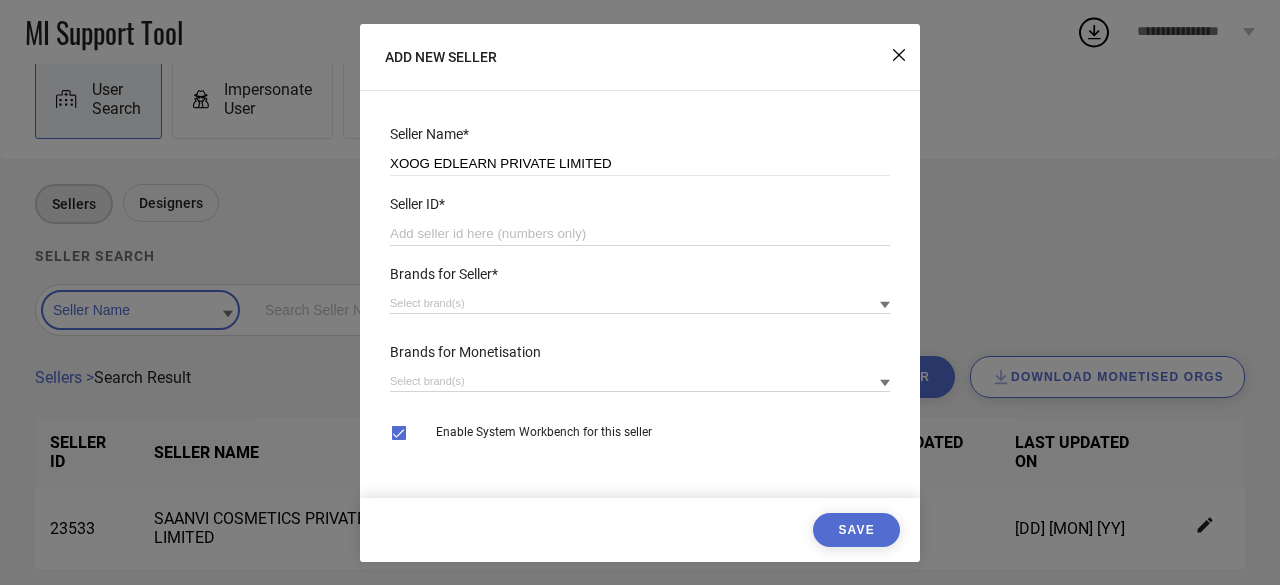 click at bounding box center (640, 234) 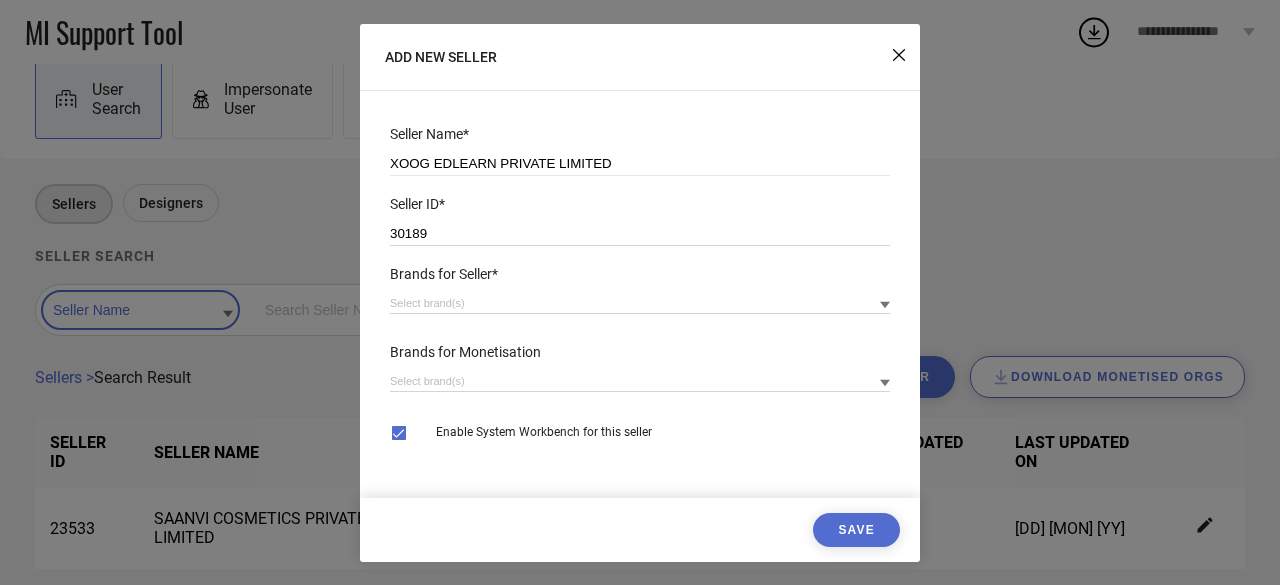 type on "30189" 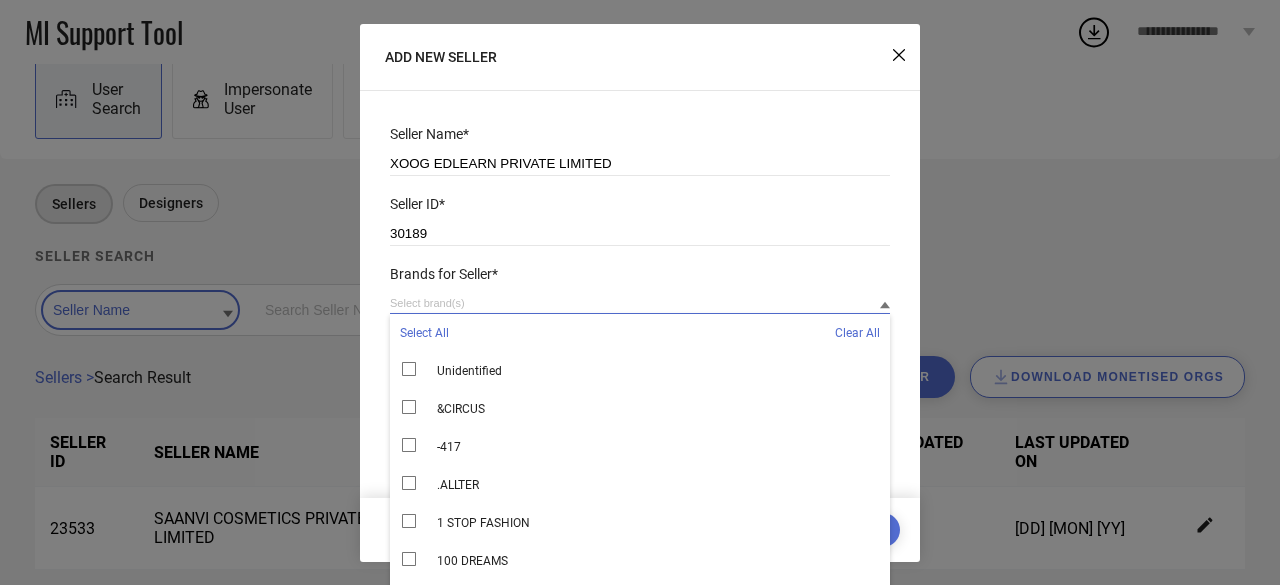 click at bounding box center [640, 303] 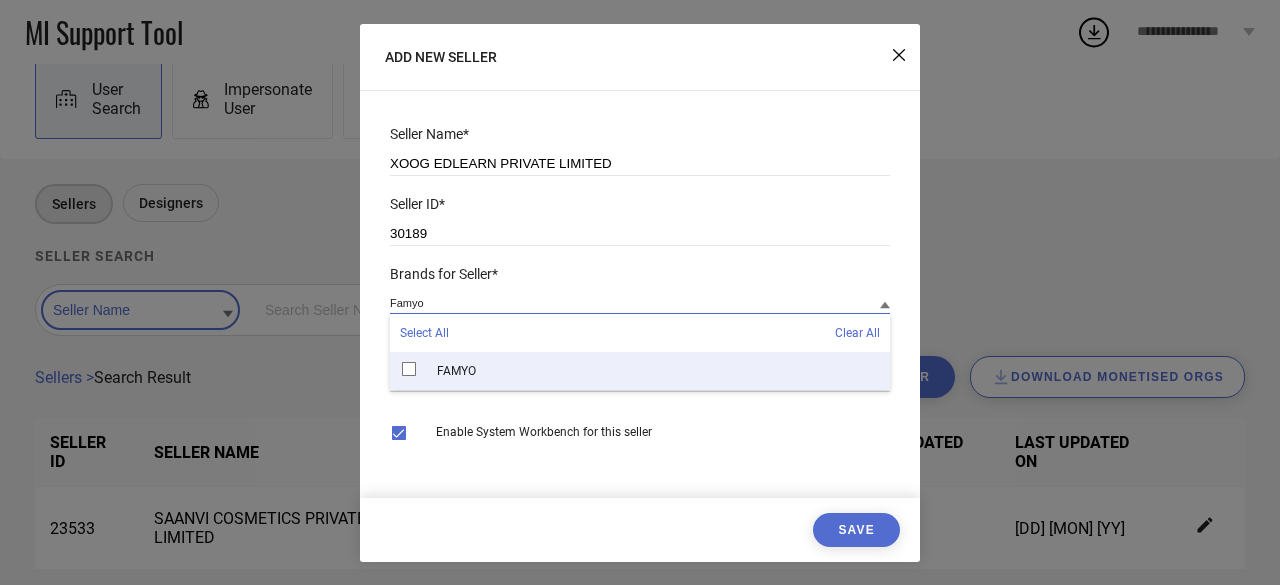type on "Famyo" 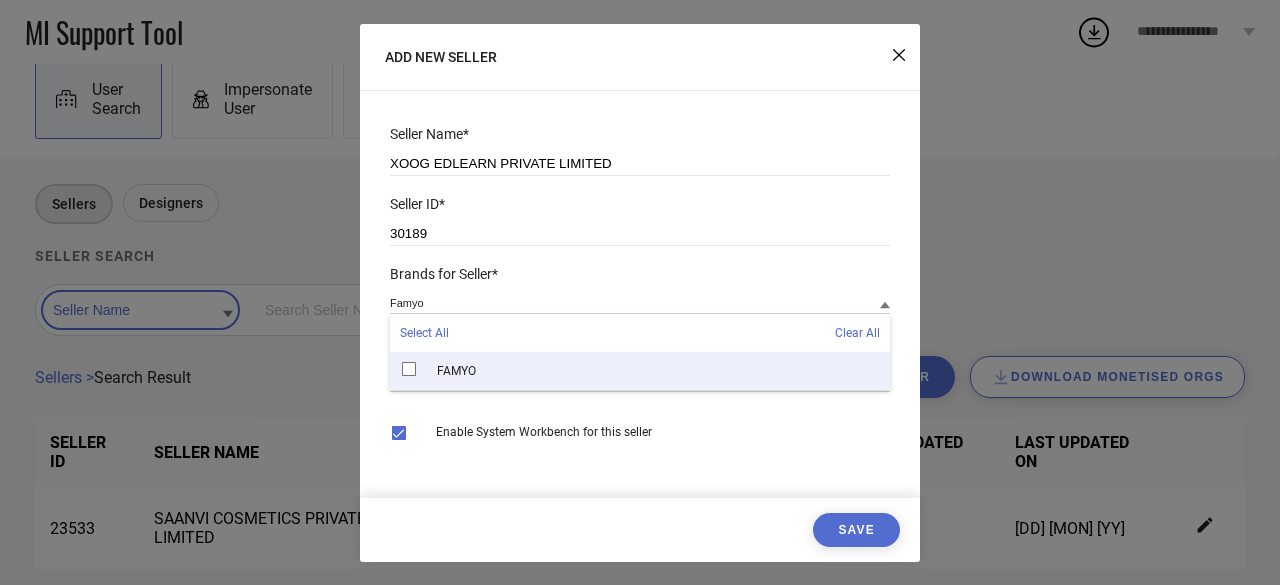 click on "FAMYO" at bounding box center [640, 371] 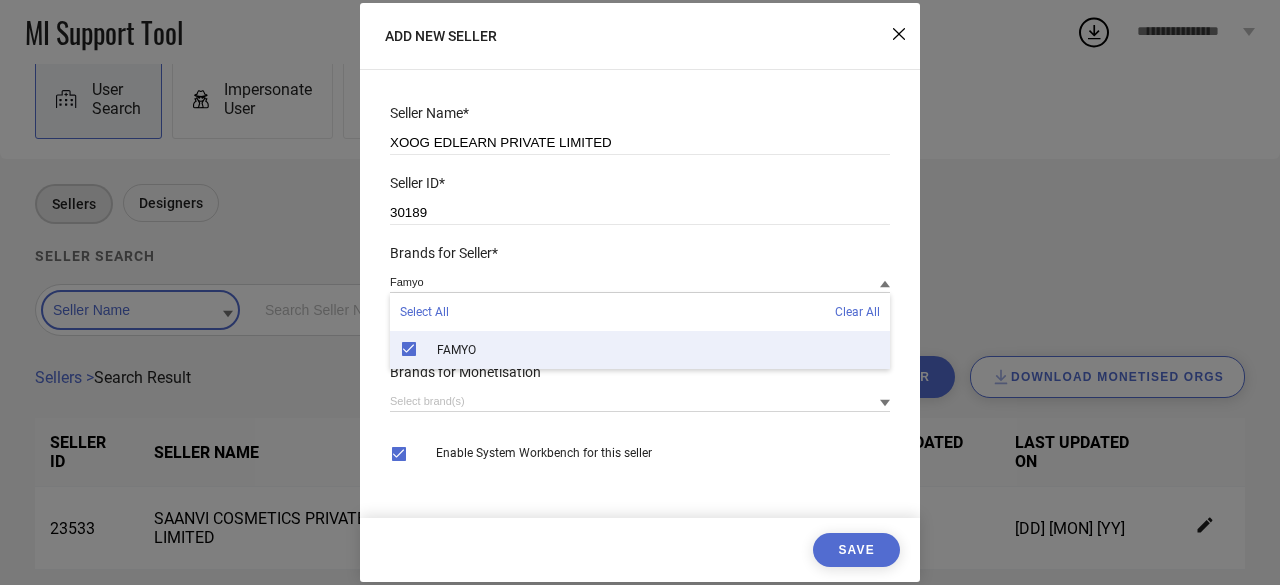click on "Seller Name* XOOG EDLEARN PRIVATE LIMITED Seller ID* 30189 Brands for Seller* Famyo Select All Clear All FAMYO FAMYO Brands for Monetisation Enable System Workbench for this seller Save" at bounding box center [640, 292] 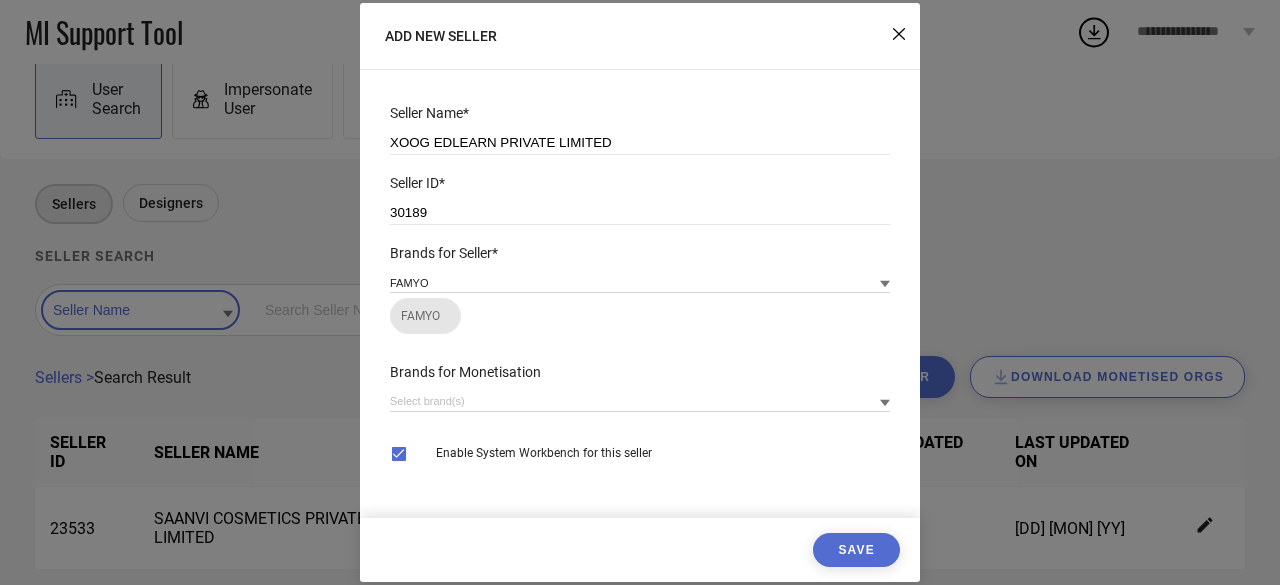 click on "Save" at bounding box center (856, 550) 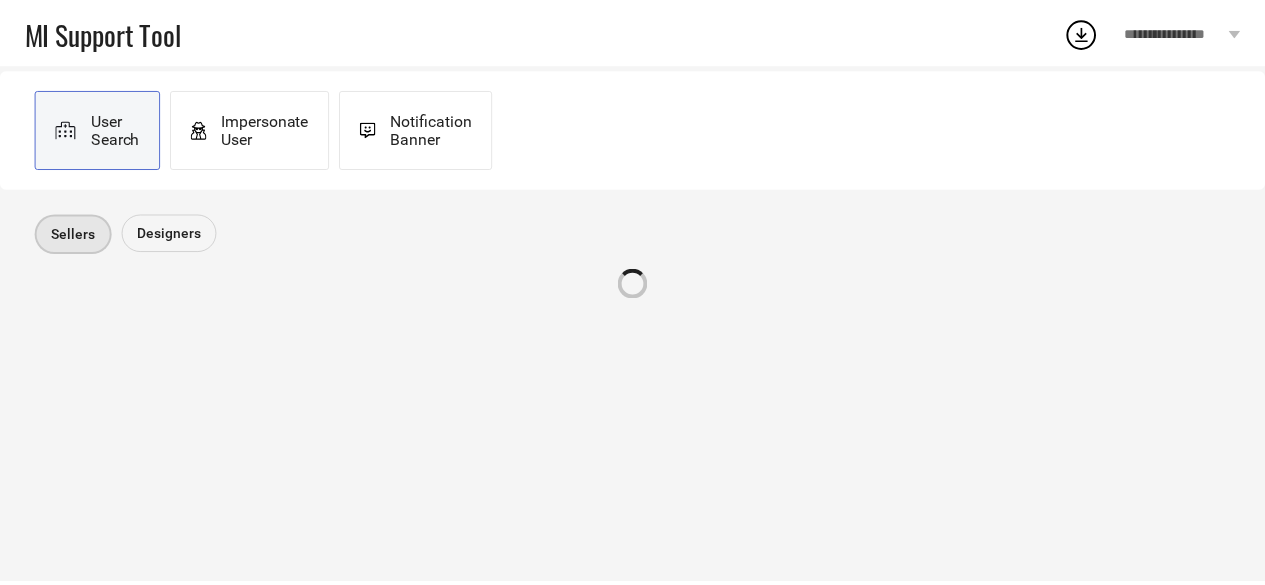 scroll, scrollTop: 0, scrollLeft: 0, axis: both 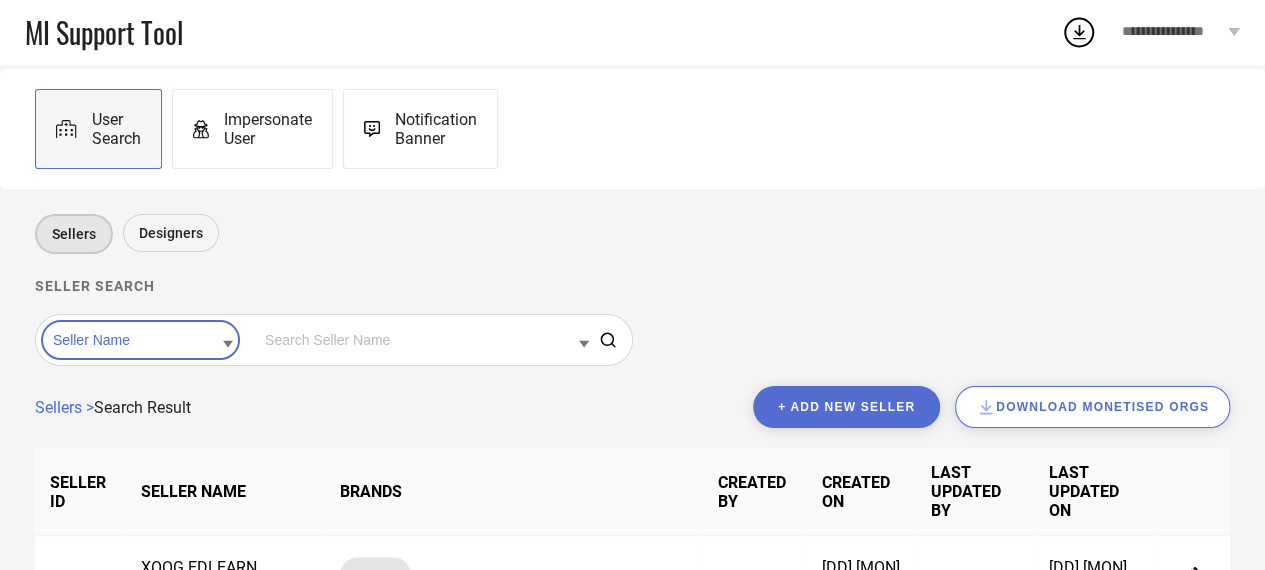 click on "Seller Name" at bounding box center (334, 340) 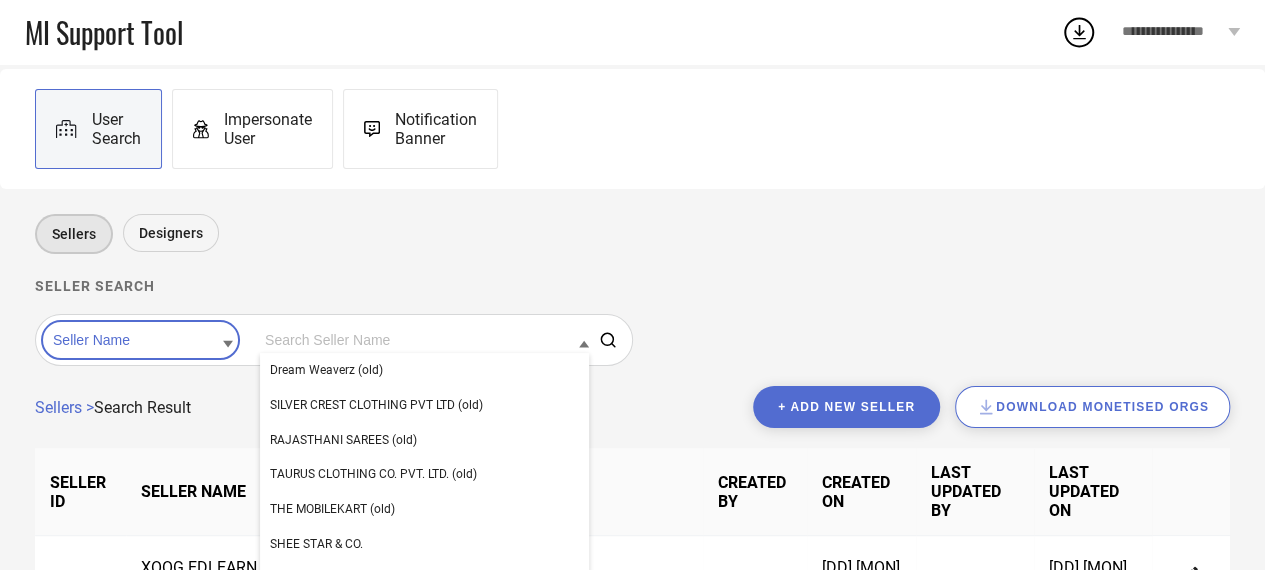 click at bounding box center [424, 340] 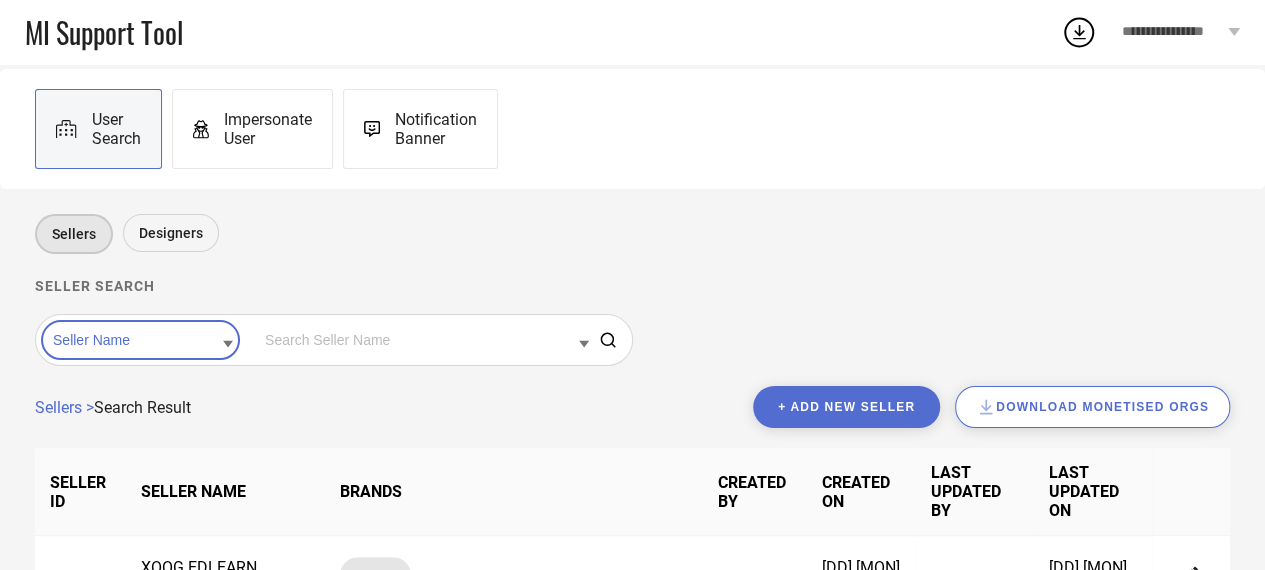 paste on "7 SCENTS LIFESTYLE PRIVATE LIMITED" 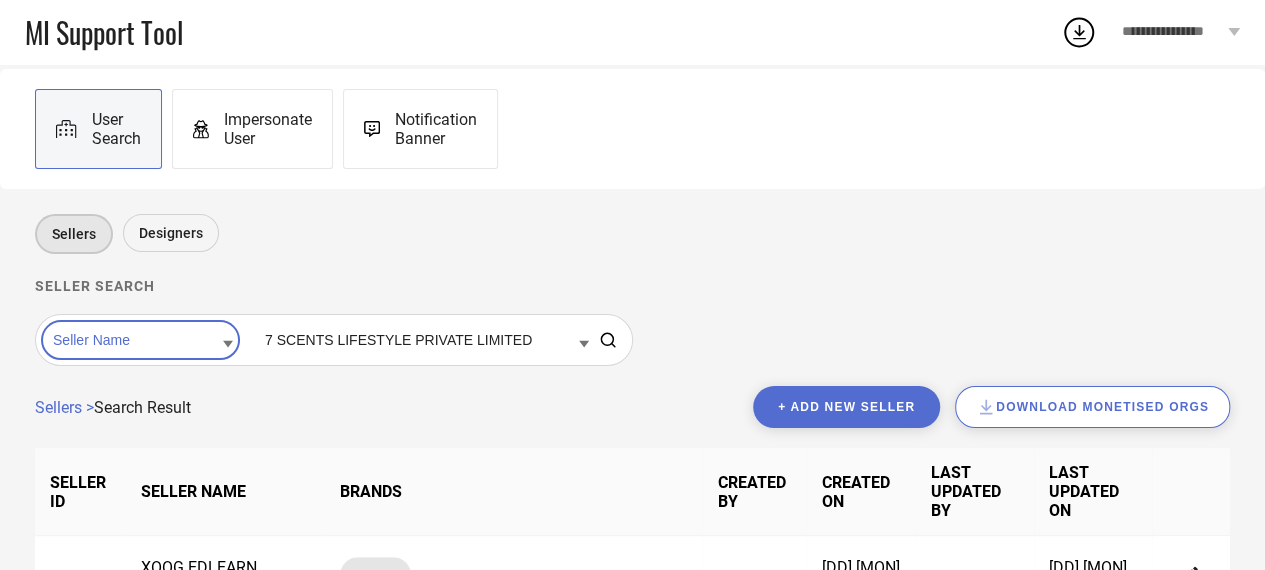 click on "7 SCENTS LIFESTYLE PRIVATE LIMITED" at bounding box center [424, 340] 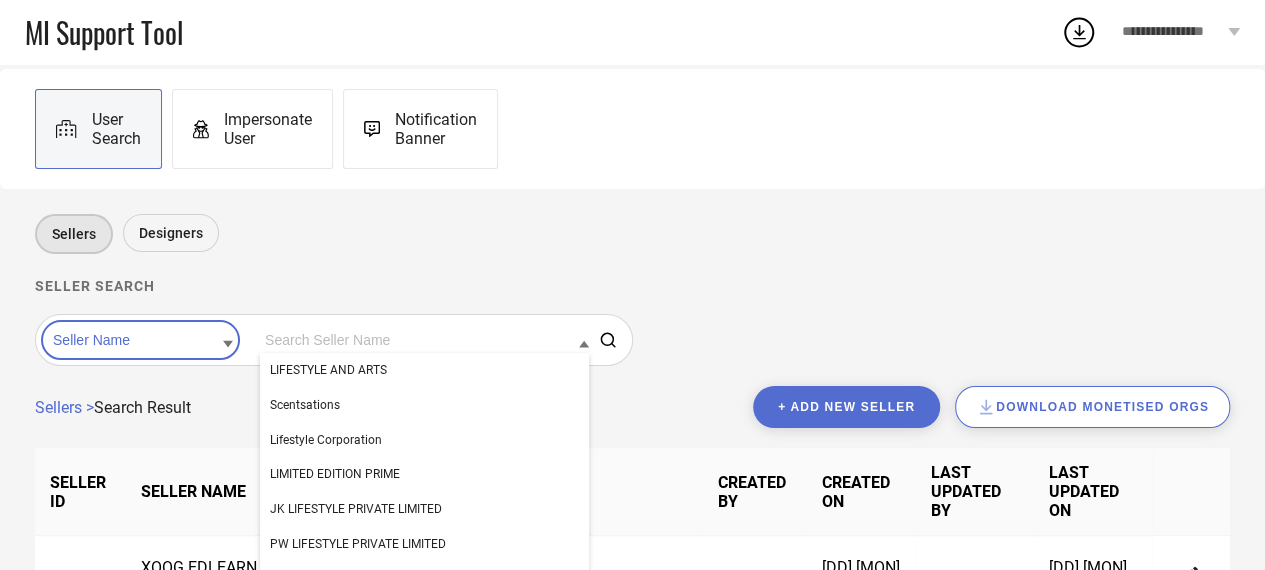 click on "Seller Name LIFESTYLE AND ARTS Scentsations Lifestyle Corporation LIMITED EDITION PRIME JK LIFESTYLE PRIVATE LIMITED PW LIFESTYLE PRIVATE LIMITED WS LIFESTYLE PRIVATE LIMITED FAB LIFESTYLE PRIVATE LIMITED IGC LIFESTYLE PRIVATE LIMITED LAJ LIFESTYLE PRIVATE LIMITED NHD LIFESTYLE PRIVATE LIMITED RBV LIFESTYLE PRIVATE LIMITED RFG LIFESTYLE PRIVATE LIMITED" at bounding box center [334, 340] 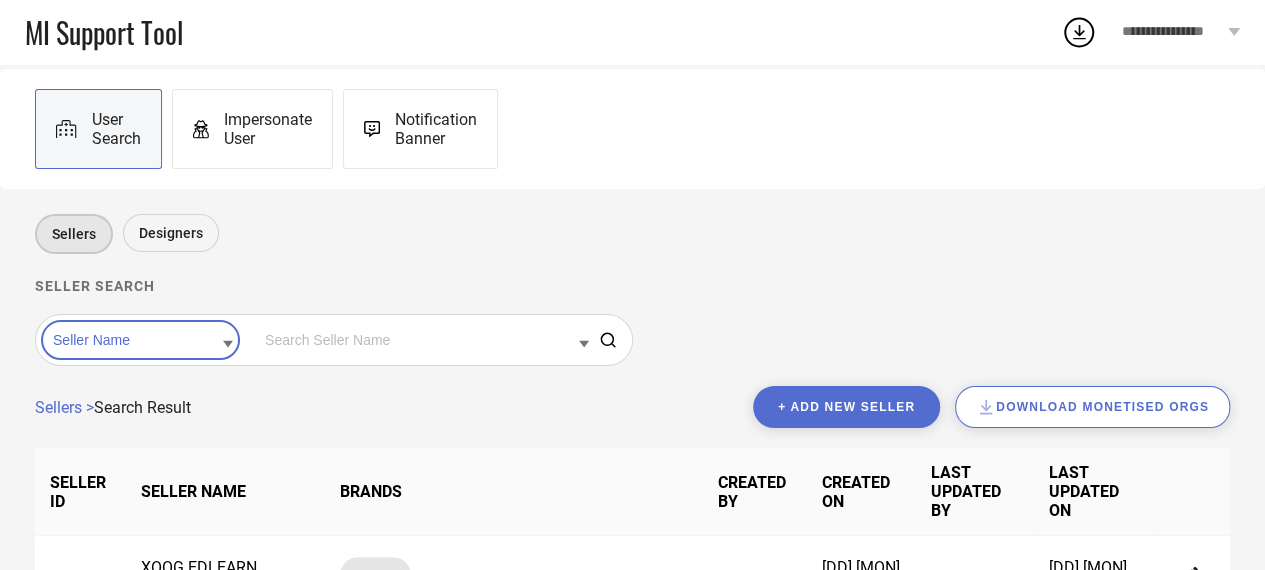 click on "+ Add new seller" at bounding box center (846, 407) 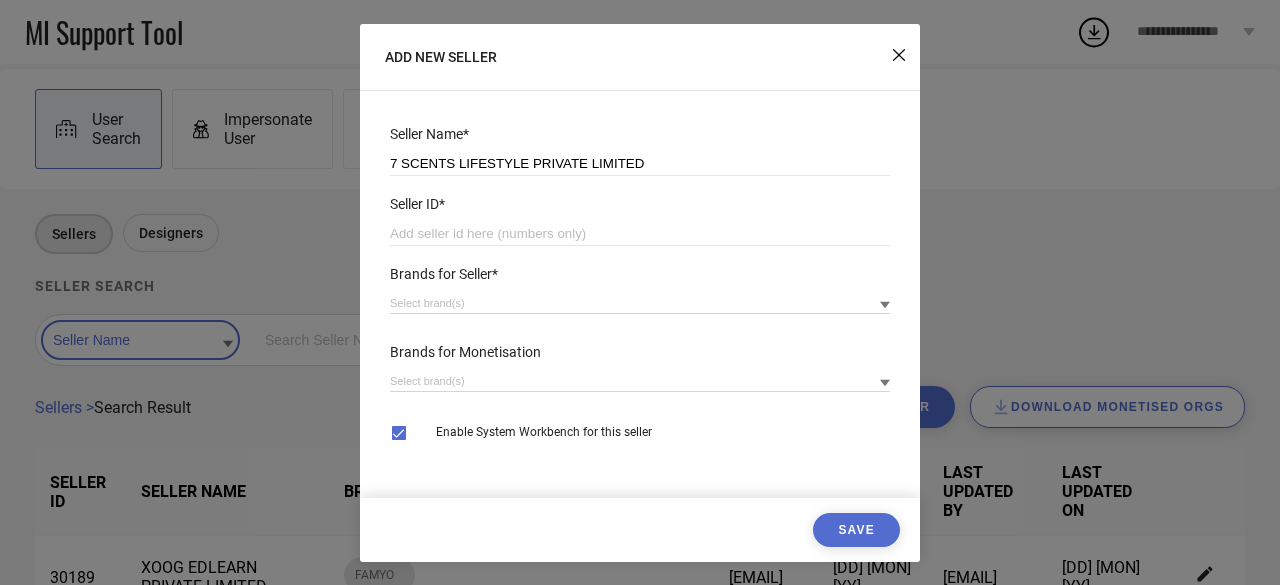 type on "7 SCENTS LIFESTYLE PRIVATE LIMITED" 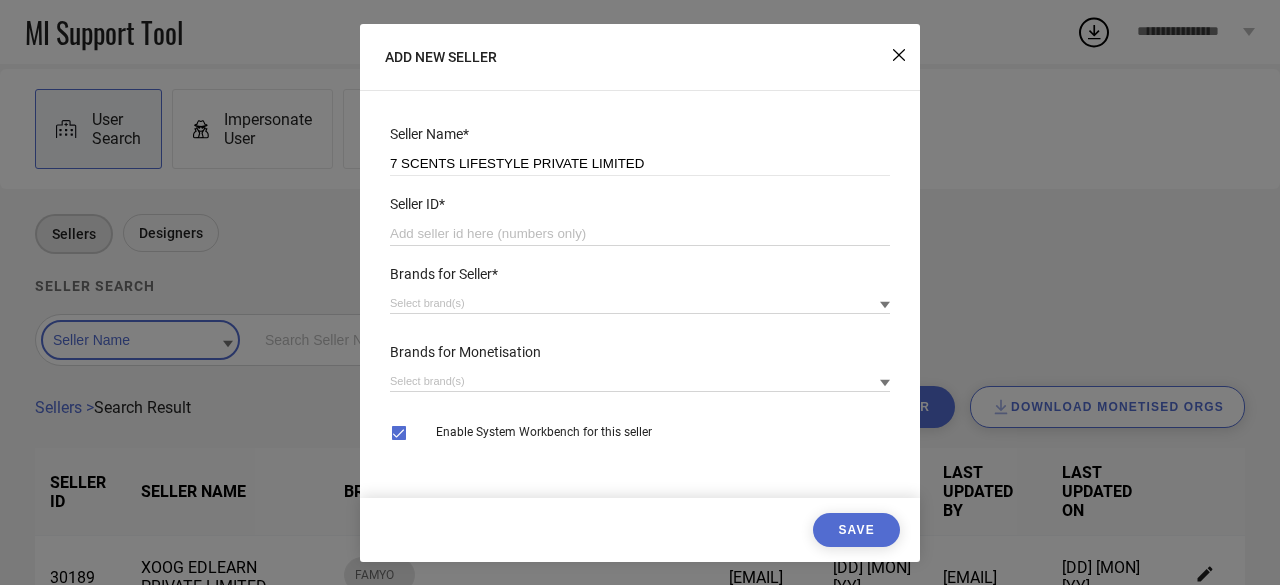 click at bounding box center [640, 234] 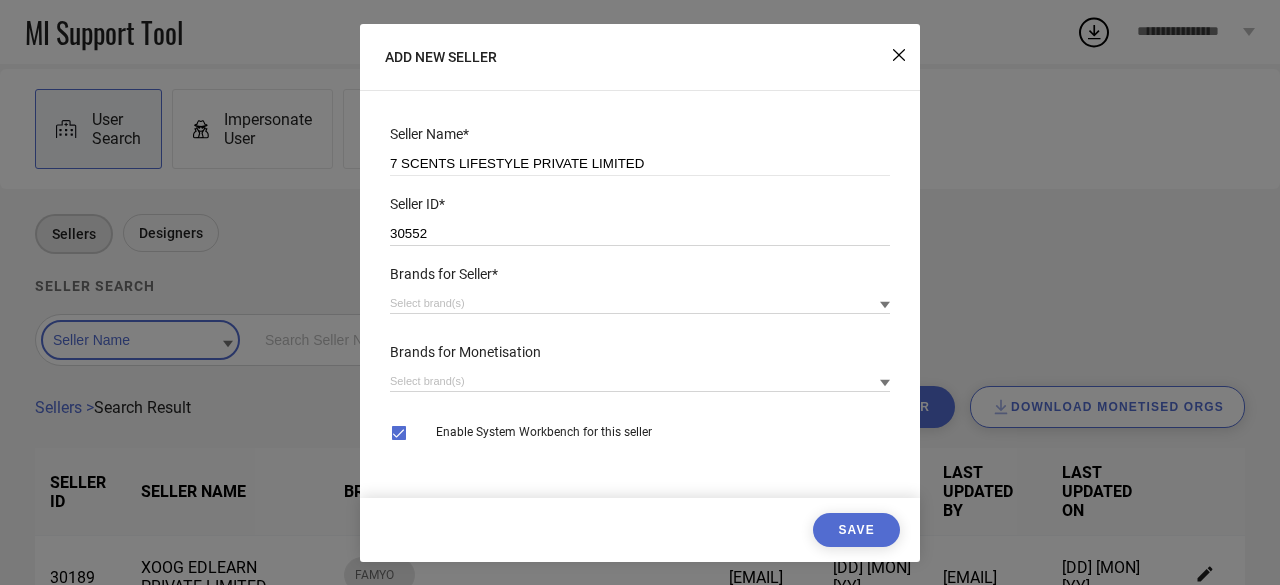 type on "30552" 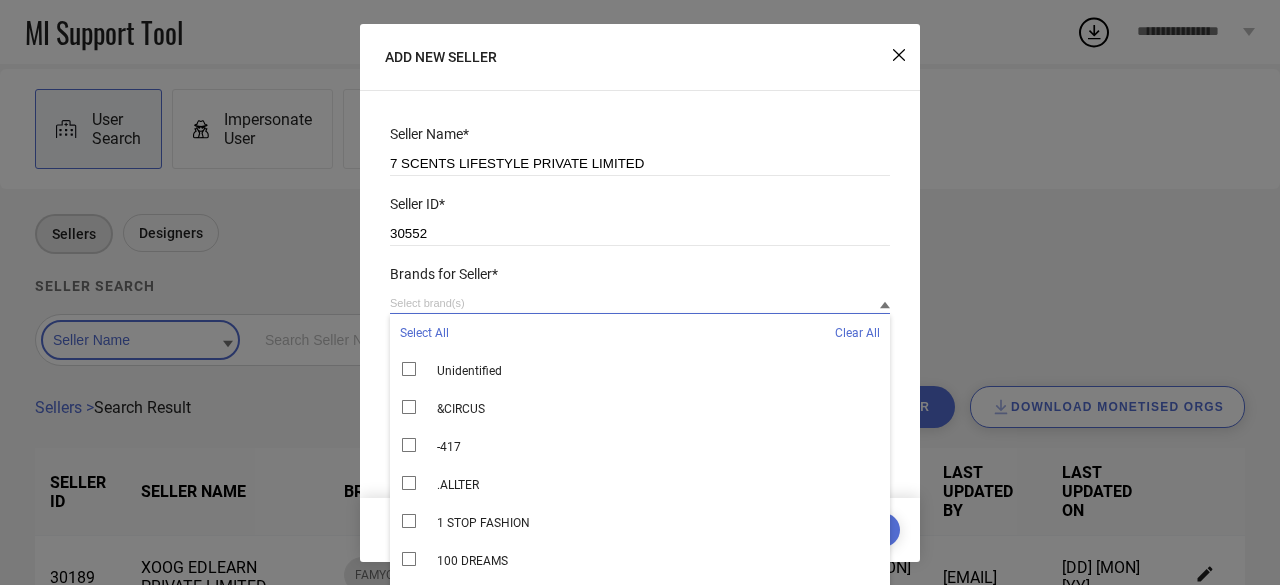 click at bounding box center [640, 303] 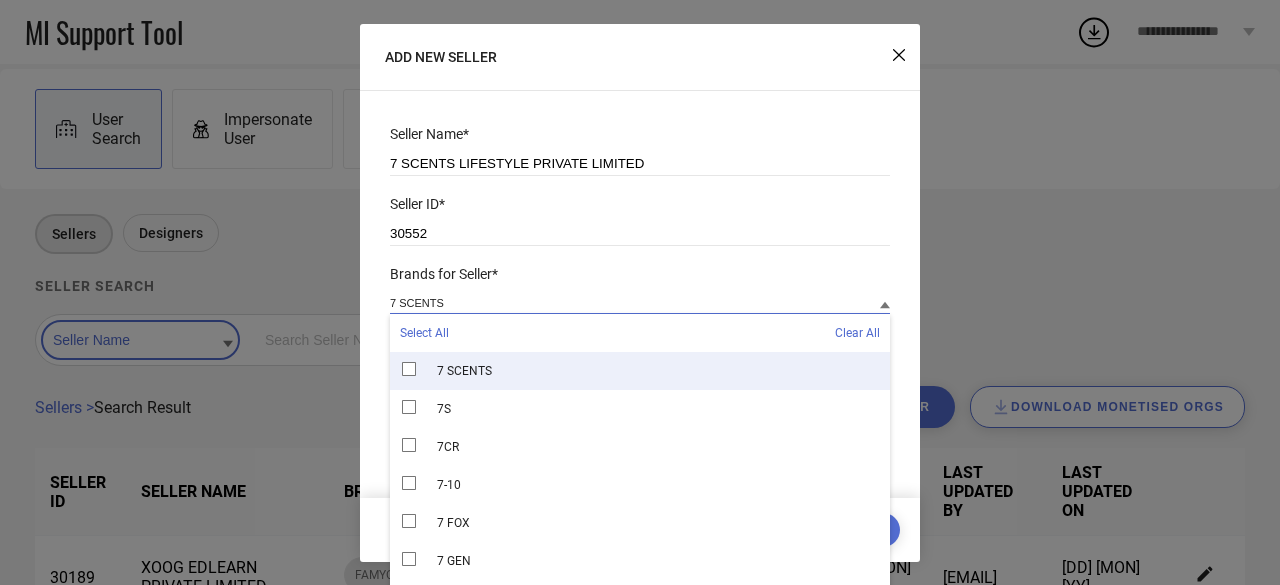 type on "7 SCENTS" 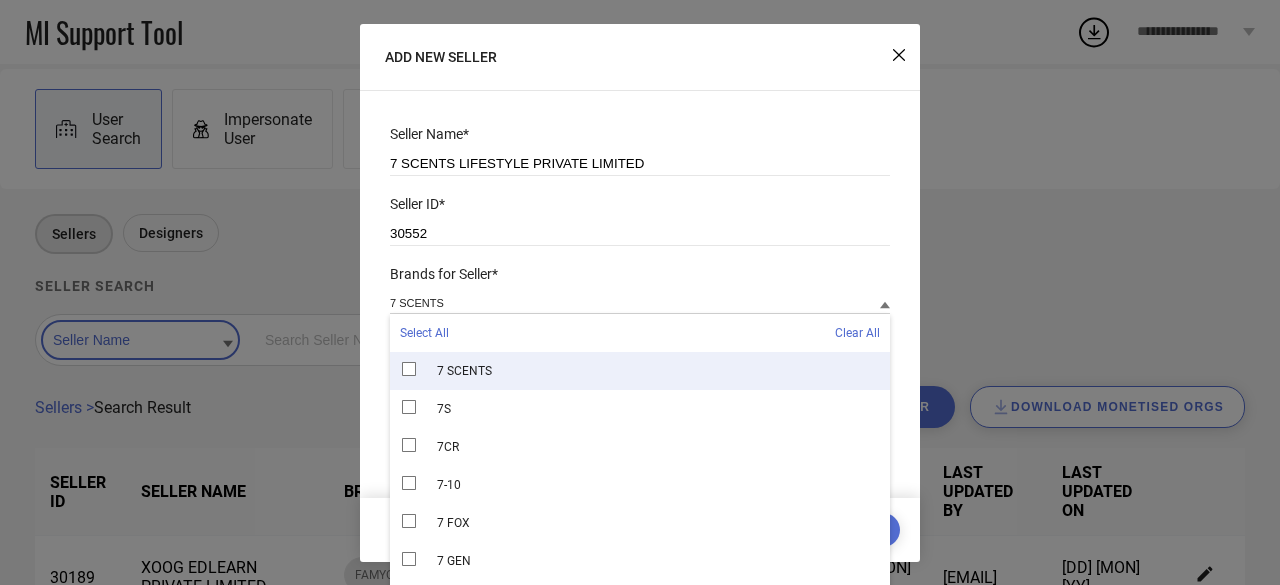 click on "7 SCENTS" at bounding box center (640, 371) 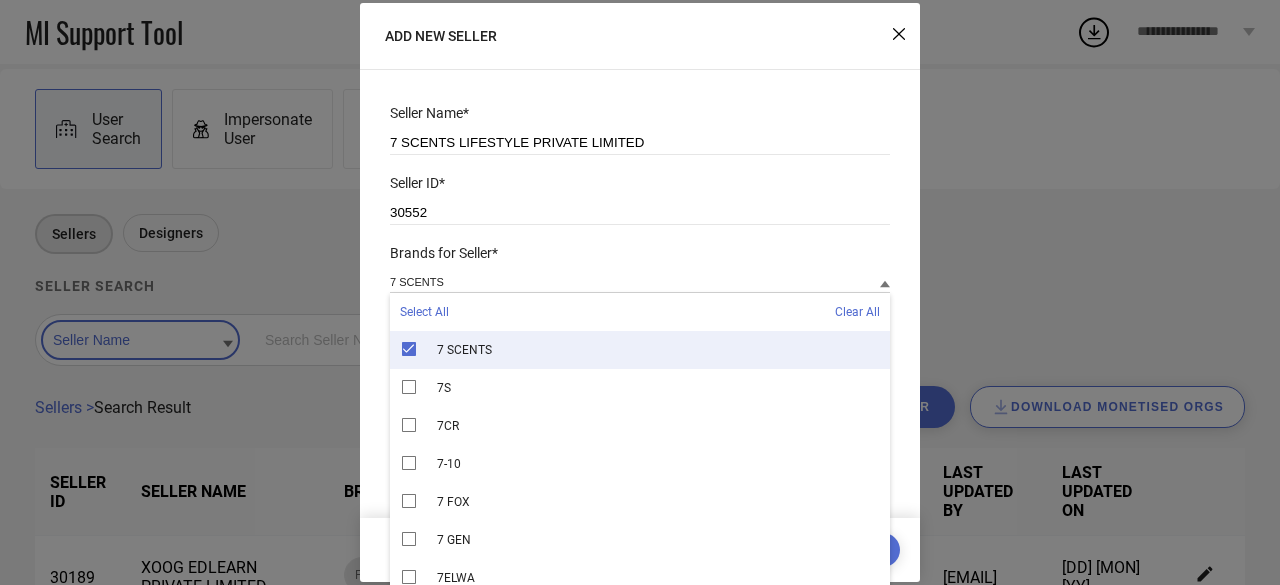 click on "Seller Name* 7 SCENTS LIFESTYLE PRIVATE LIMITED Seller ID* 30552 Brands for Seller* 7 SCENTS Select All Clear All 7 SCENTS 7S 7CR 7-10 7 FOX 7 GEN 7ELWA 7EVEN 7 DAYS 7OUNCE 7TIARA 7SHORES 7 SCENTS Brands for Monetisation Enable System Workbench for this seller Save" at bounding box center [640, 292] 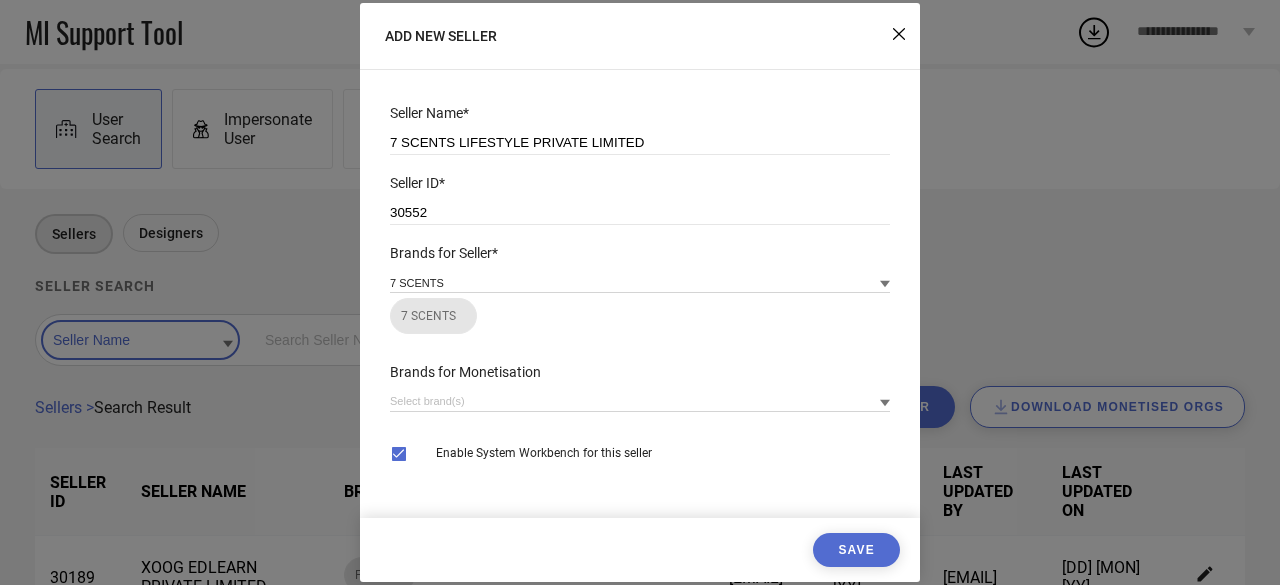 click on "Save" at bounding box center (856, 550) 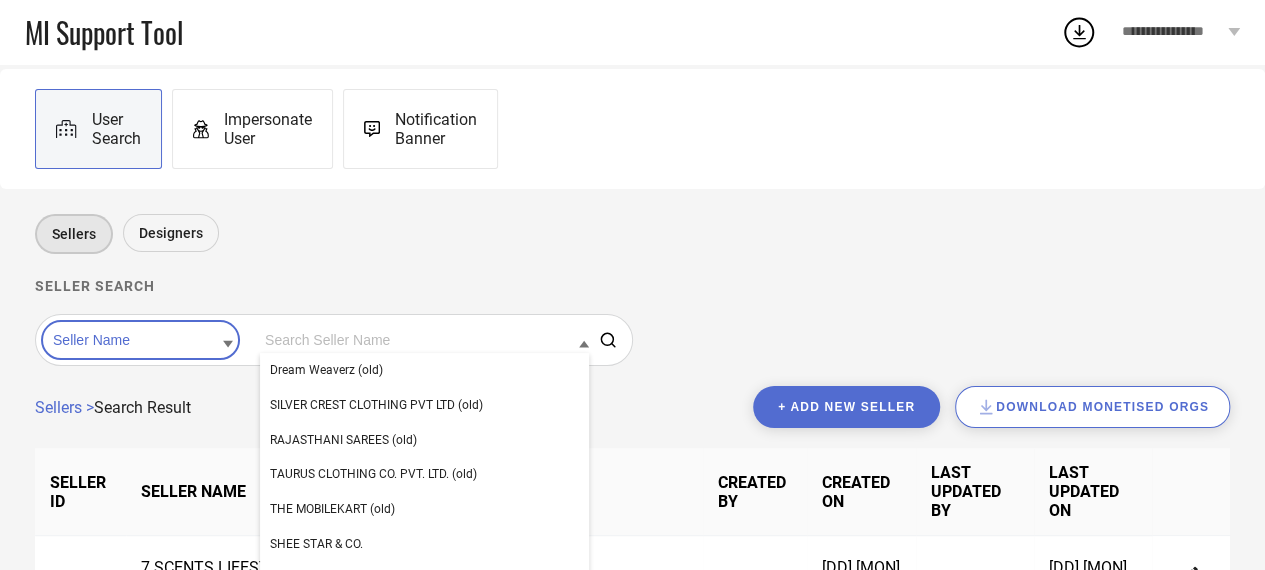 click at bounding box center (424, 340) 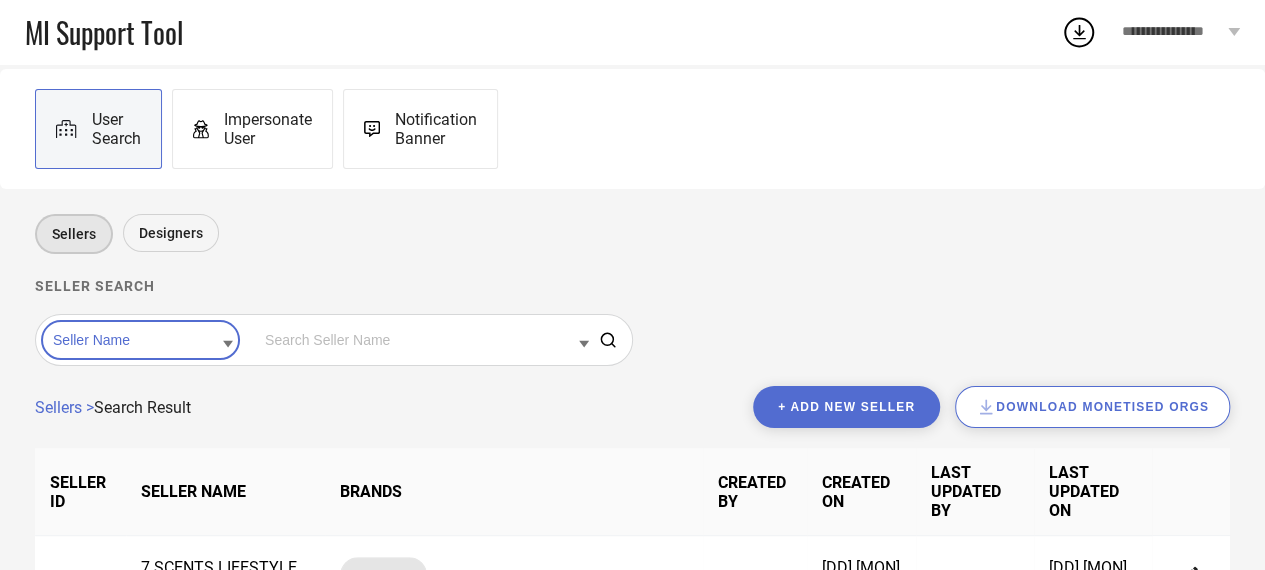 paste on "TRU HAIR & SKIN" 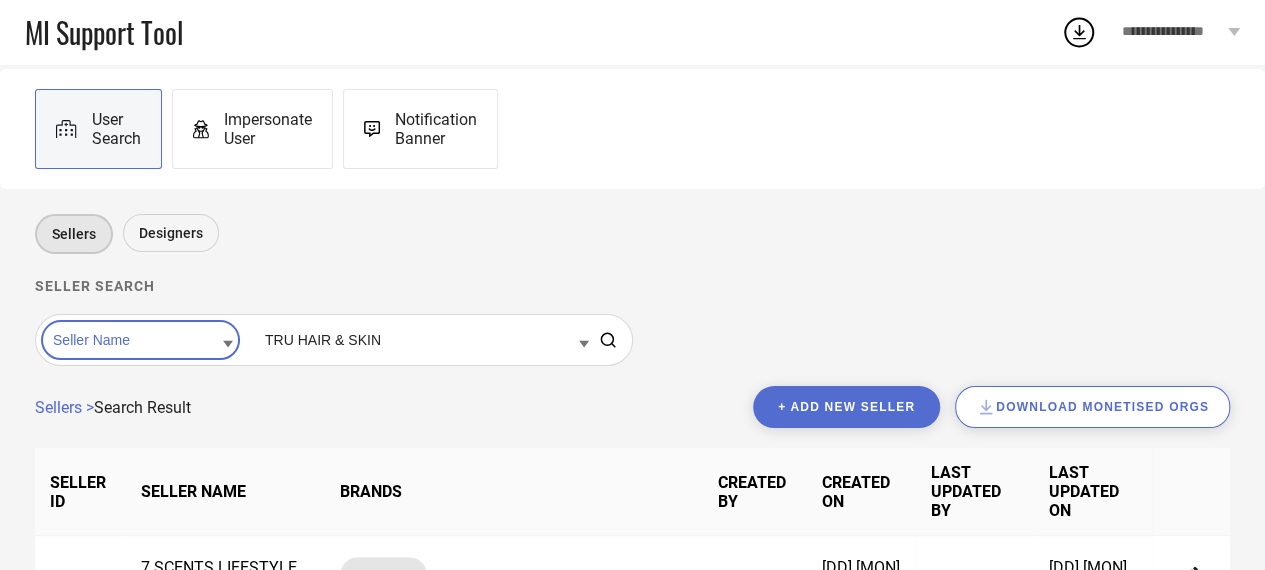 click on "TRU HAIR & SKIN" at bounding box center [424, 340] 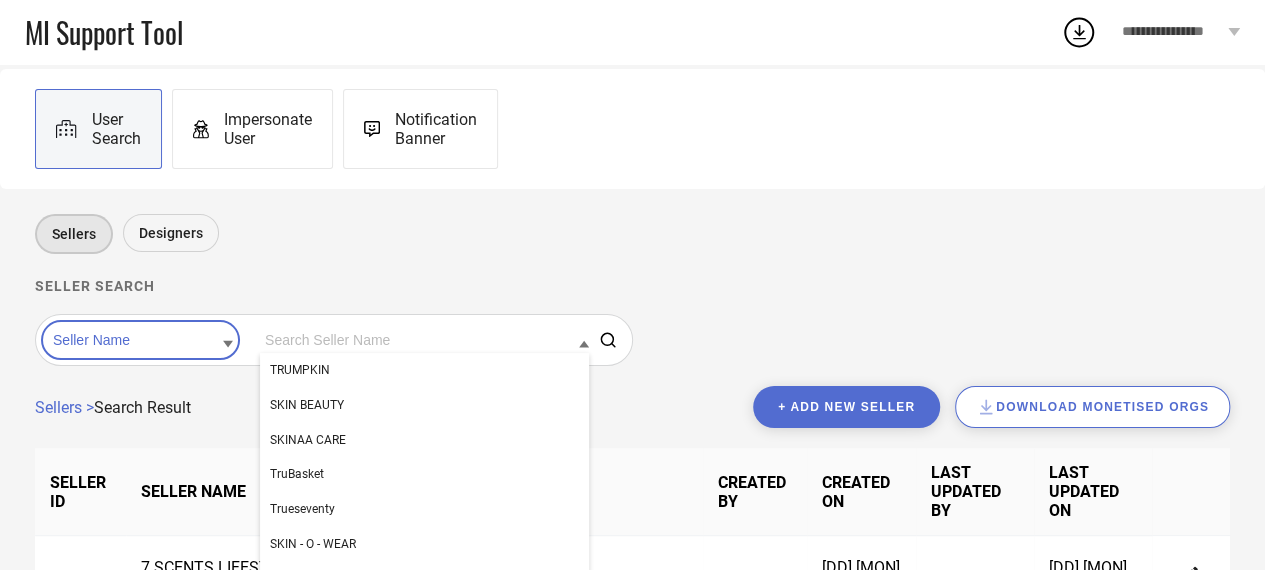 click on "+ Add new seller" at bounding box center (846, 407) 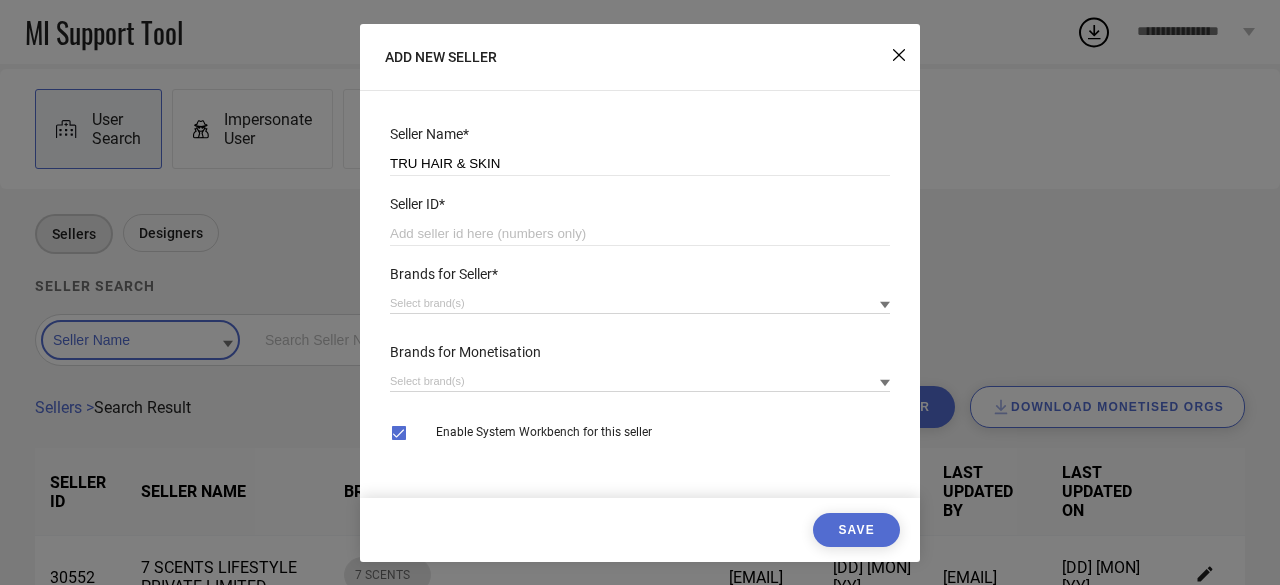 type on "TRU HAIR & SKIN" 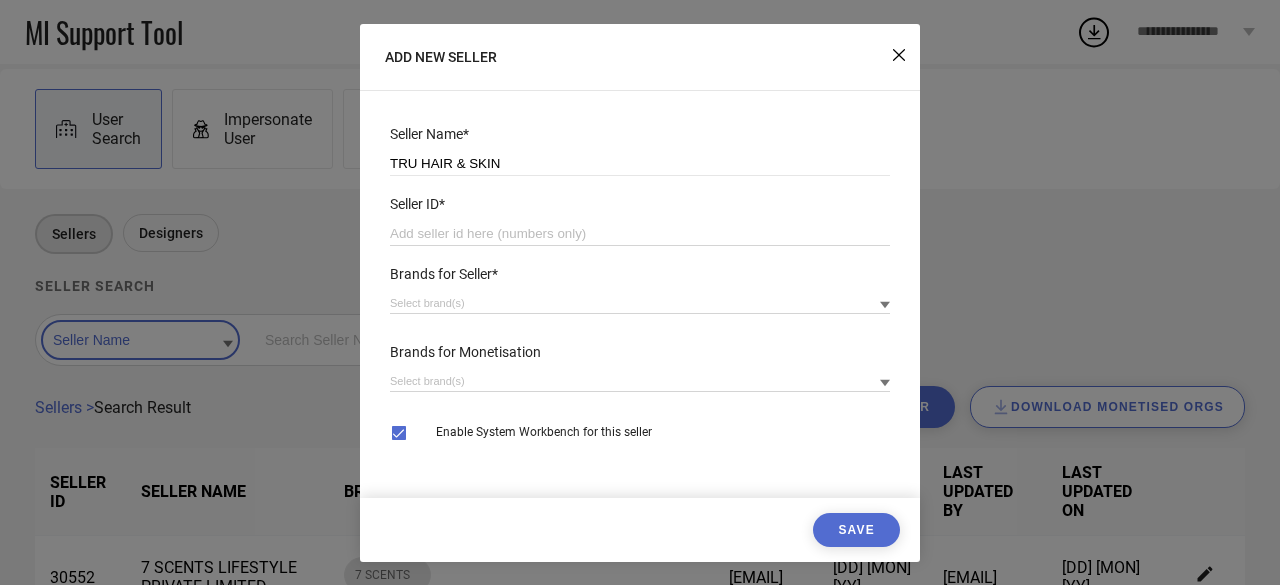 click at bounding box center [640, 234] 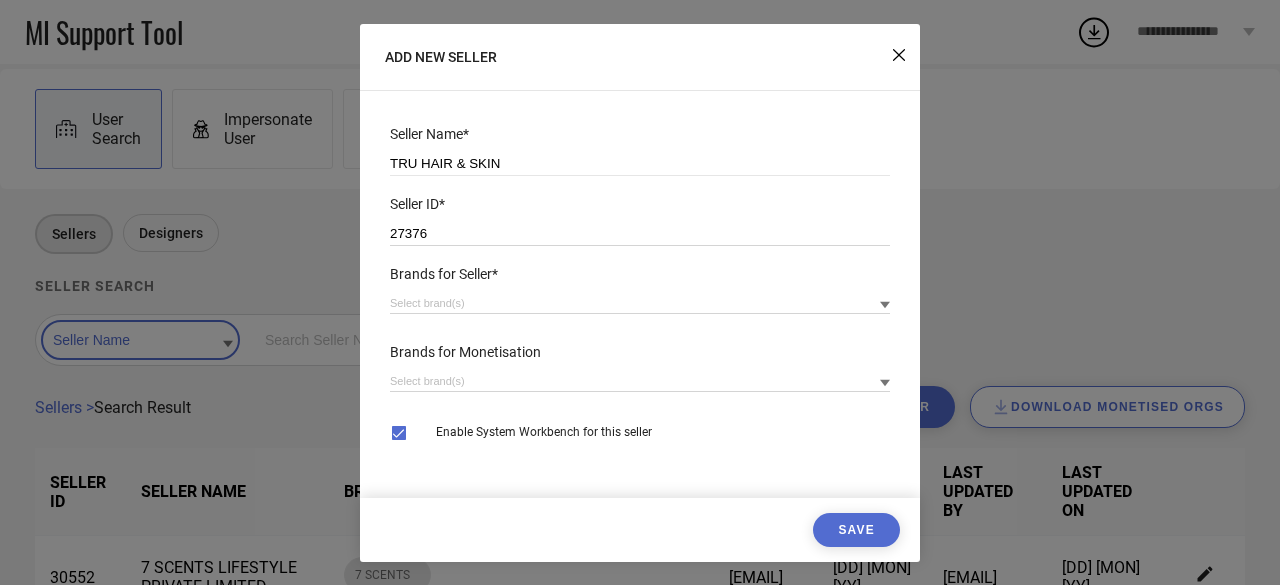 type on "27376" 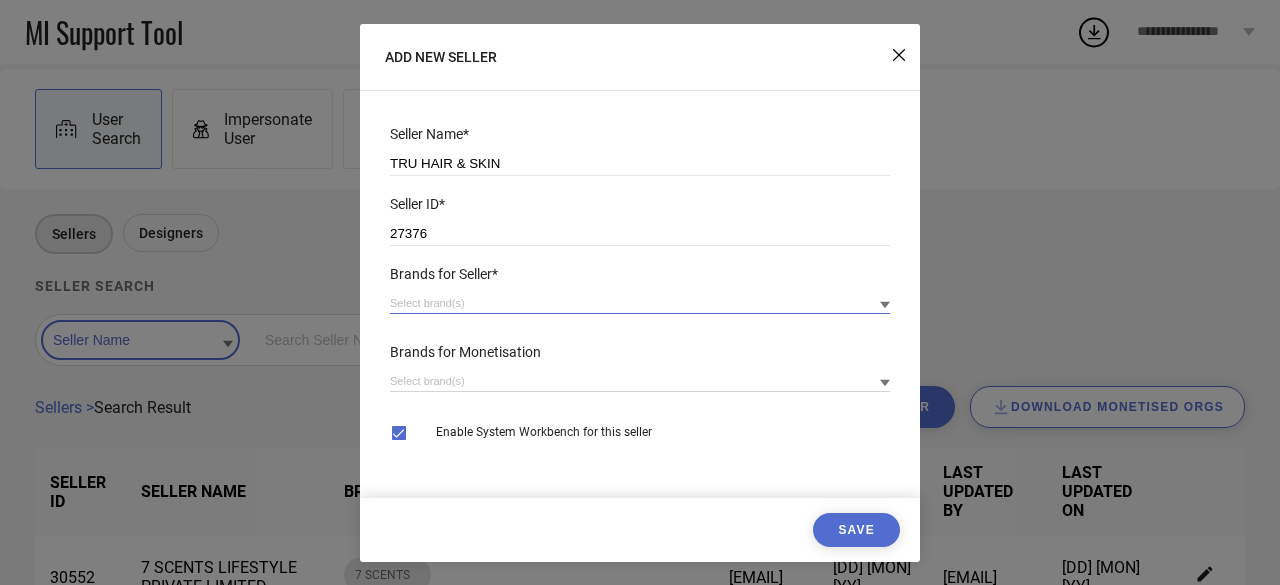 click at bounding box center (640, 303) 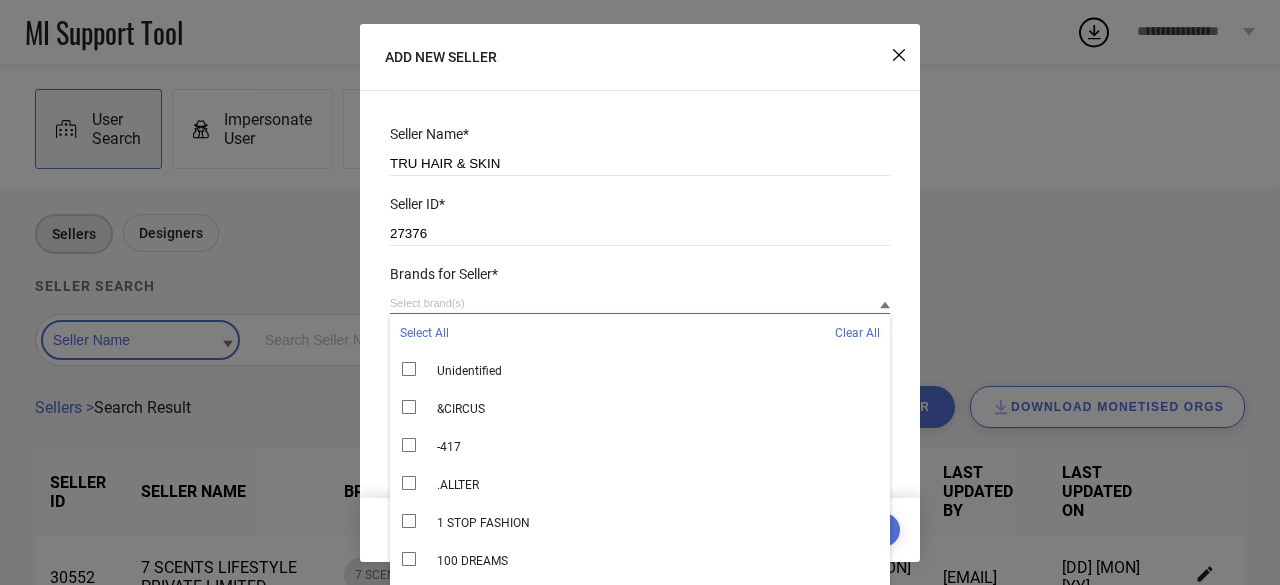 paste on "TRU HAIR" 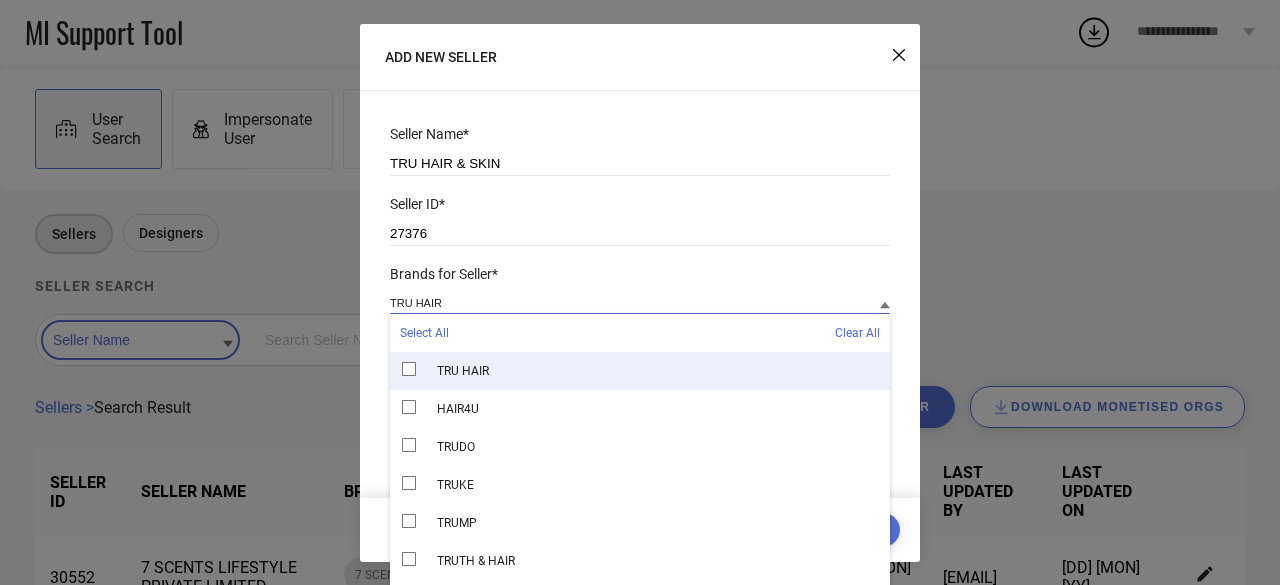 type on "TRU HAIR" 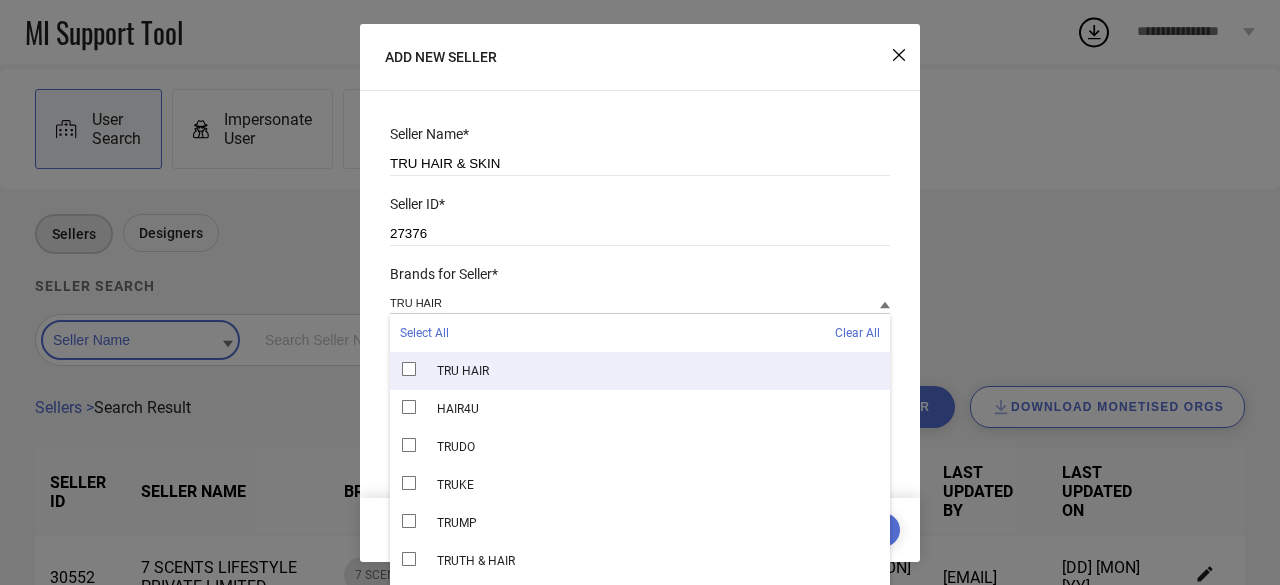 click on "TRU HAIR" at bounding box center [640, 371] 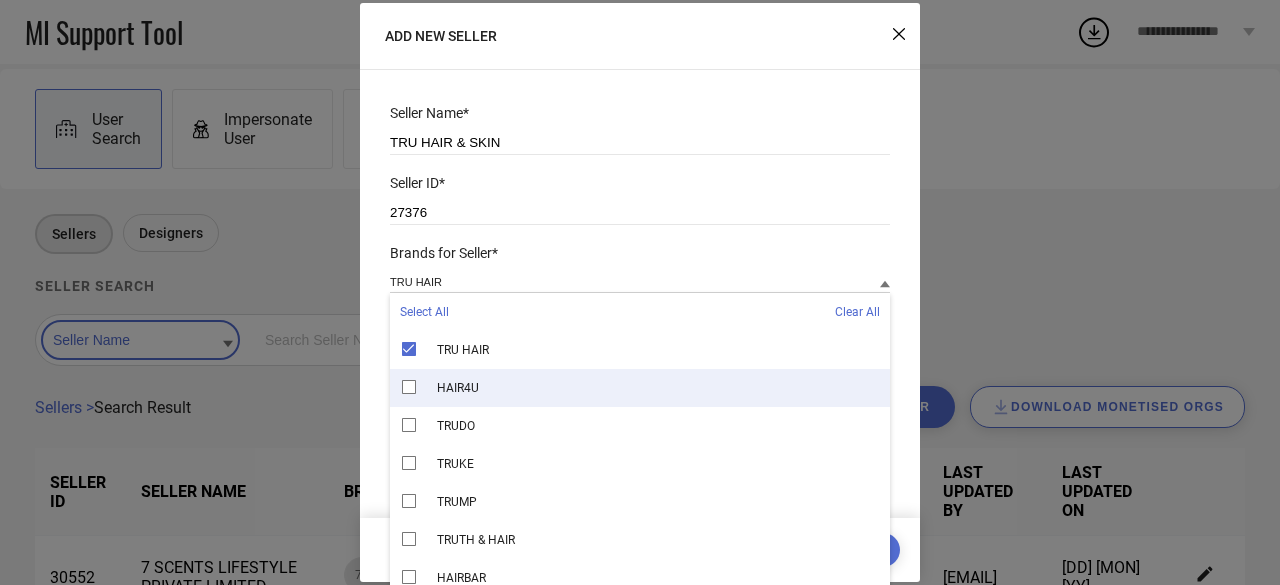 click on "Seller Name* TRU HAIR & SKIN Seller ID* 27376 Brands for Seller* TRU HAIR Select All Clear All TRU HAIR HAIR4U TRUDO TRUKE TRUMP TRUTH & HAIR HAIRBAR HAIRFUL HAIRJOY HAIRMAC HAIRONIC TRUBEE TRU HAIR Brands for Monetisation Enable System Workbench for this seller Save" at bounding box center (640, 292) 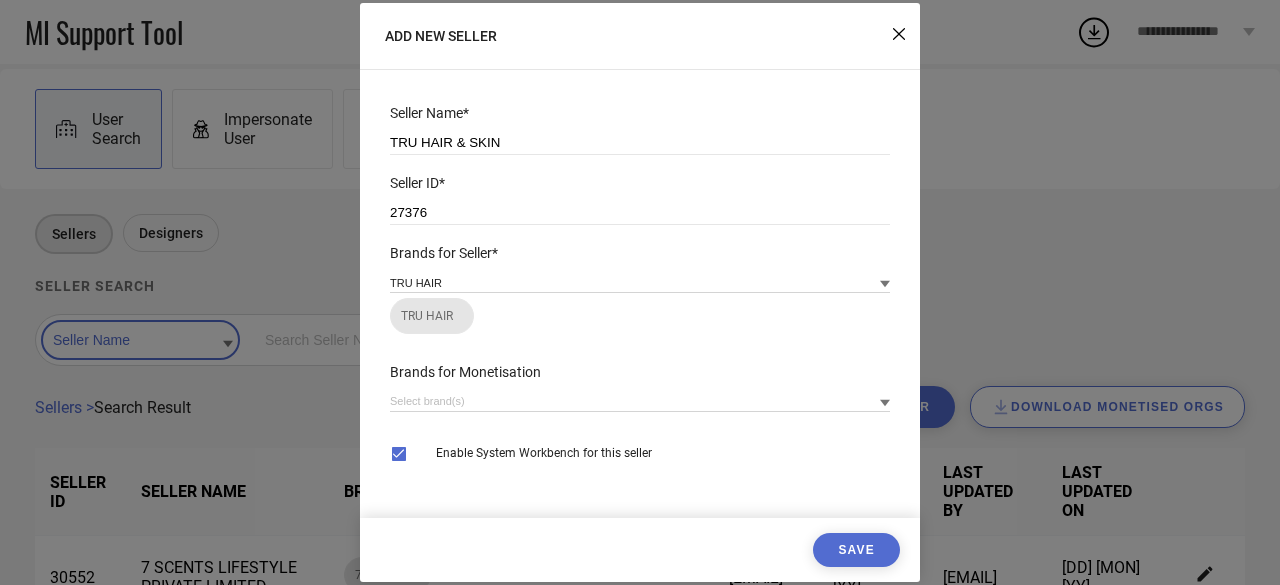 click on "Save" at bounding box center (856, 550) 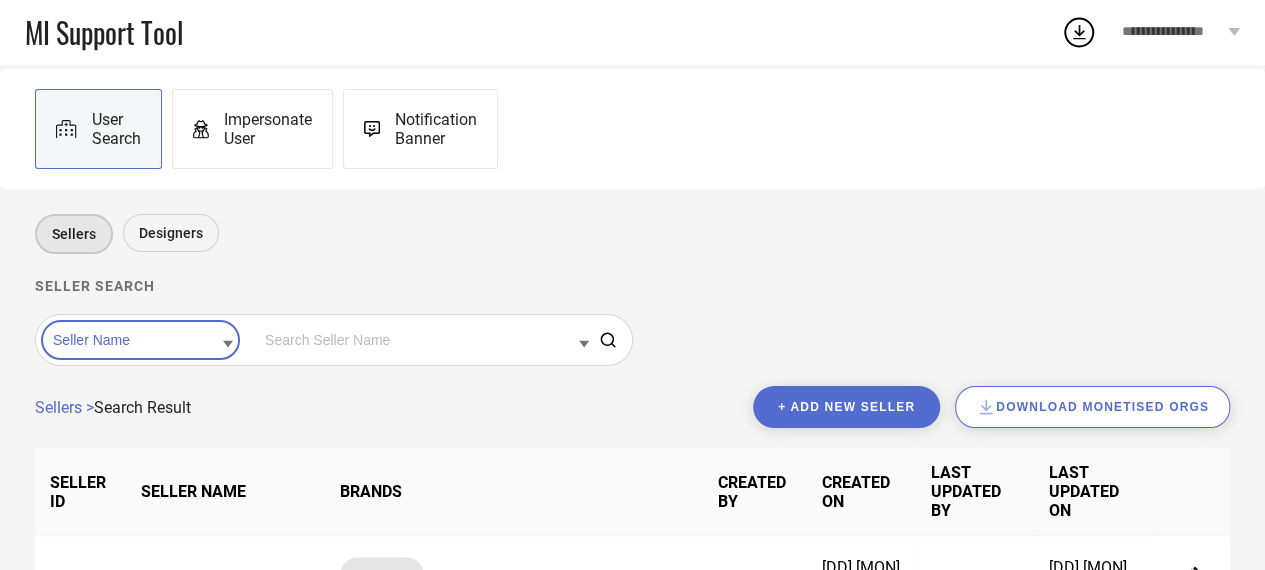 click on "+ Add new seller" at bounding box center [846, 407] 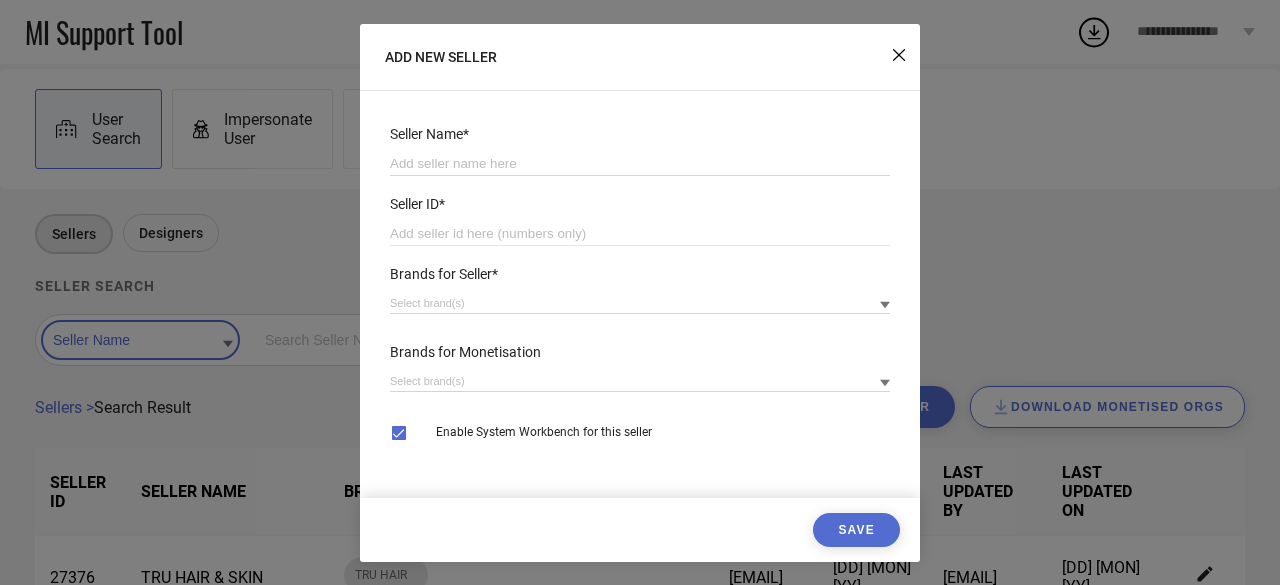 paste on "STEADFAST MEDISHIELD PRIVATE LIMITED" 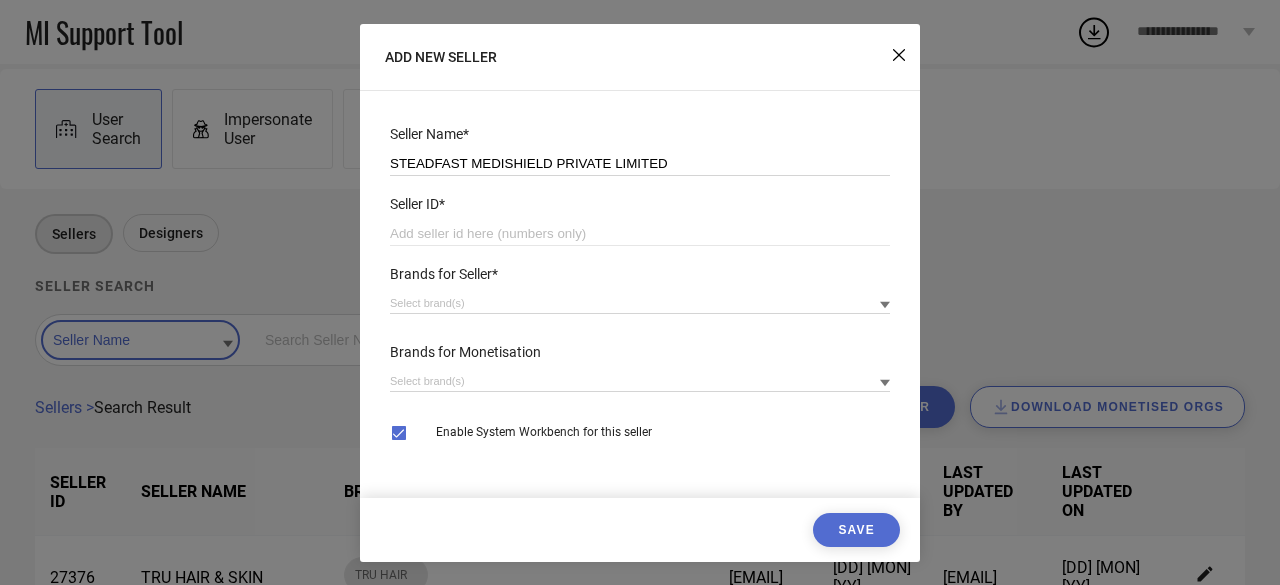 type on "STEADFAST MEDISHIELD PRIVATE LIMITED" 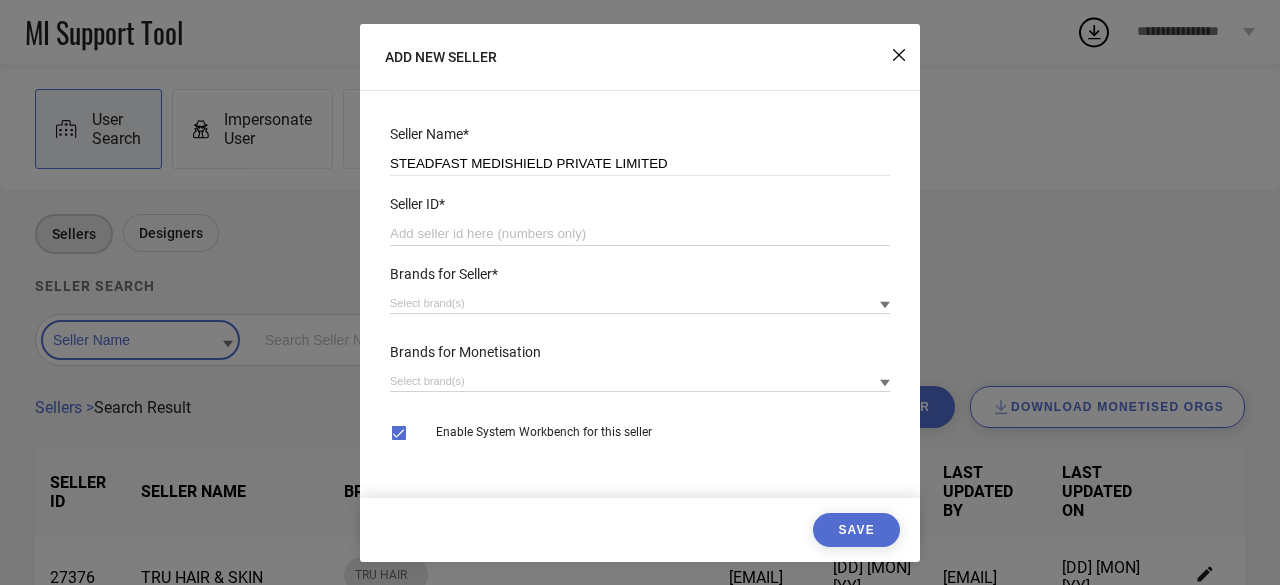 click at bounding box center [640, 234] 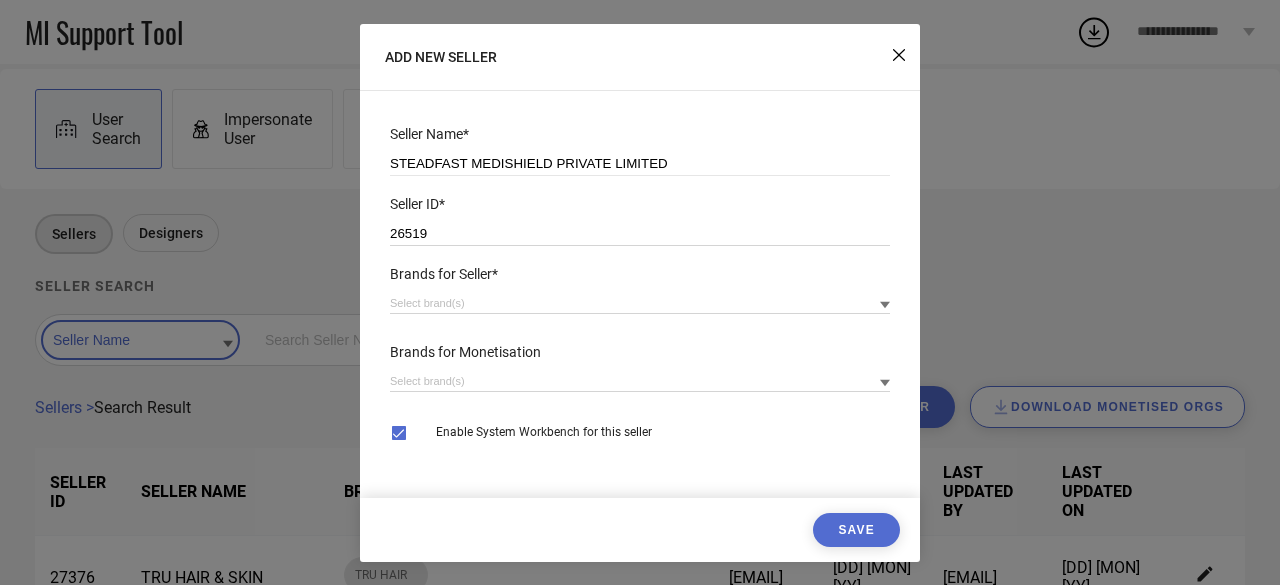 type on "26519" 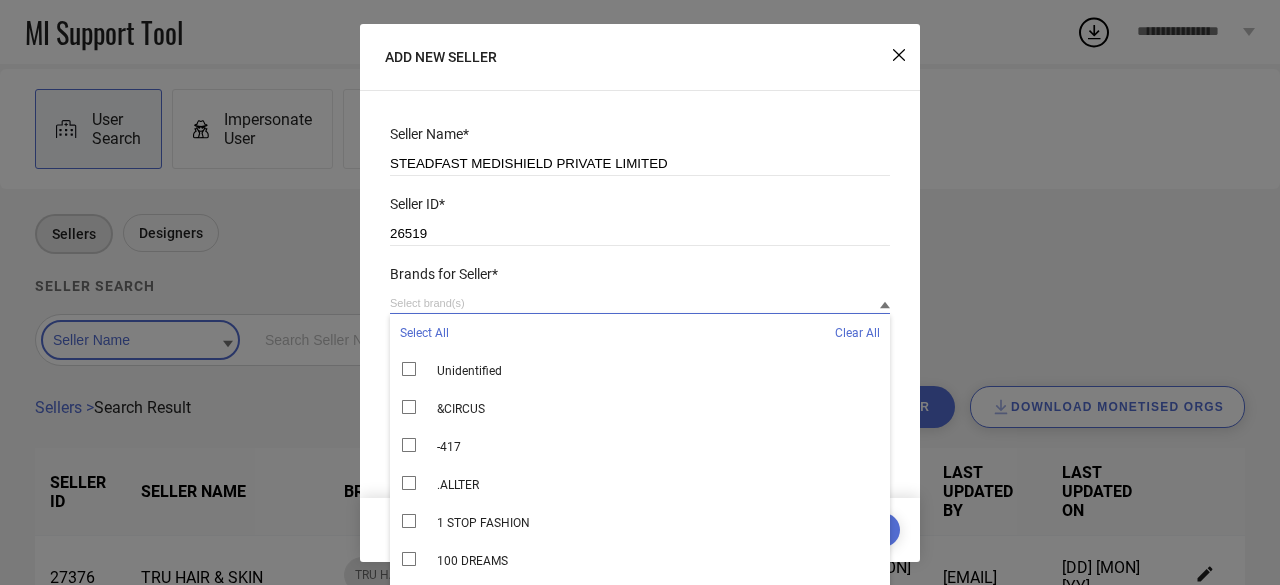 click at bounding box center [640, 303] 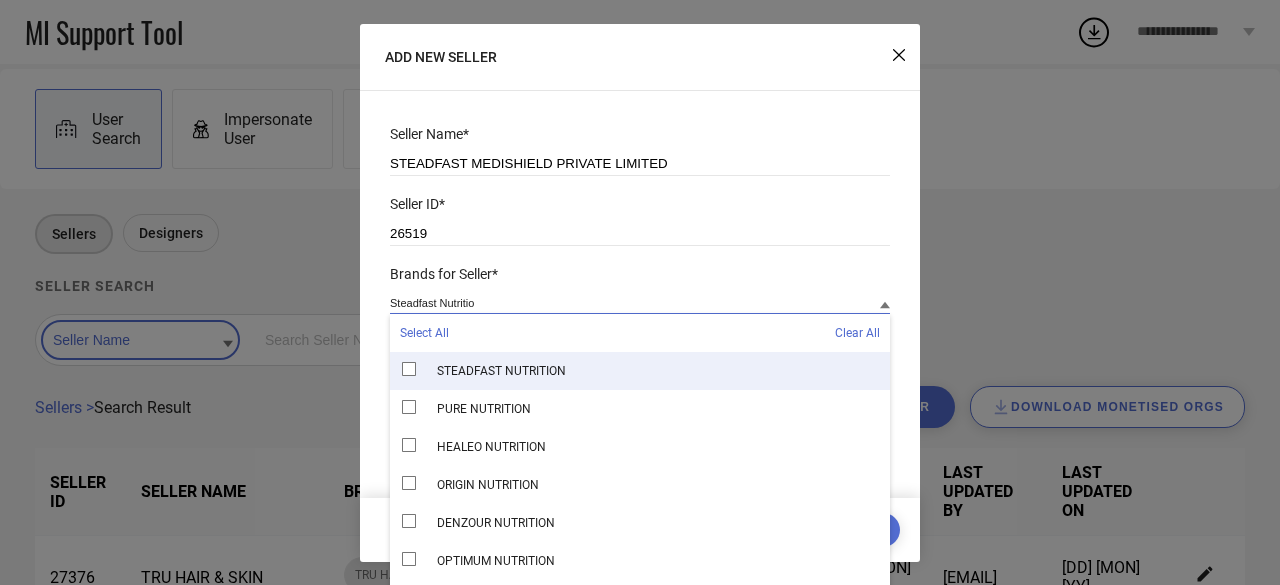 type on "Steadfast Nutritio" 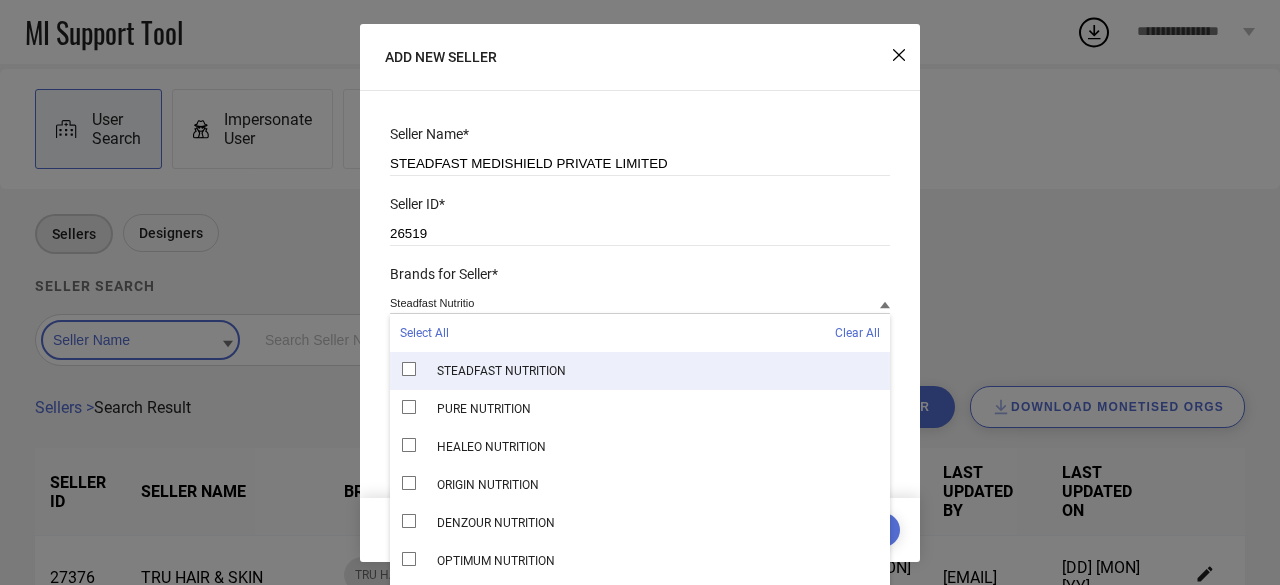 click on "STEADFAST NUTRITION" at bounding box center (640, 371) 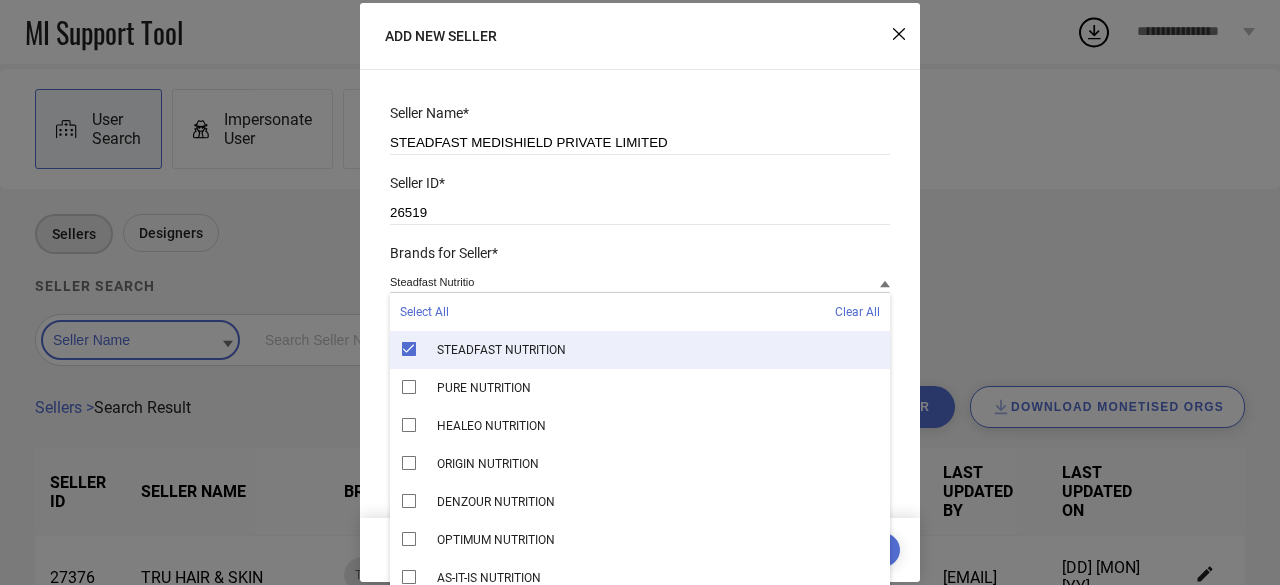 click on "Seller Name* STEADFAST MEDISHIELD PRIVATE LIMITED Seller ID* 26519 Brands for Seller* Steadfast Nutritio Select All Clear All STEADFAST NUTRITION PURE NUTRITION HEALEO NUTRITION ORIGIN NUTRITION DENZOUR NUTRITION OPTIMUM NUTRITION AS-IT-IS NUTRITION HERBALIFE NUTRITION WELLBEING NUTRITION BIGMUSCLES NUTRITION BEST CHOICE NUTRITION MYPRO SPORT NUTRITION STEADFAST NUTRITION Brands for Monetisation Enable System Workbench for this seller Save" at bounding box center (640, 292) 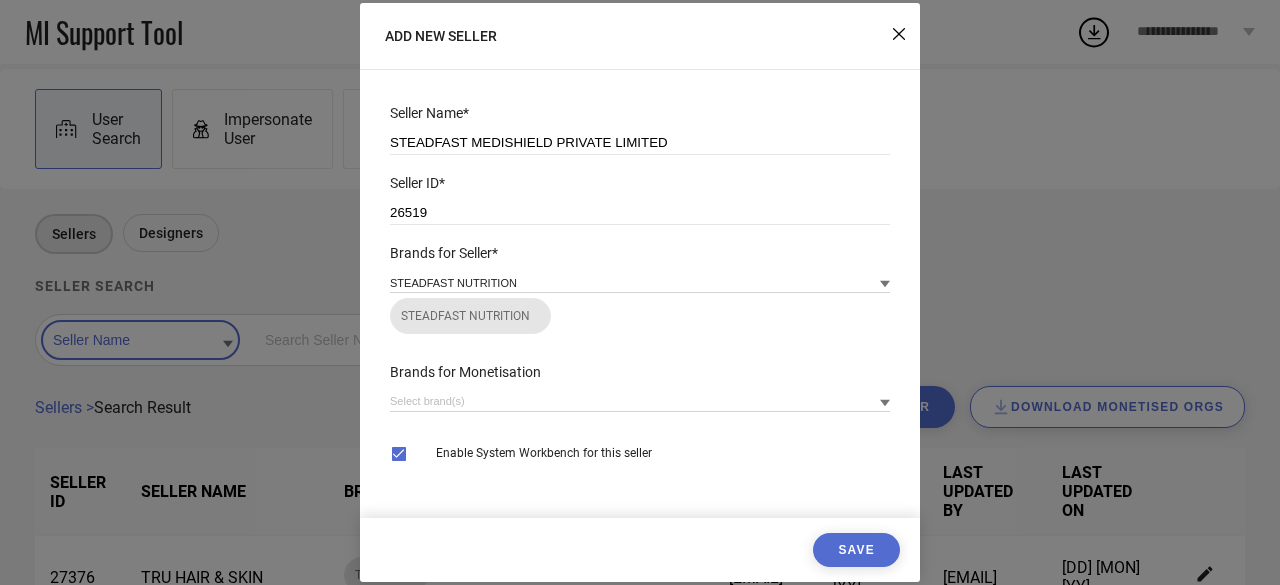 click on "Save" at bounding box center [856, 550] 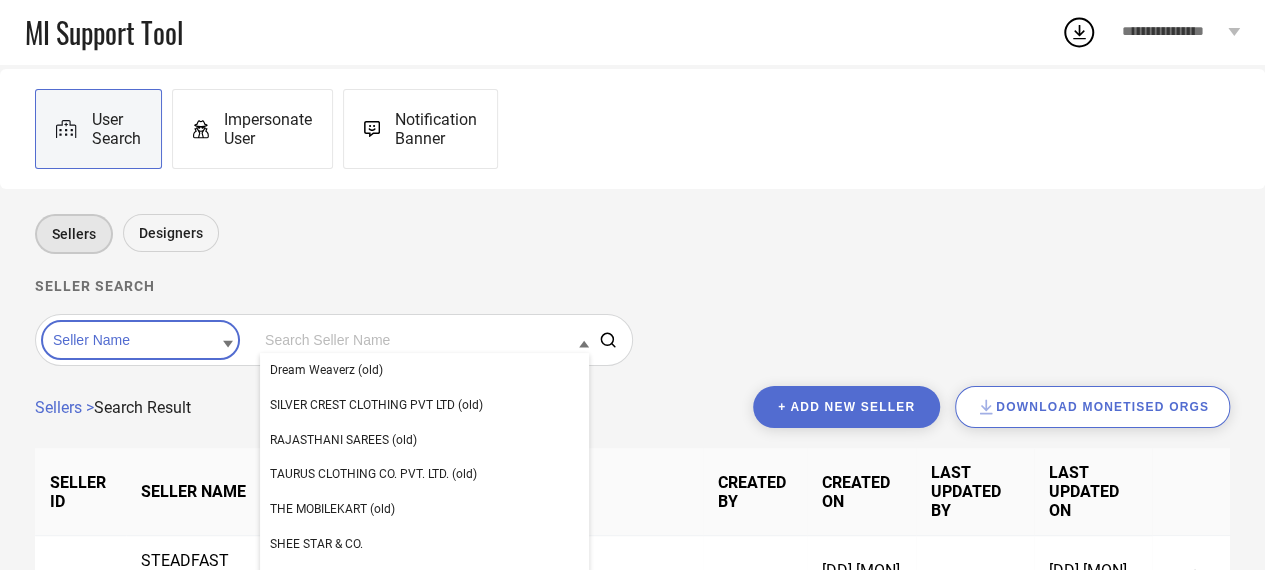 click at bounding box center [424, 340] 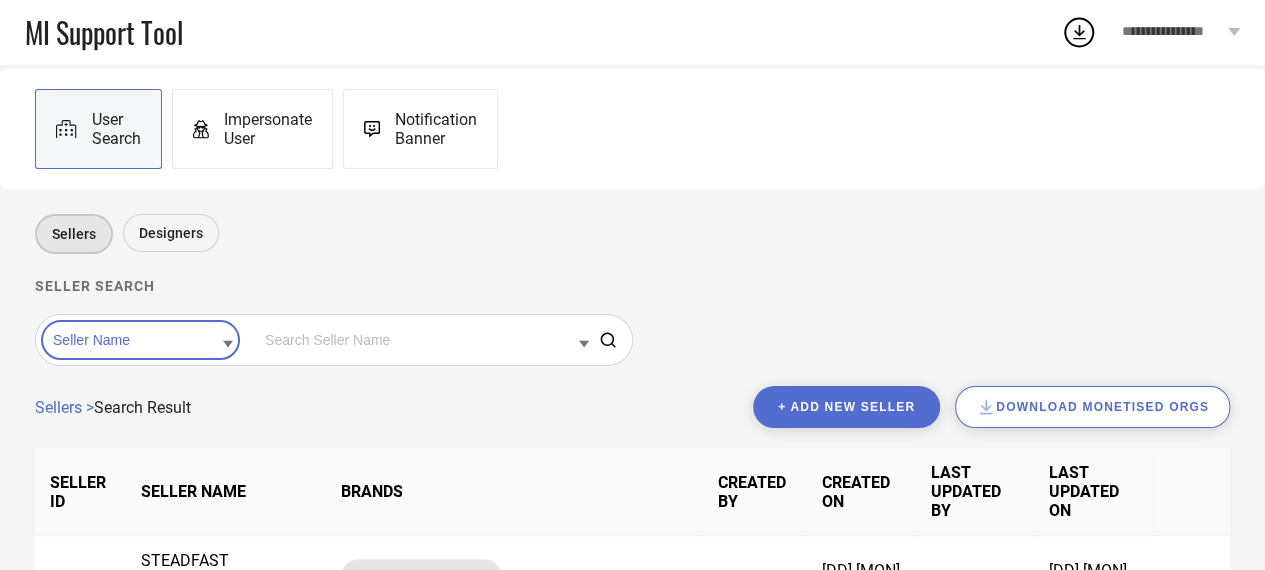 click on "+ Add new seller" at bounding box center [846, 407] 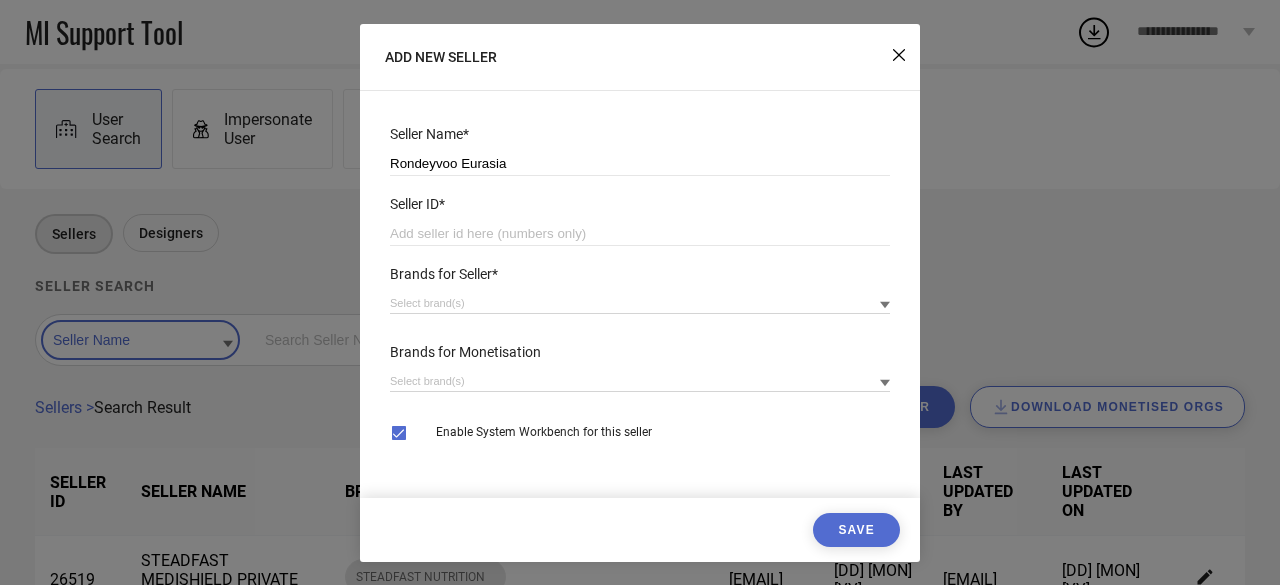 type on "Rondeyvoo Eurasia" 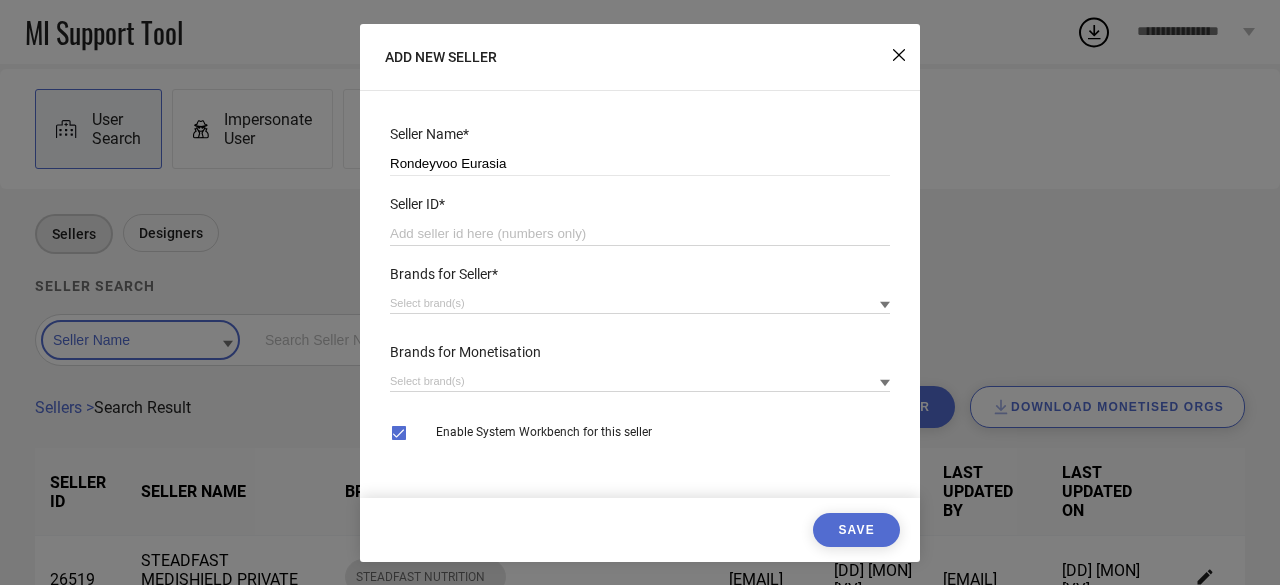 click at bounding box center [640, 234] 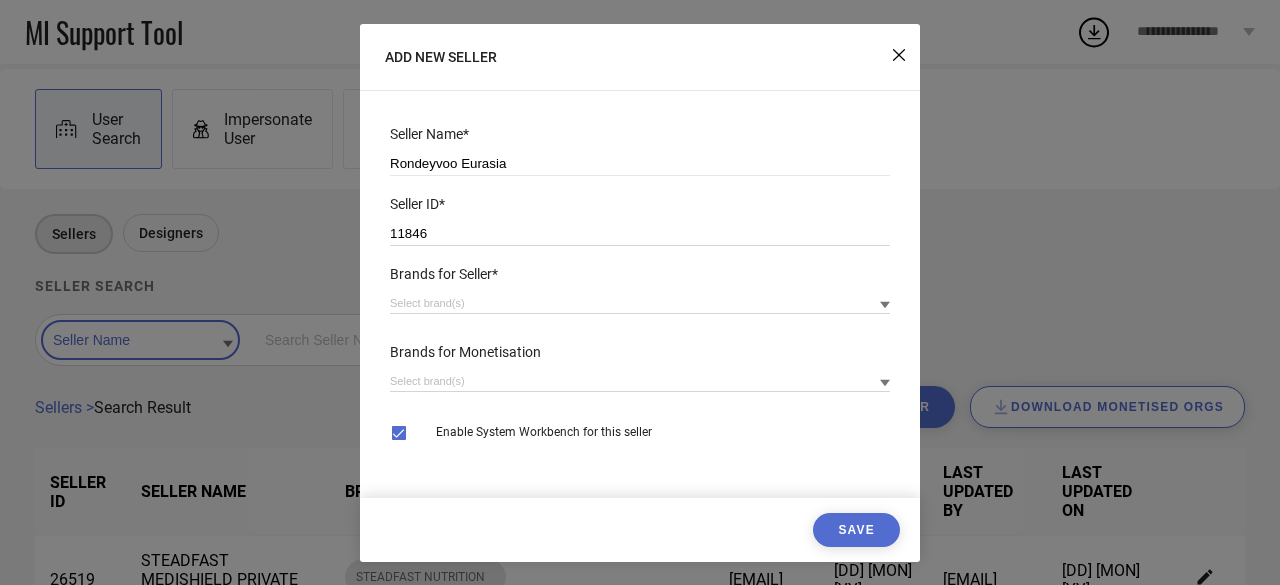 type on "11846" 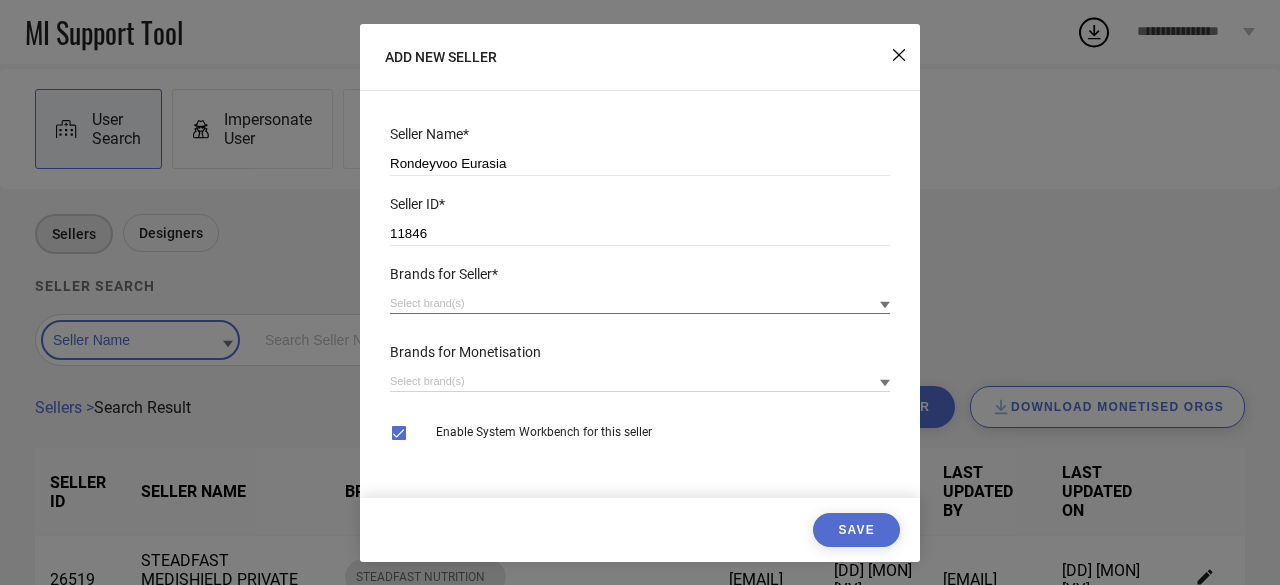 click at bounding box center (640, 303) 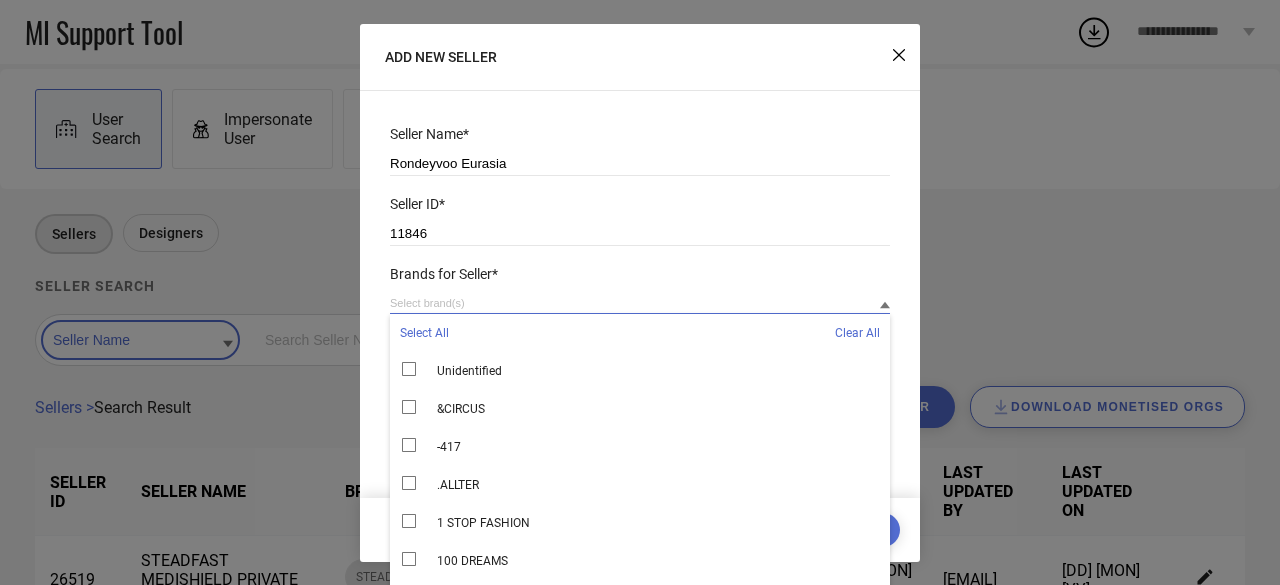 paste on "Adore" 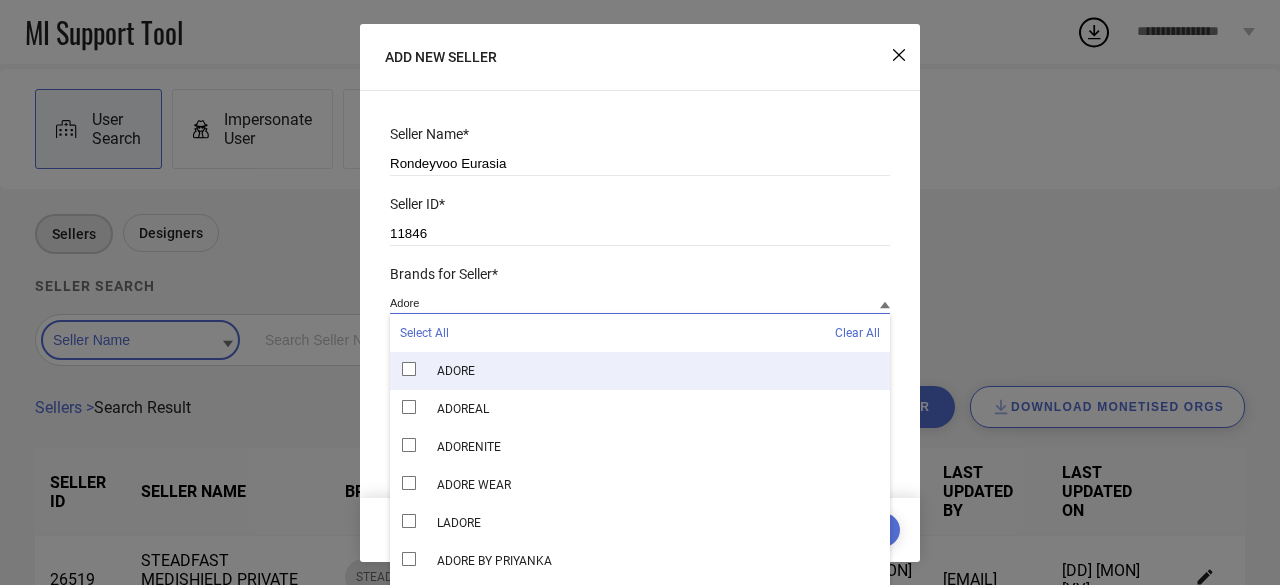 type on "Adore" 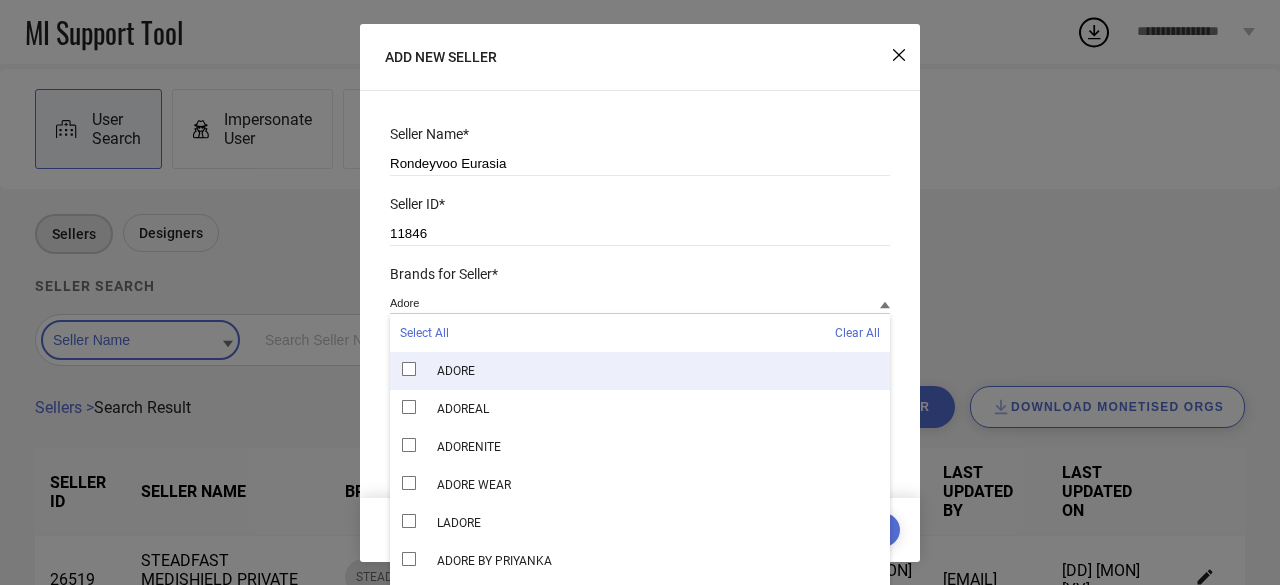 click on "ADORE" at bounding box center [640, 371] 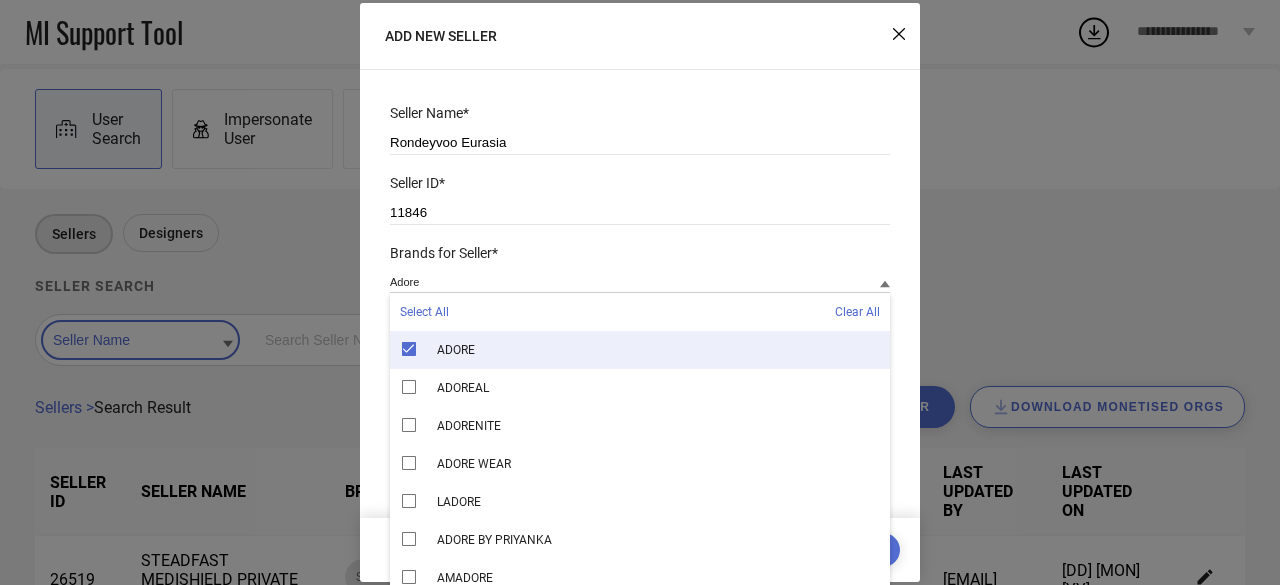 click on "Seller Name* Rondeyvoo Eurasia Seller ID* 11846 Brands for Seller* Adore Select All Clear All ADORE ADOREAL ADORENITE ADORE  WEAR LADORE ADORE BY PRIYANKA AMADORE CADORE GIFTS ADORE Brands for Monetisation Enable System Workbench for this seller Save" at bounding box center [640, 292] 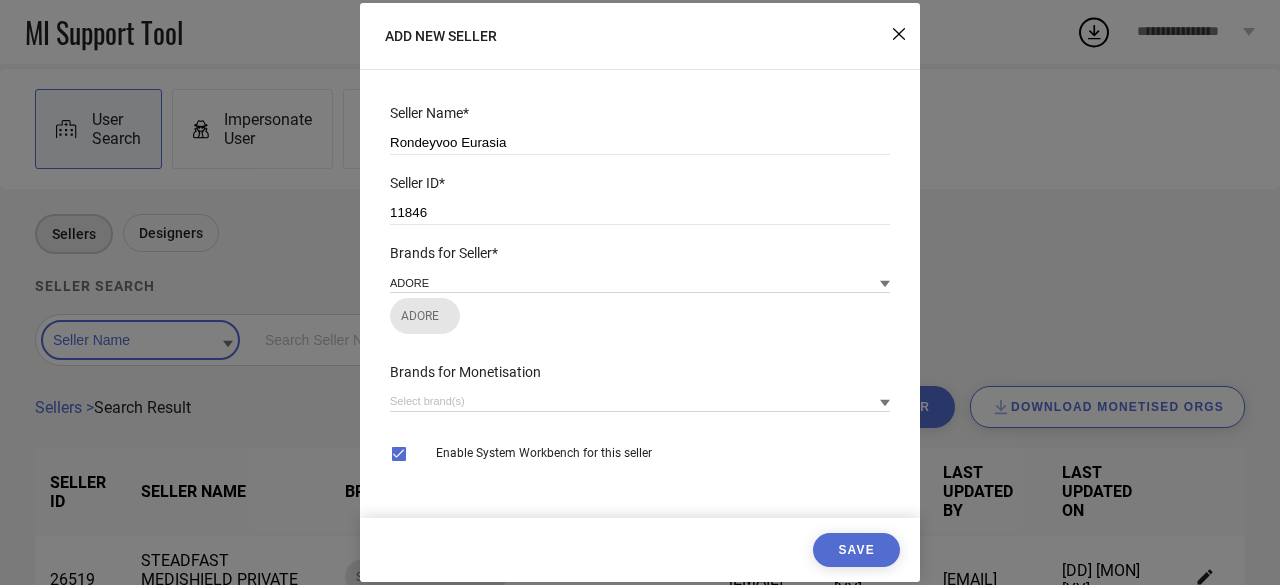 click on "Save" at bounding box center [856, 550] 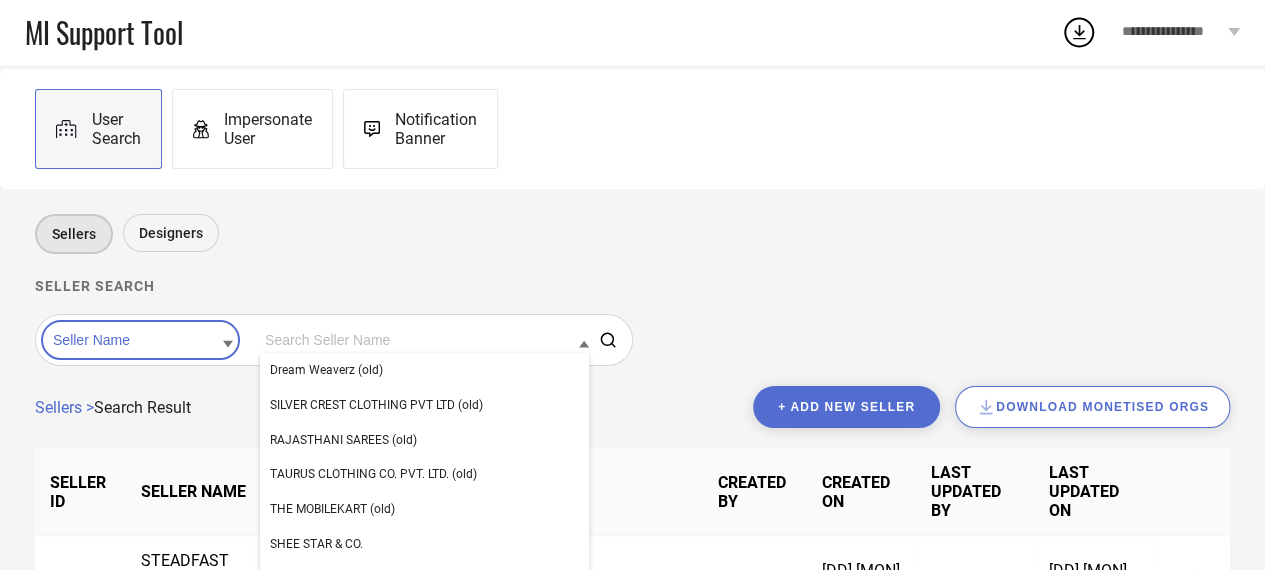 click at bounding box center (424, 340) 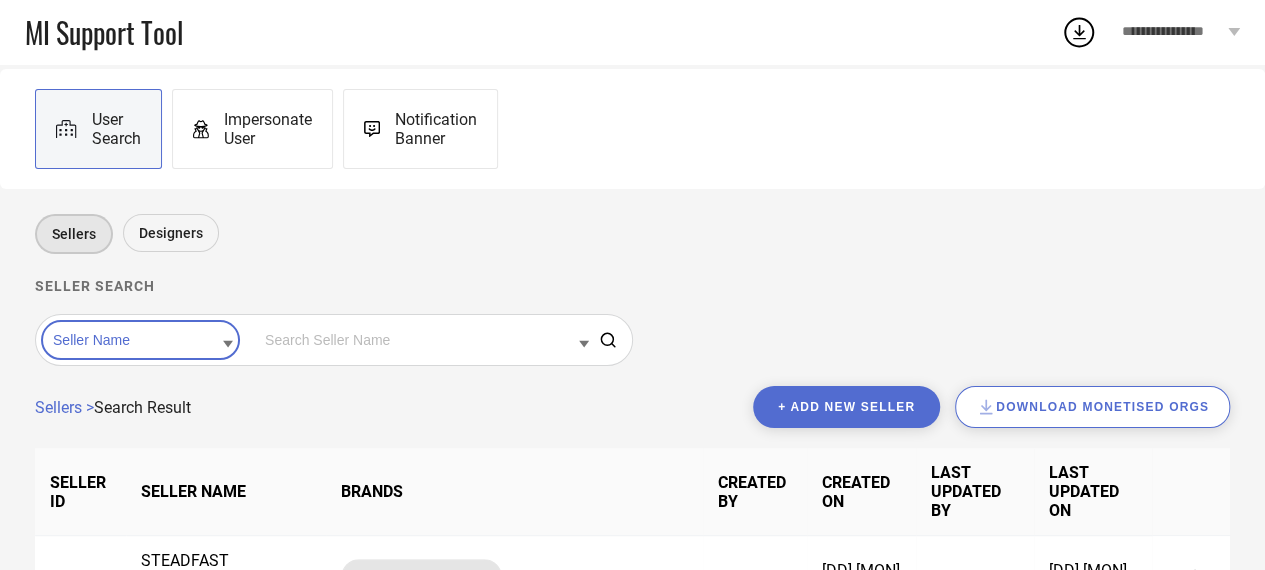 paste on "Adore" 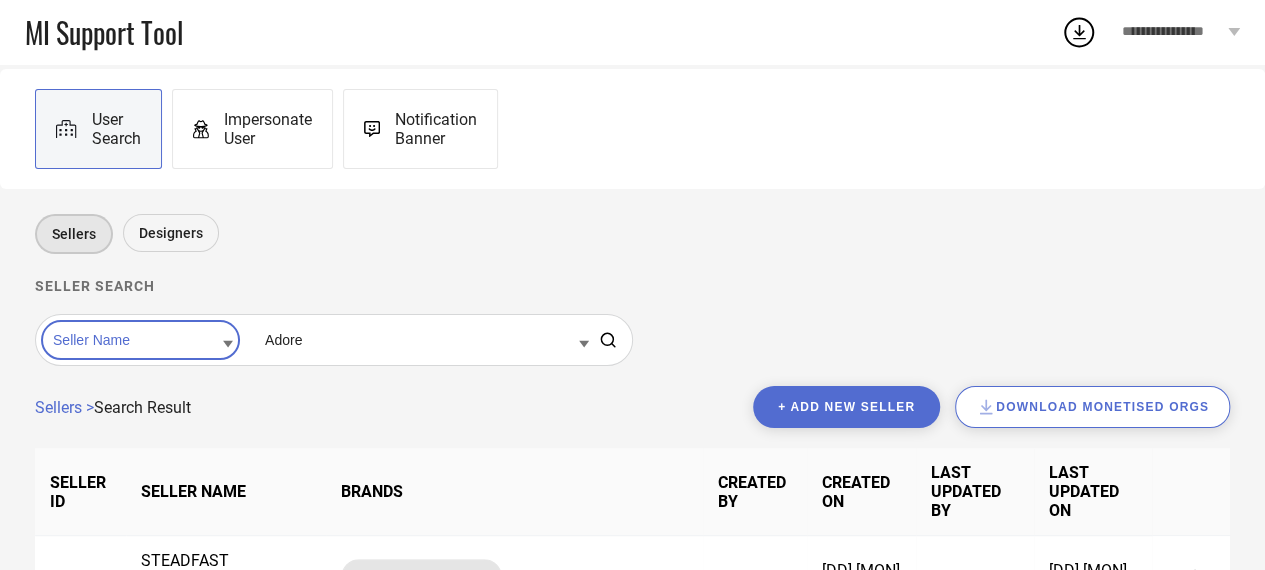 type on "Adore" 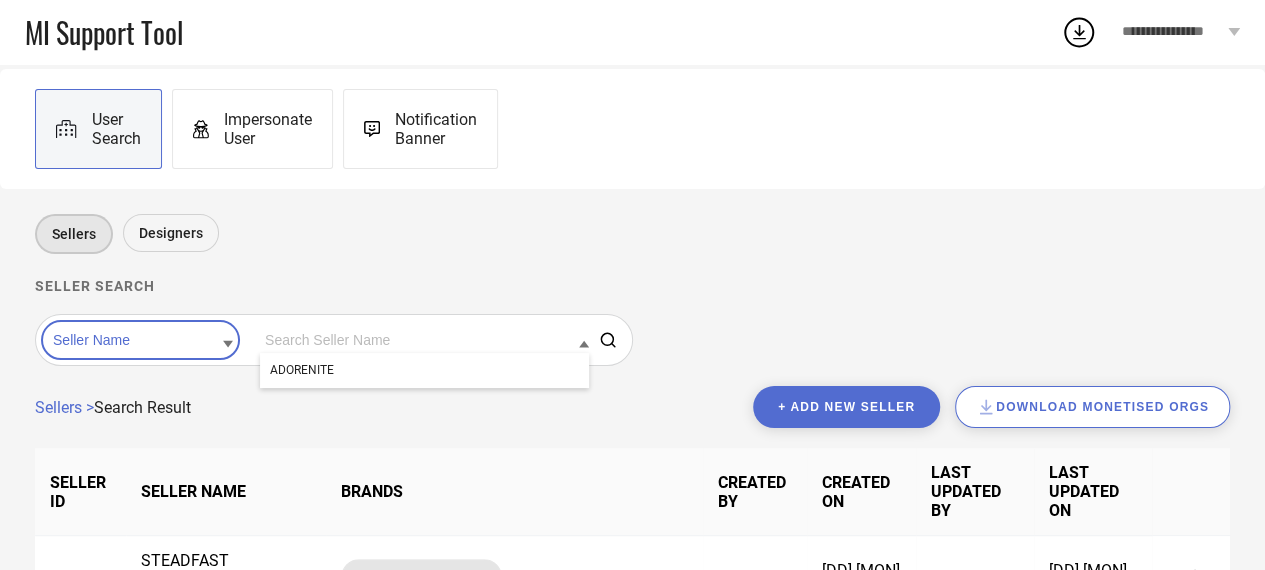 paste on "Rondeyvoo Eurasia" 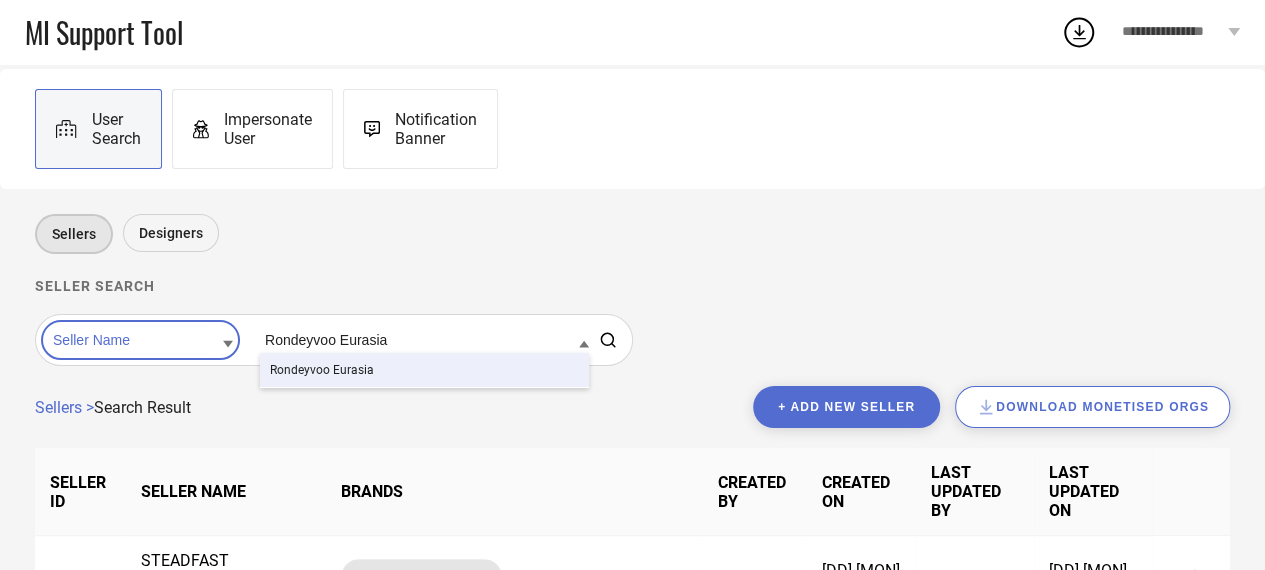 type on "Rondeyvoo Eurasia" 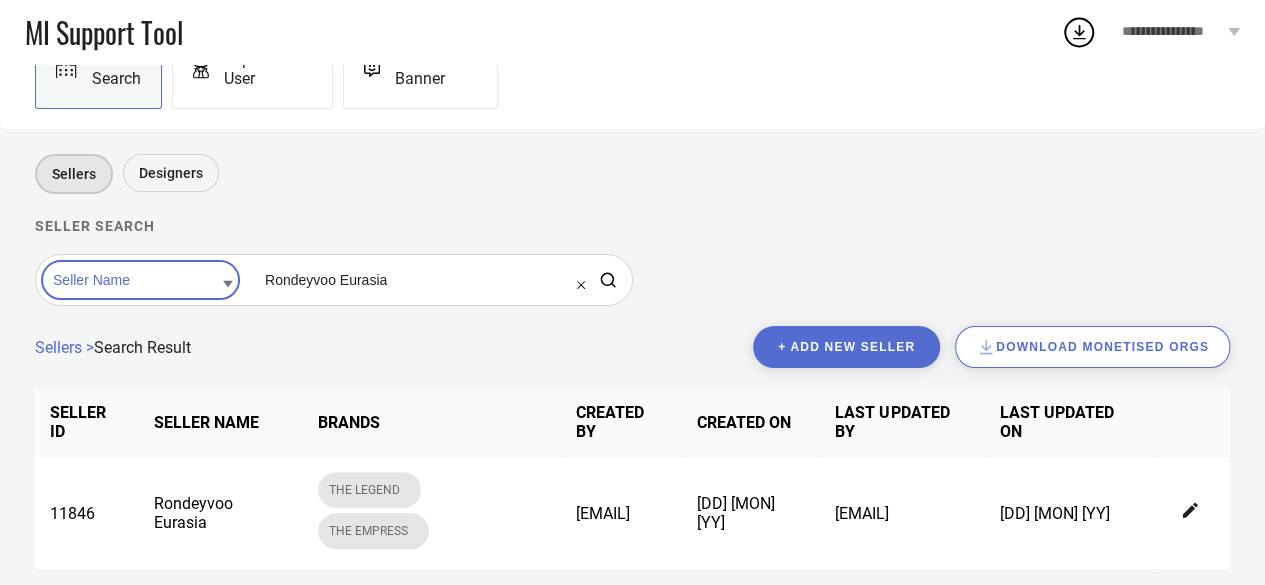 scroll, scrollTop: 94, scrollLeft: 0, axis: vertical 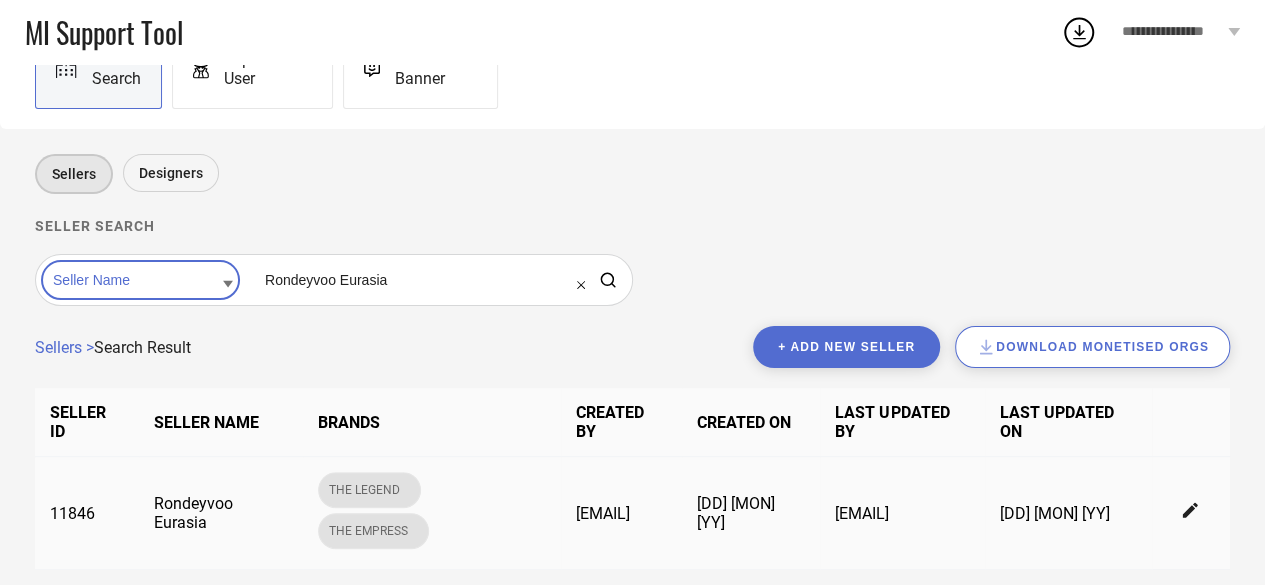 click 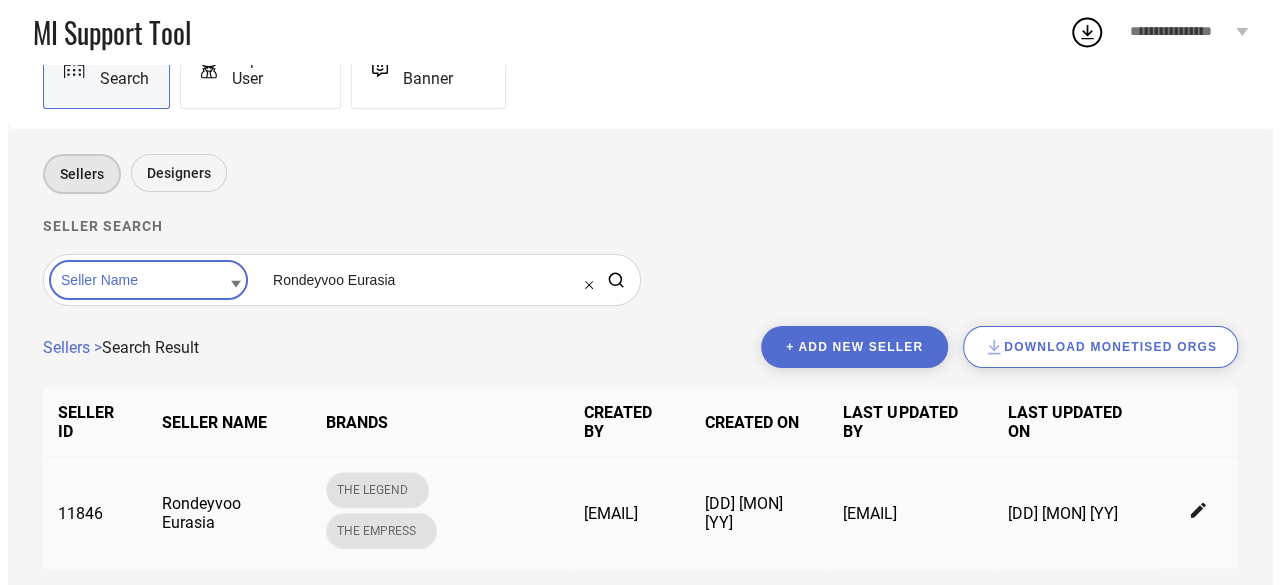 scroll, scrollTop: 75, scrollLeft: 0, axis: vertical 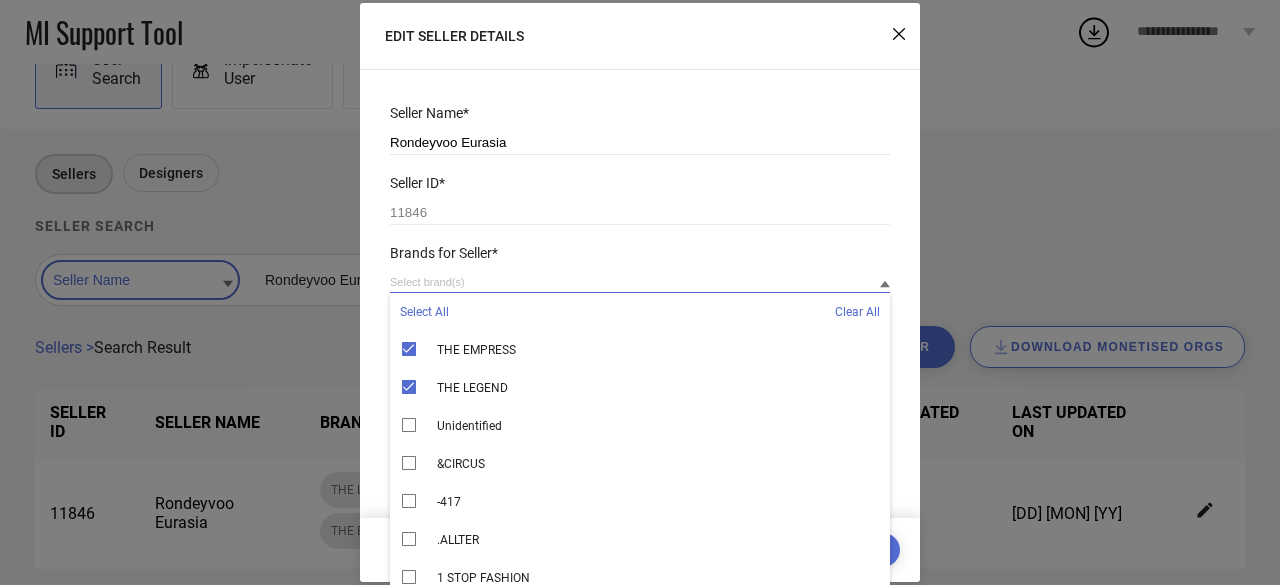 click at bounding box center [640, 282] 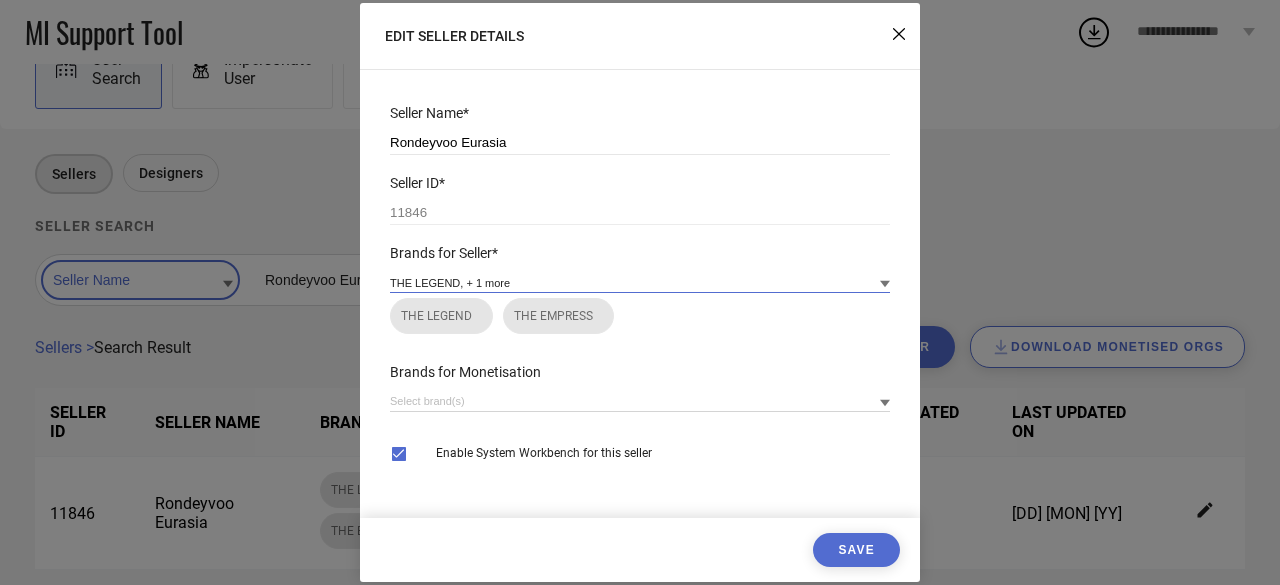 click at bounding box center (640, 282) 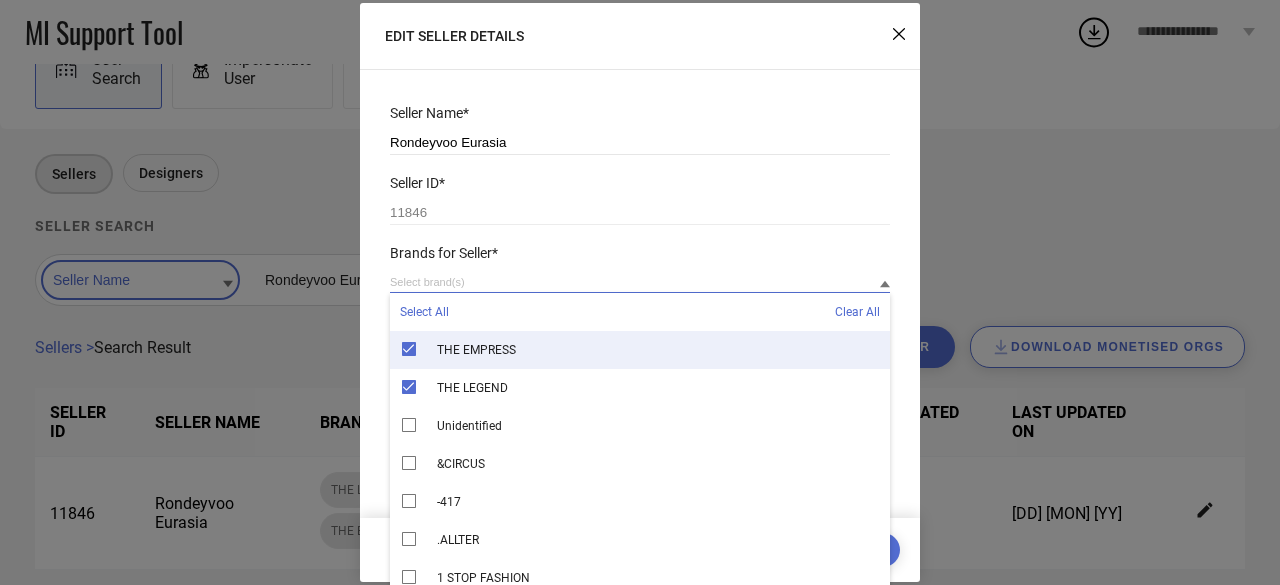 paste on "Adore" 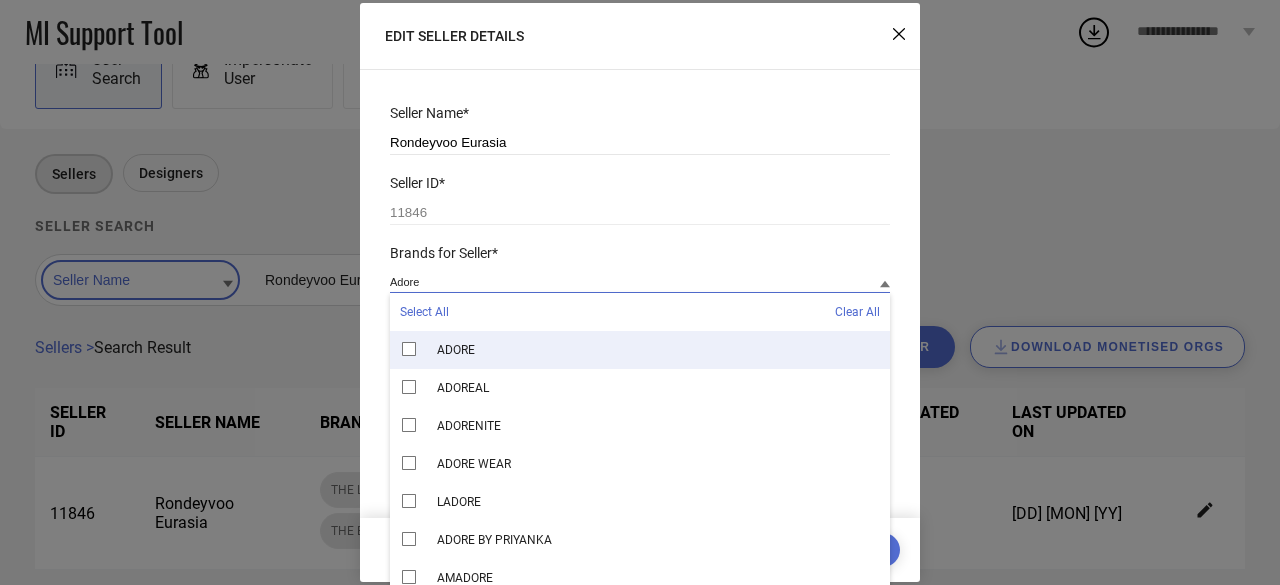 type on "Adore" 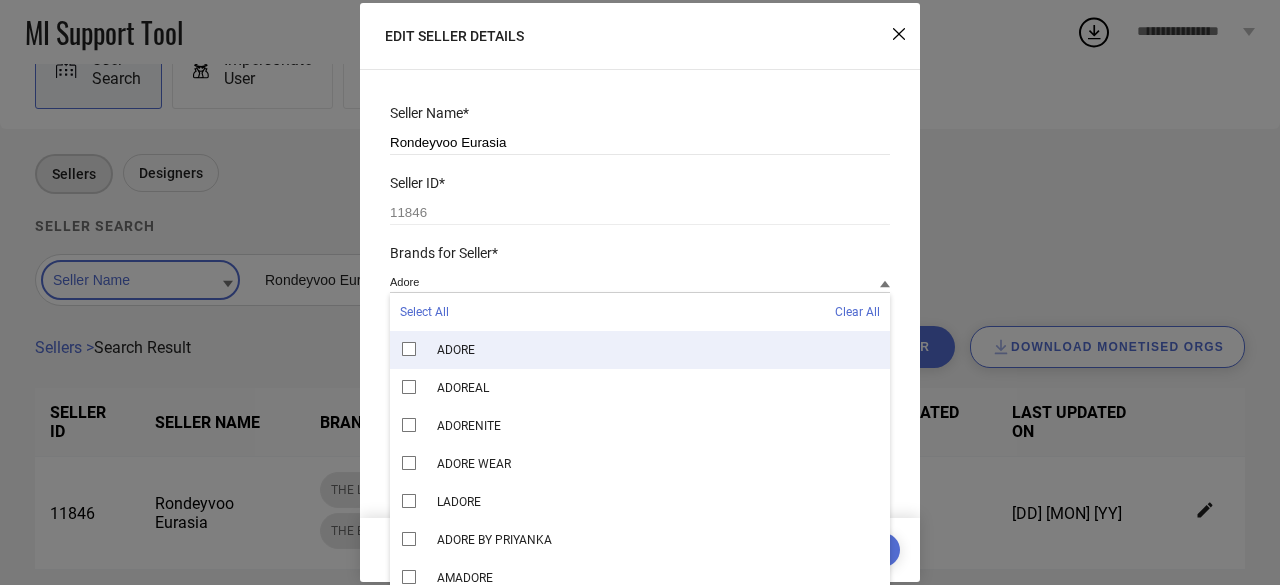 click on "ADORE" at bounding box center [640, 350] 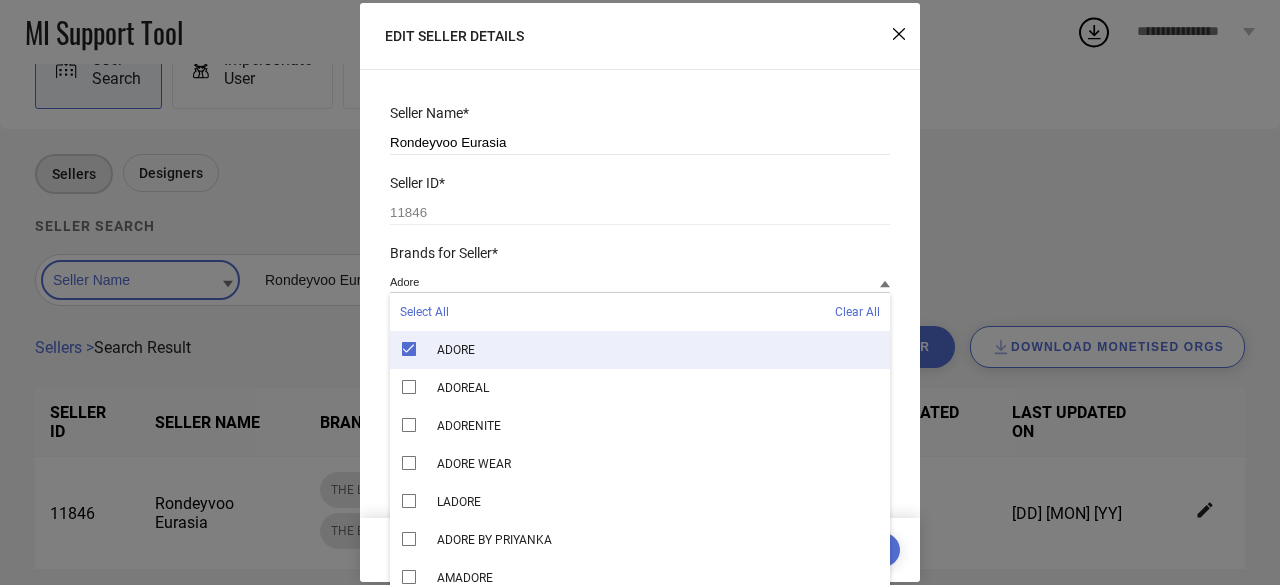 click on "Seller Name* Rondeyvoo Eurasia Seller ID* 11846 Brands for Seller* Adore Select All Clear All ADORE ADOREAL ADORENITE ADORE  WEAR LADORE ADORE BY PRIYANKA AMADORE CADORE GIFTS THE LEGEND THE EMPRESS ADORE Brands for Monetisation Enable System Workbench for this seller Save" at bounding box center (640, 292) 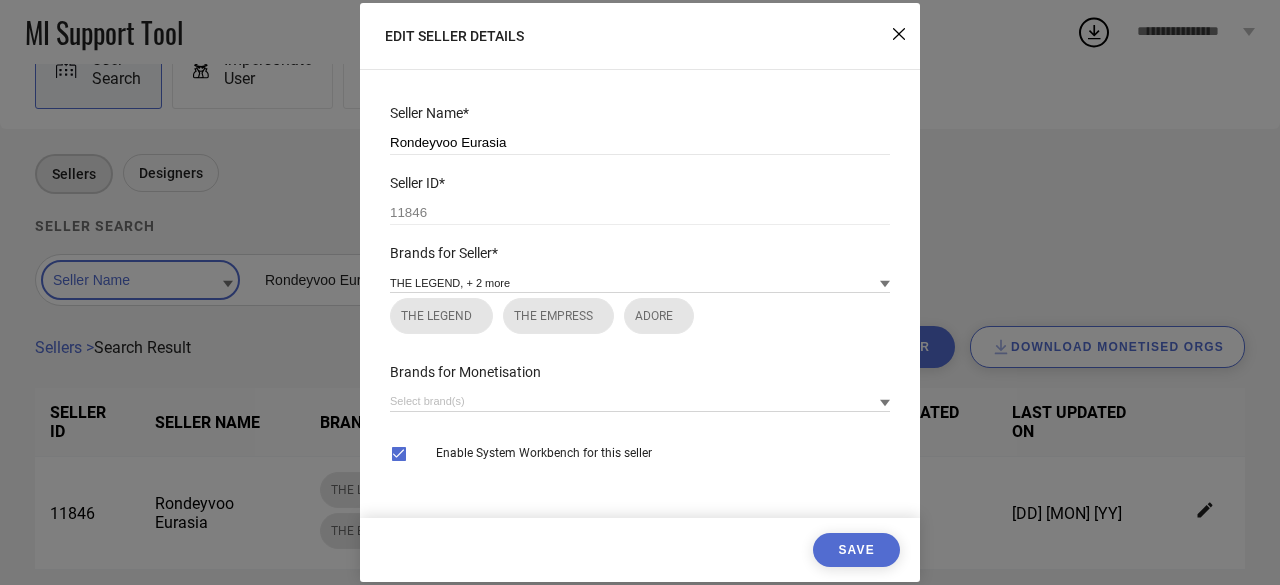 click on "Save" at bounding box center (856, 550) 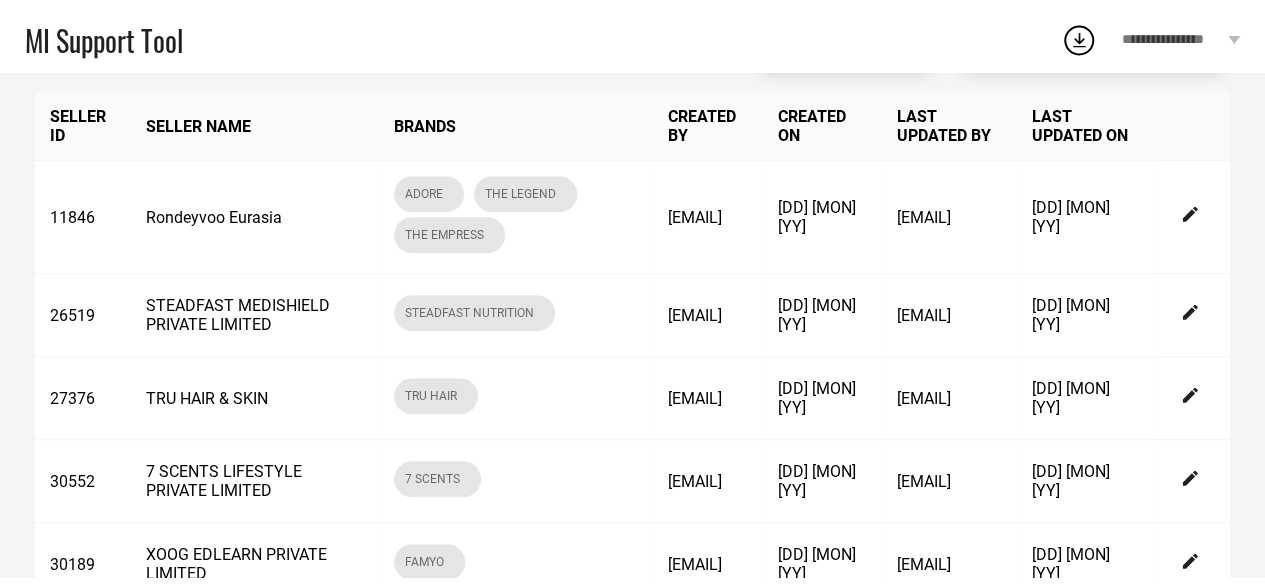 scroll, scrollTop: 0, scrollLeft: 0, axis: both 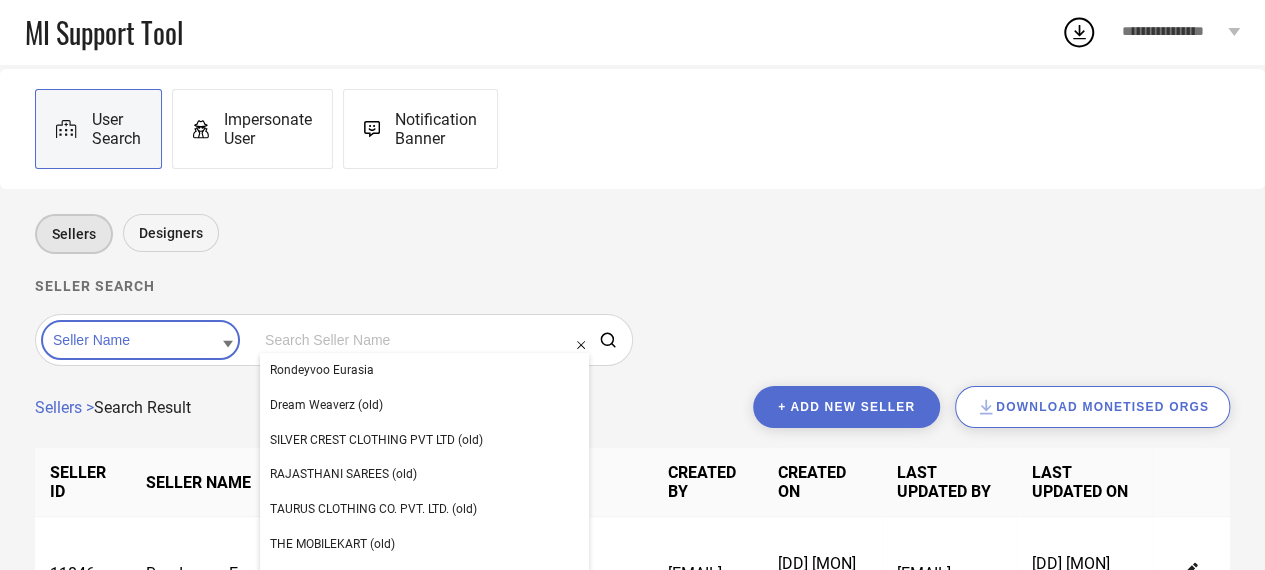 click at bounding box center [424, 340] 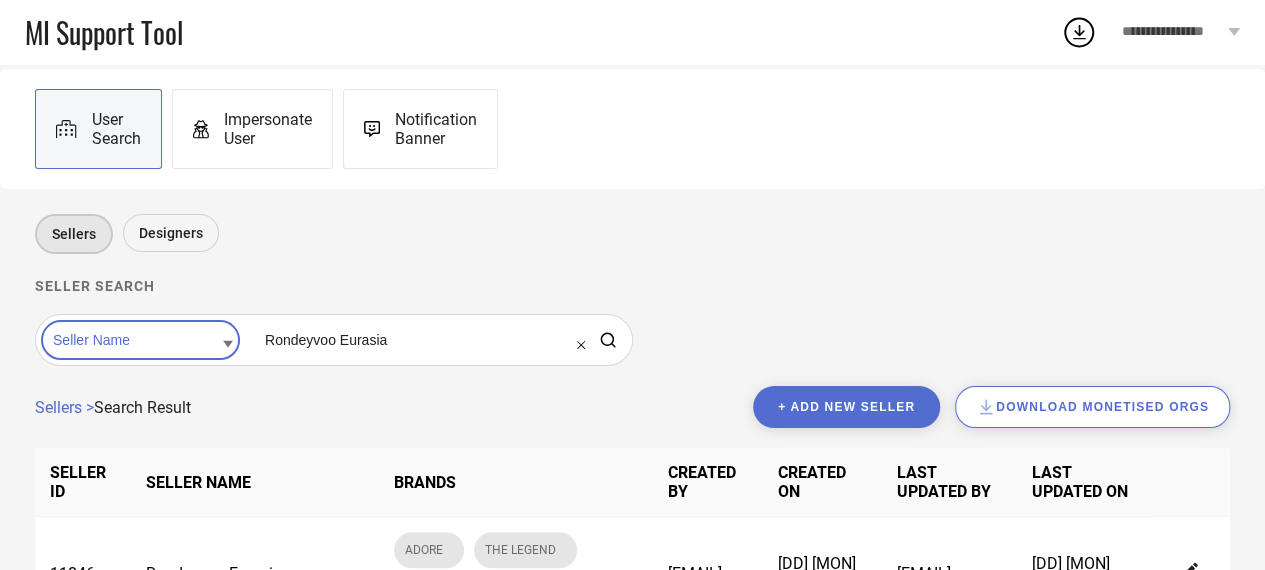 click at bounding box center (424, 340) 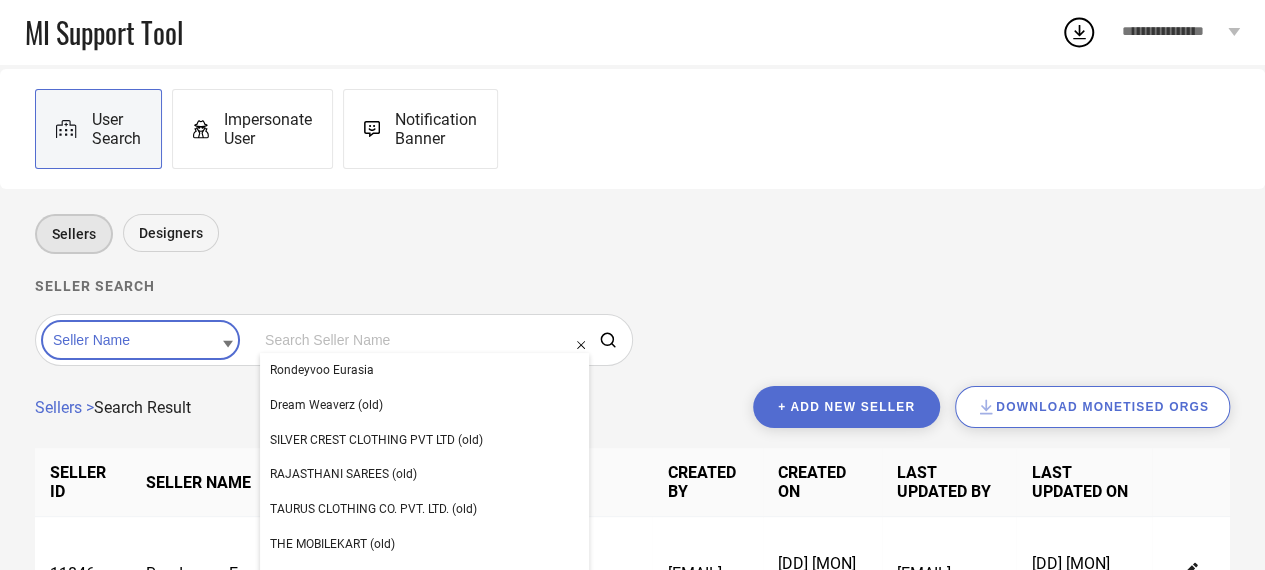paste on "SAANVI COSMETICS PRIVATE LIMITED" 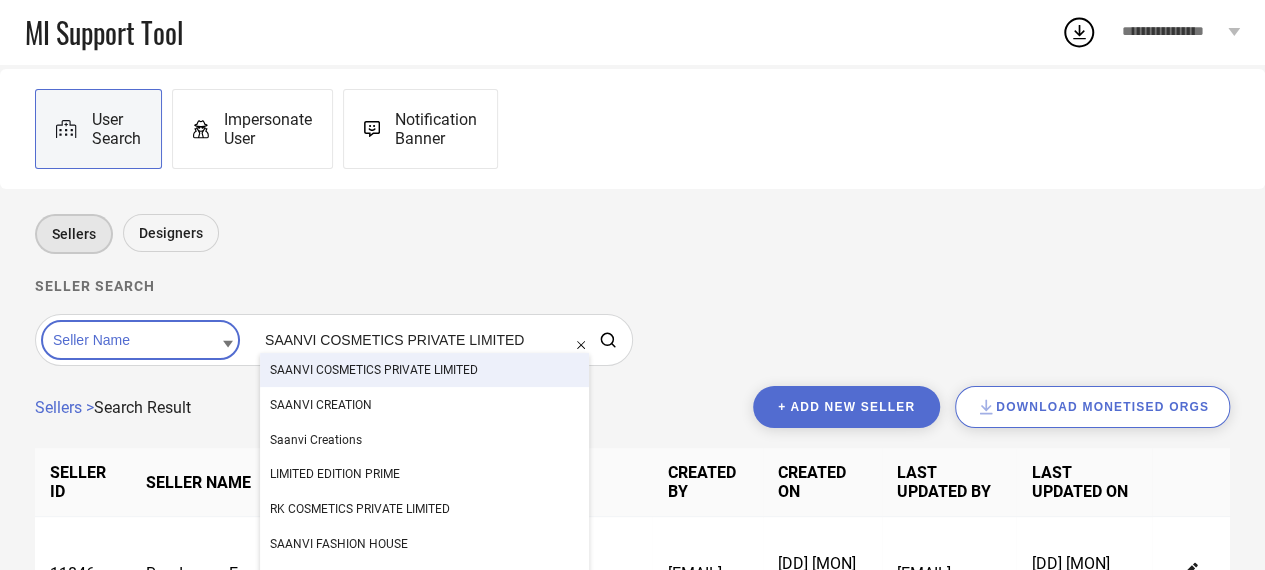 type on "SAANVI COSMETICS PRIVATE LIMITED" 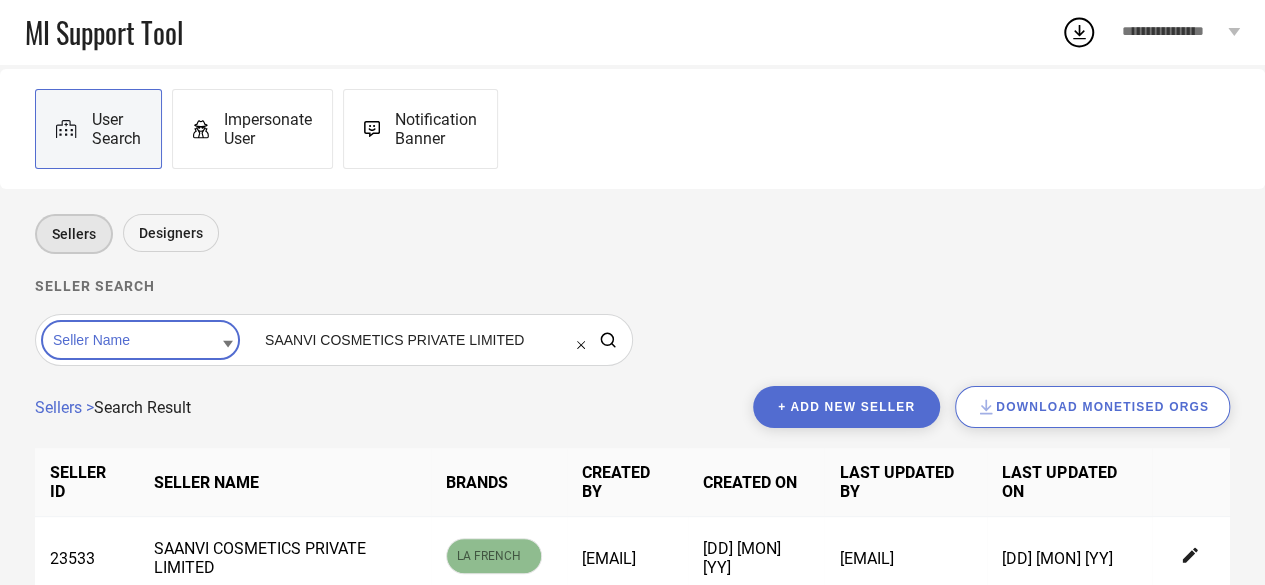 click on "+ Add new seller" at bounding box center (846, 407) 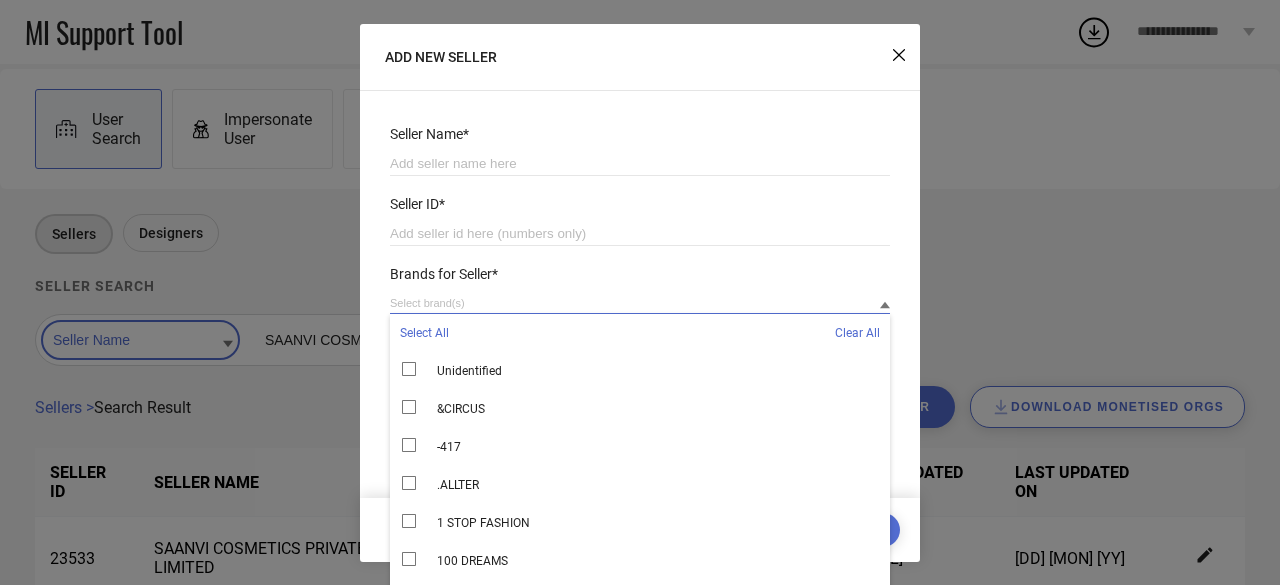 click at bounding box center (640, 303) 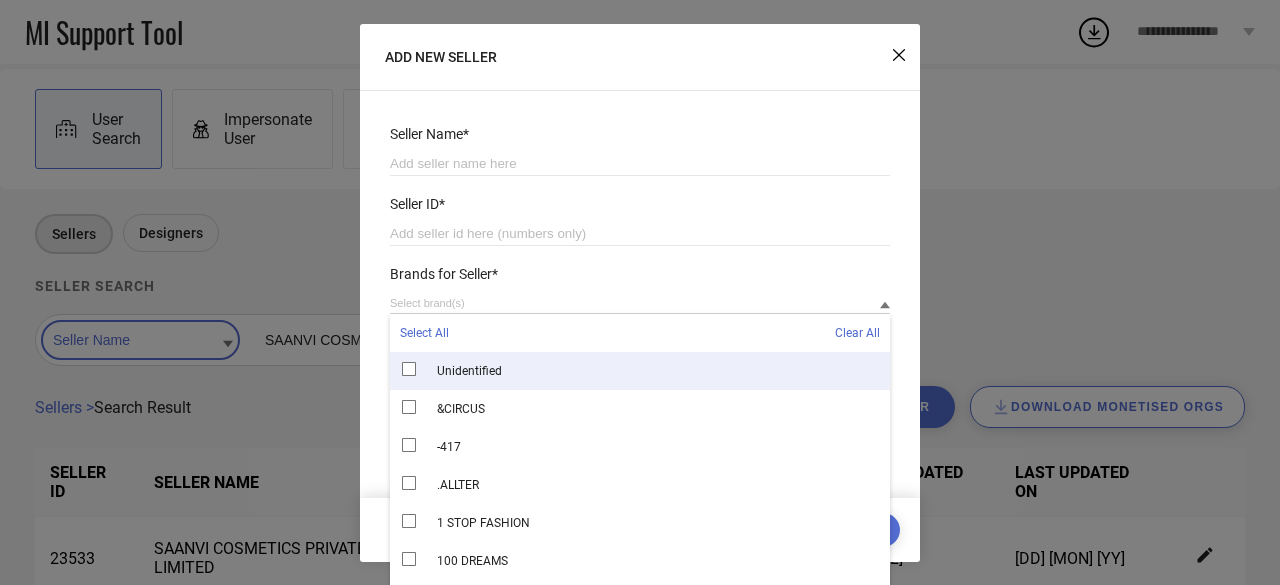 click on "Seller Name* Seller ID* Brands for Seller* Select All Clear All Unidentified &CIRCUS -417 .ALLTER 1 STOP FASHION 100 DREAMS 100LUCK 109F 10CLUB 11CAPS 12 FOX 1219 AVENUE Brands for Monetisation Enable System Workbench for this seller Save" at bounding box center (640, 292) 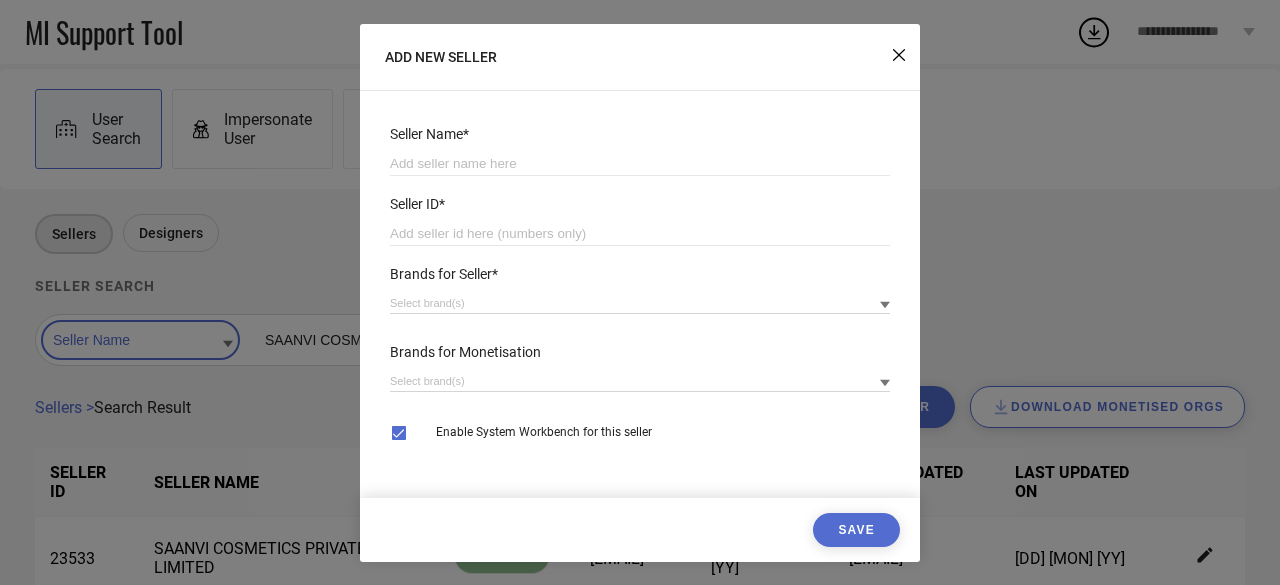 click on "ADD NEW SELLER Seller Name* Seller ID* Brands for Seller* Brands for Monetisation Enable System Workbench for this seller Save" at bounding box center [640, 292] 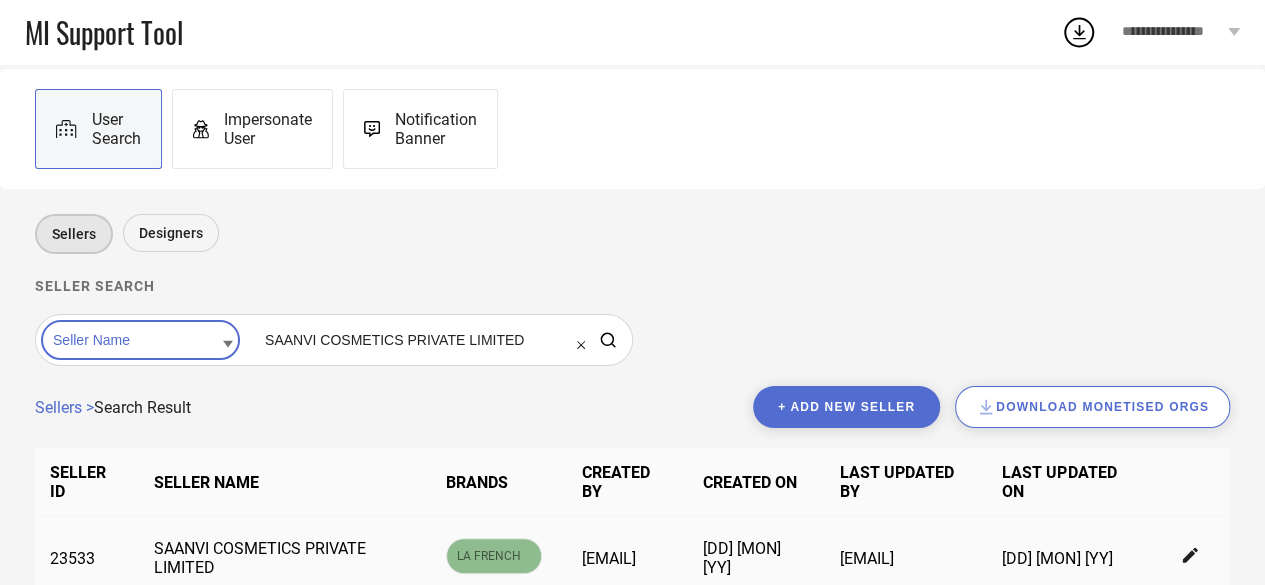 scroll, scrollTop: 55, scrollLeft: 0, axis: vertical 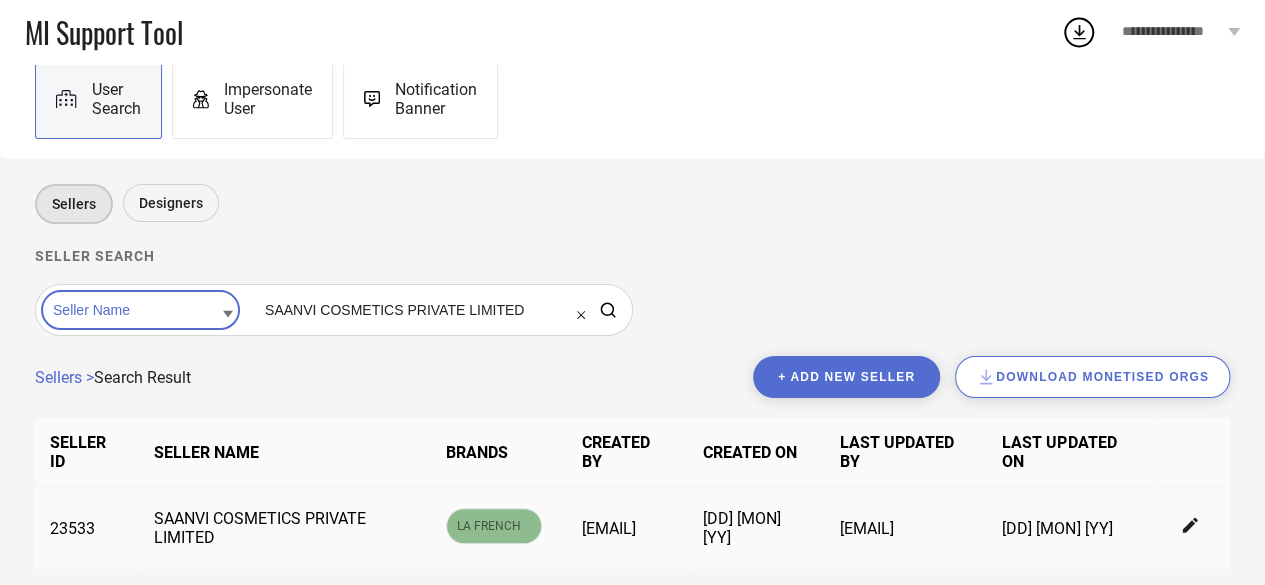 click 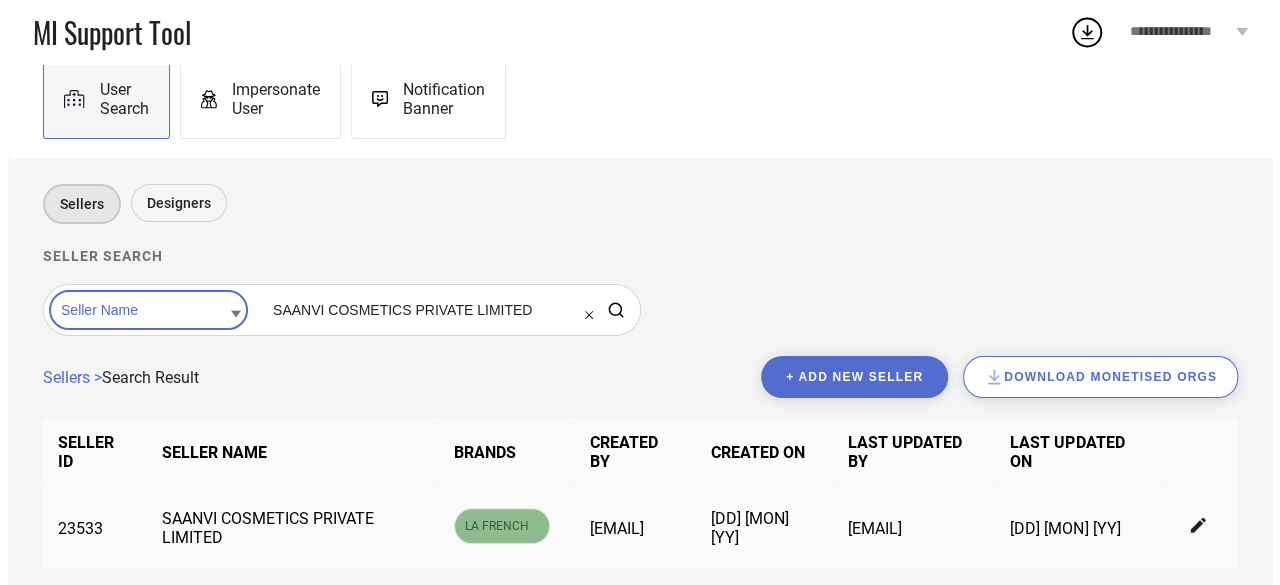 scroll, scrollTop: 54, scrollLeft: 0, axis: vertical 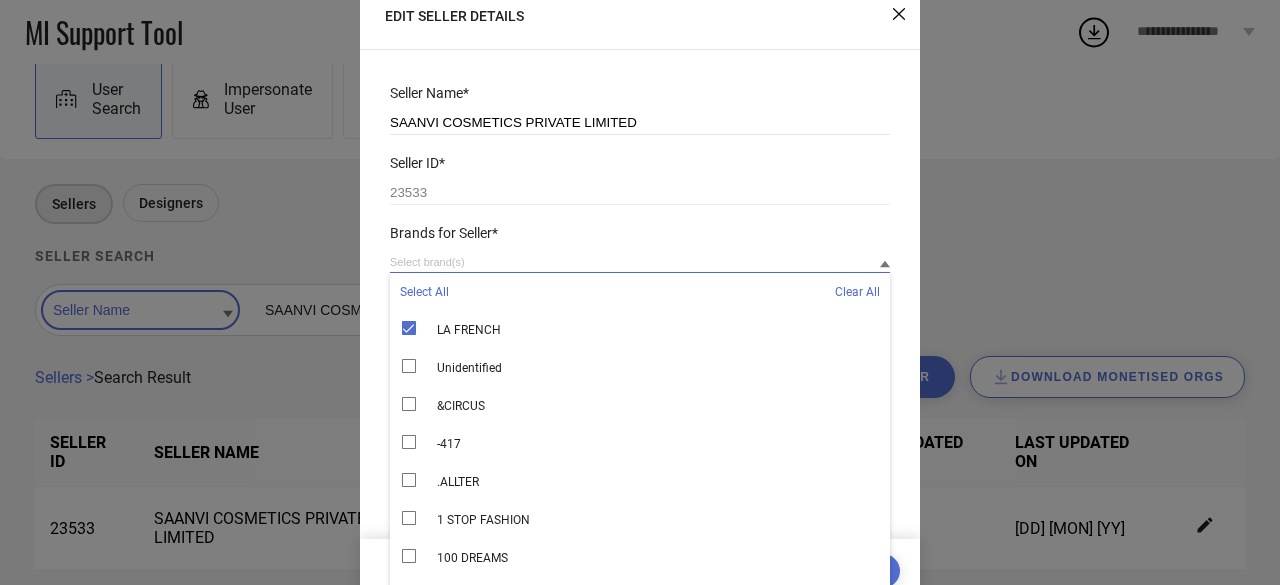 click at bounding box center [640, 262] 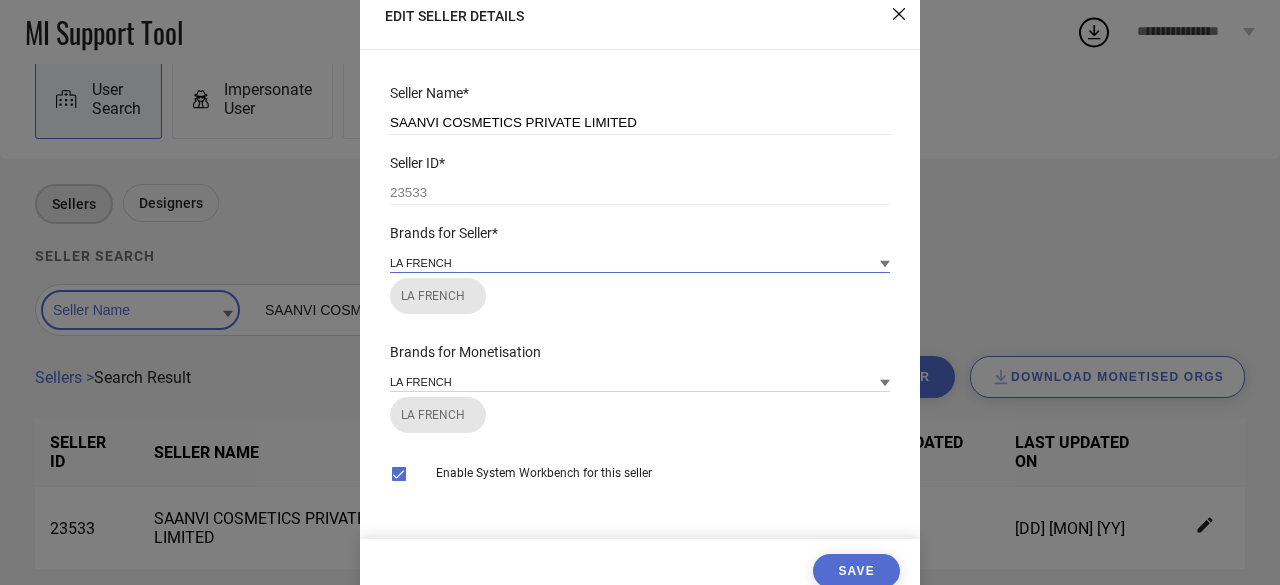 click at bounding box center [640, 262] 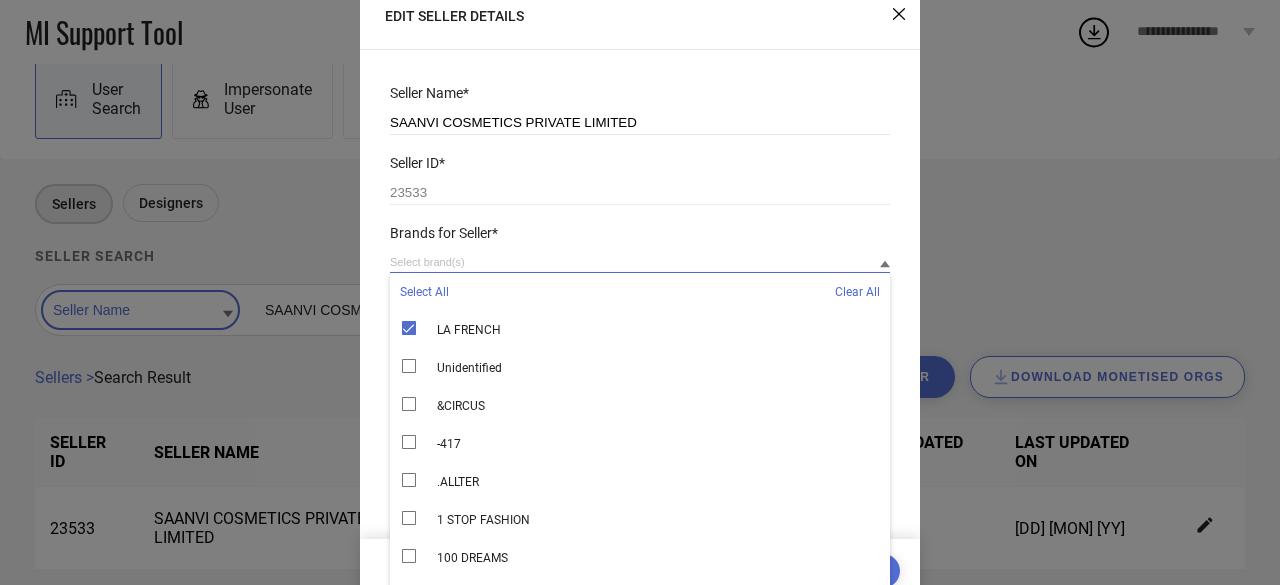 paste on "Hair Pure" 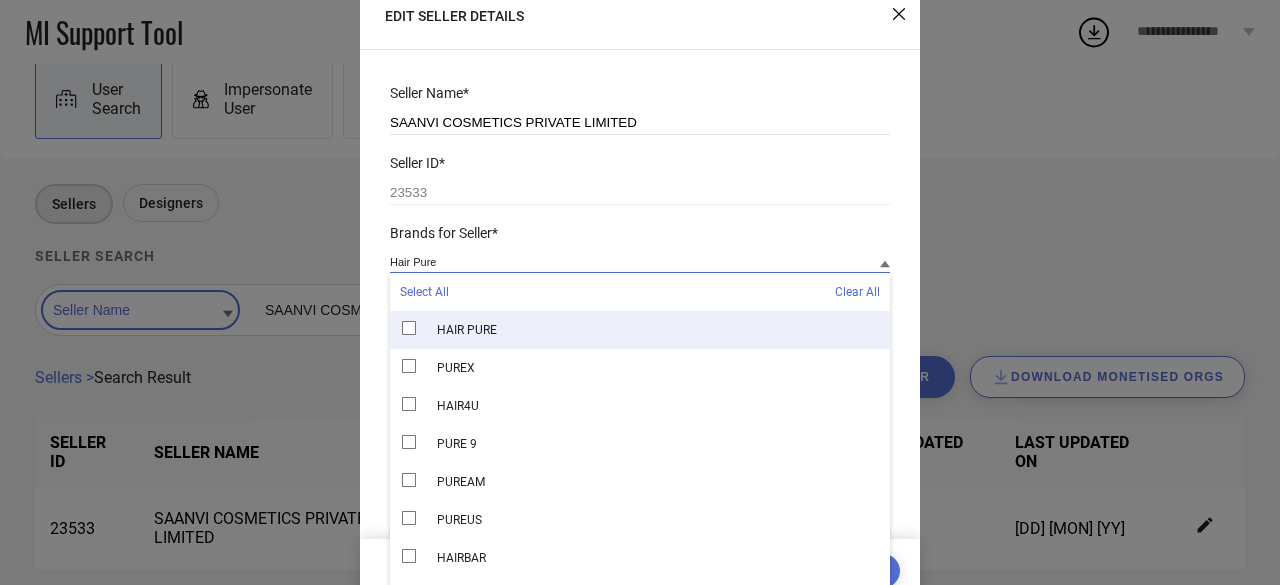 type on "Hair Pure" 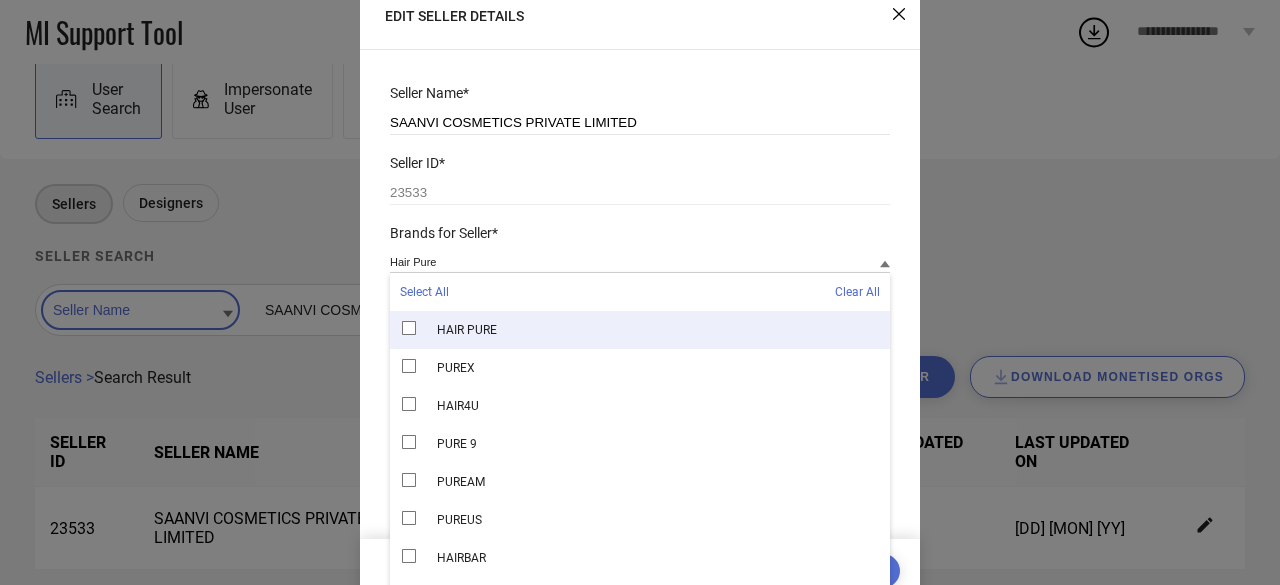 click on "HAIR PURE" at bounding box center (640, 330) 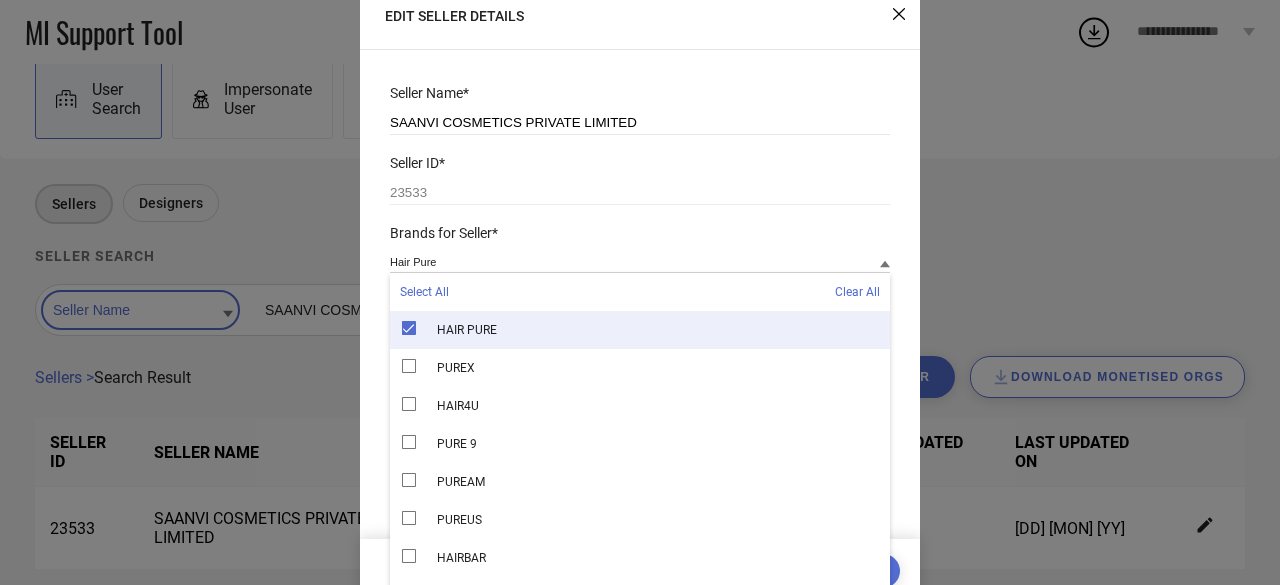 click on "Seller Name* SAANVI COSMETICS PRIVATE LIMITED Seller ID* 23533 Brands for Seller* Hair Pure Select All Clear All HAIR PURE PUREX HAIR4U PURE 9 PUREAM PUREUS HAIRBAR HAIRFUL HAIRJOY HAIRMAC HAIRONIC PUREDUST LA FRENCH HAIR PURE Brands for Monetisation LA FRENCH LA FRENCH Enable System Workbench for this seller Save" at bounding box center (640, 292) 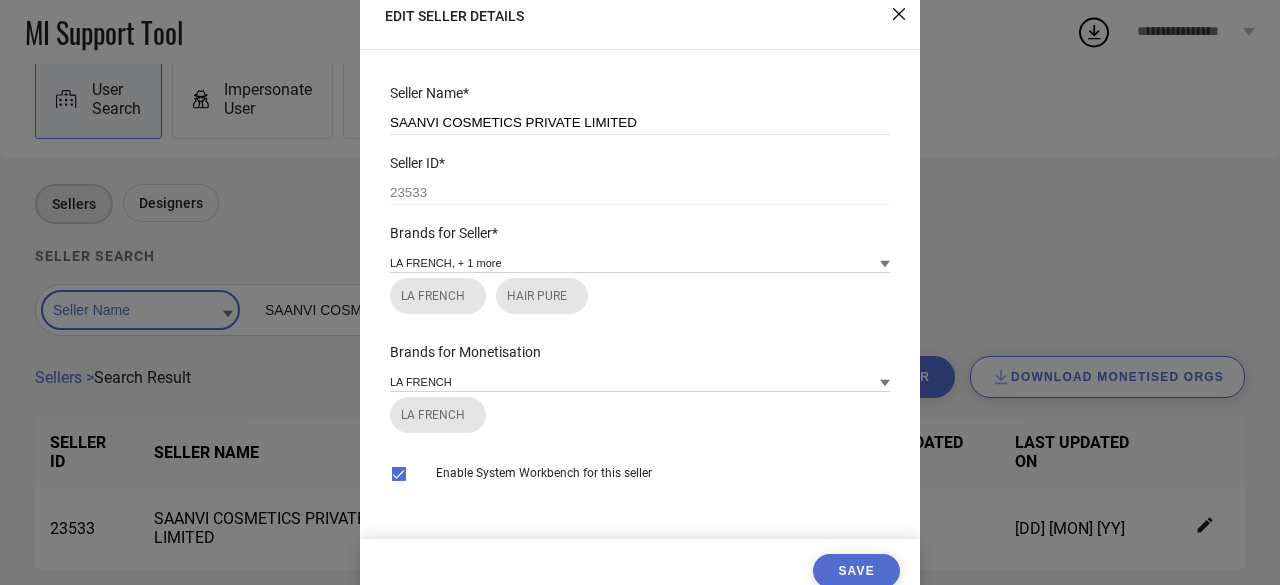 click on "Save" at bounding box center [856, 571] 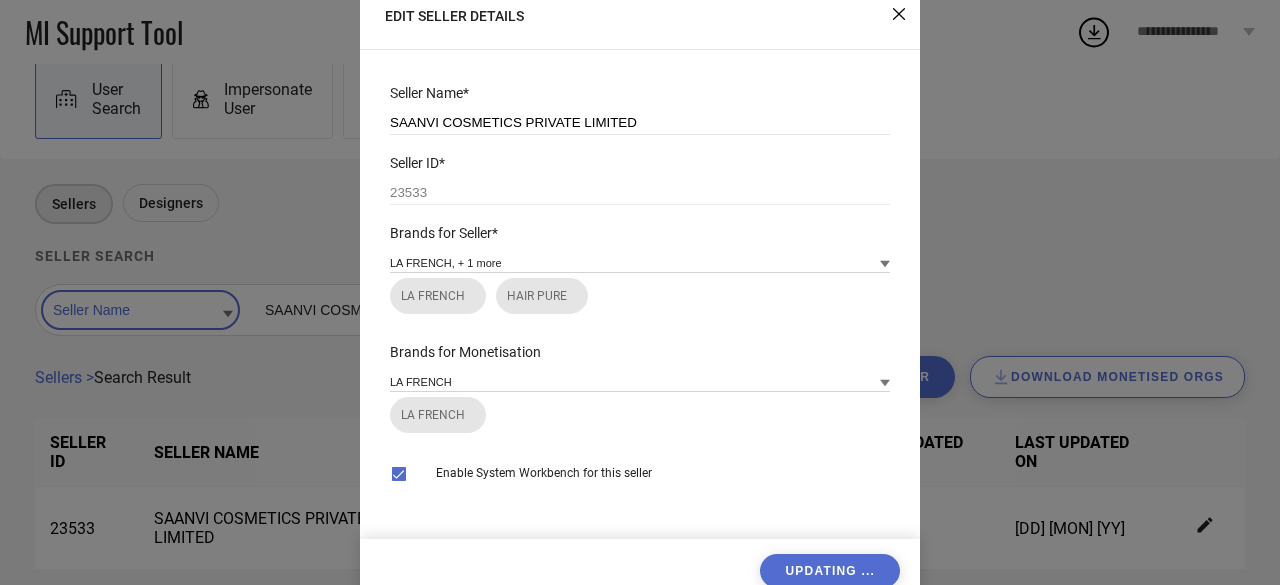 scroll, scrollTop: 38, scrollLeft: 0, axis: vertical 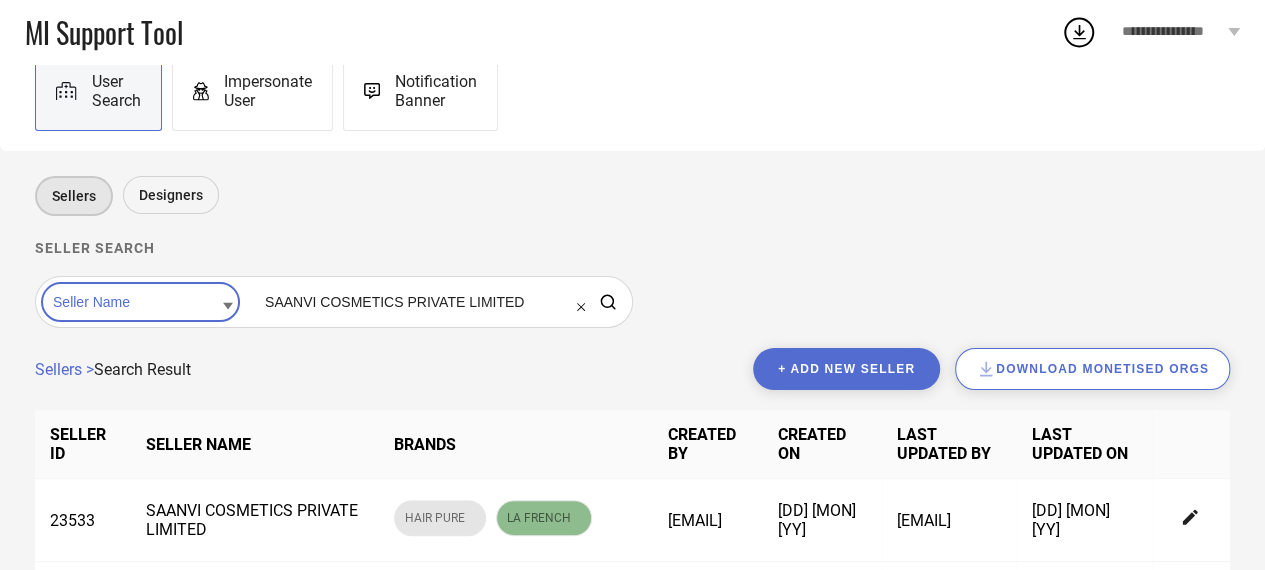 click on "+ Add new seller" at bounding box center [846, 369] 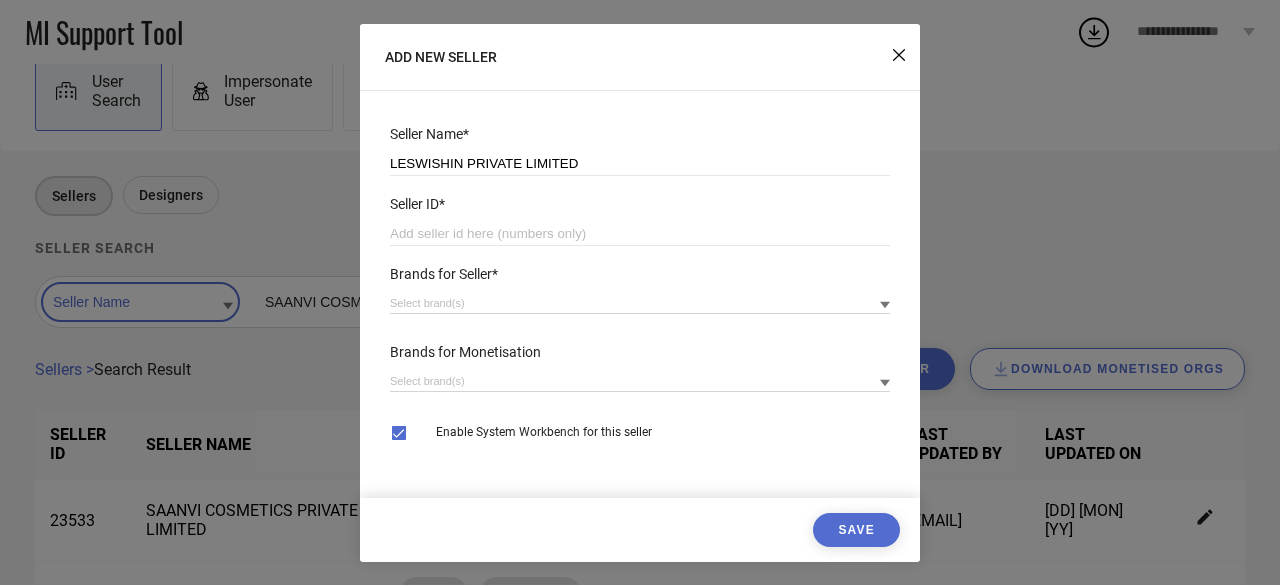 type on "LESWISHIN PRIVATE LIMITED" 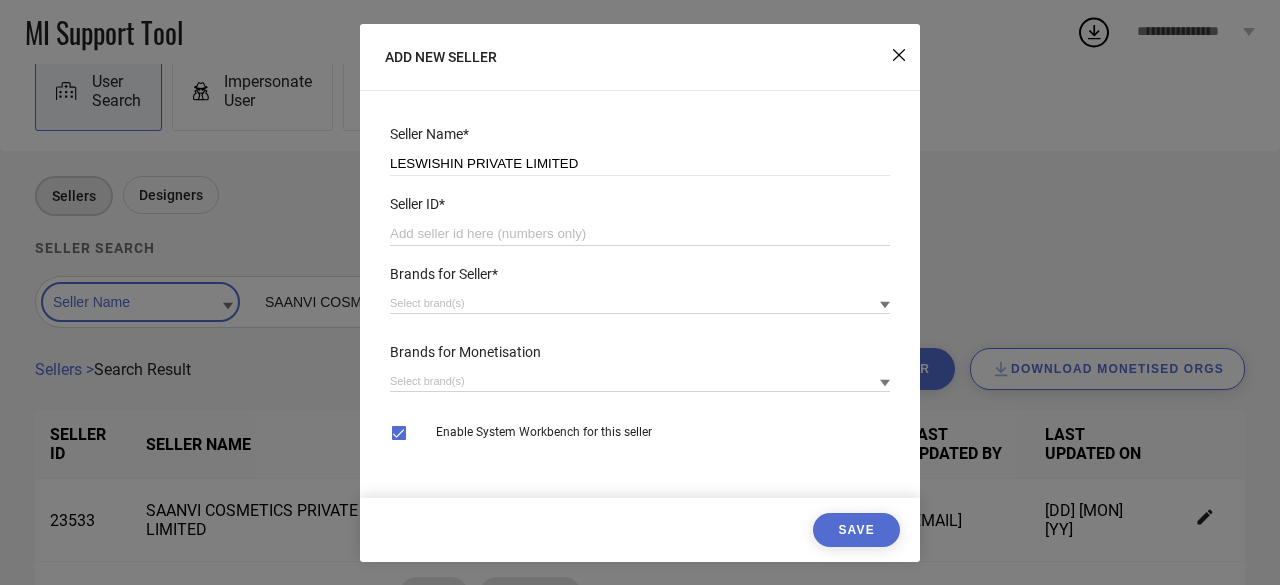 paste on "36457" 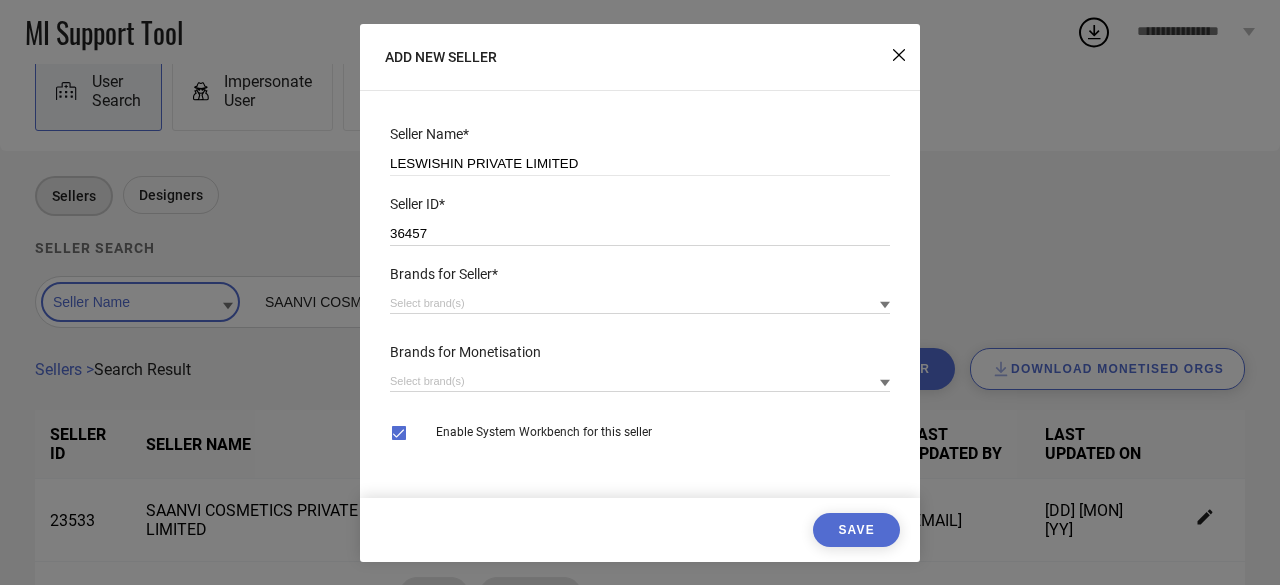type on "36457" 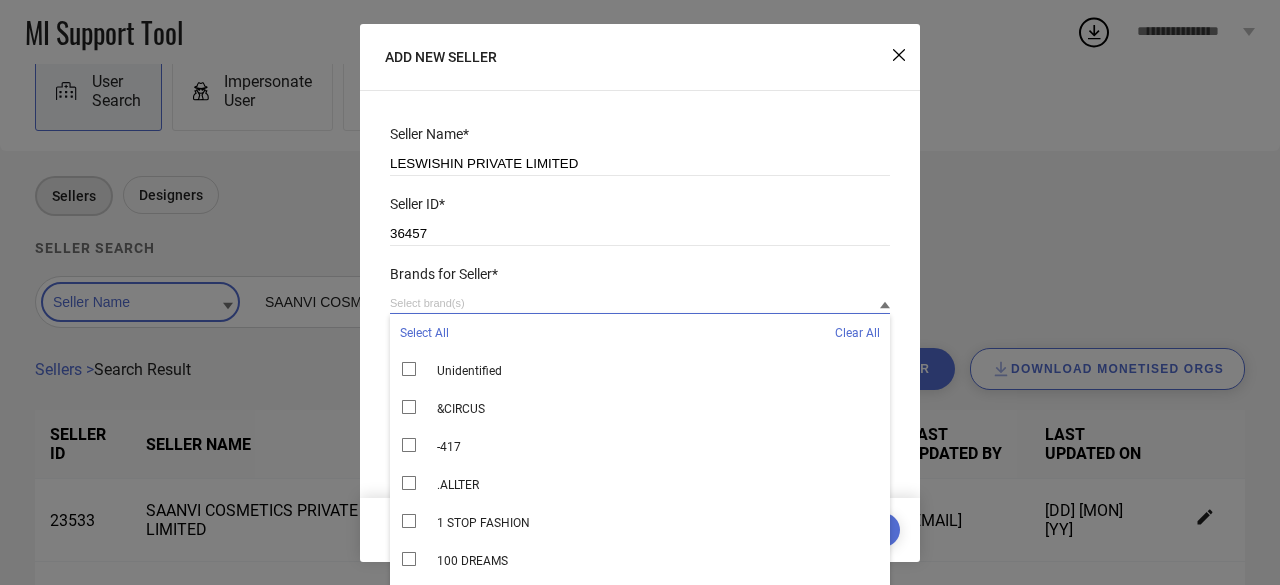 click at bounding box center (640, 303) 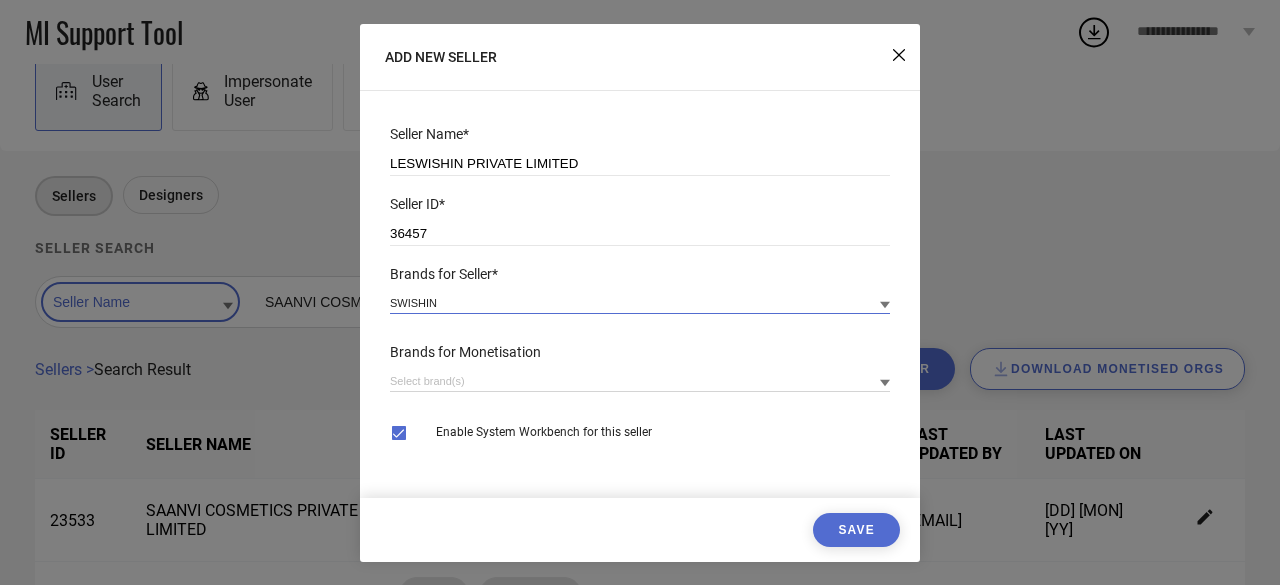click on "SWISHIN" at bounding box center [640, 303] 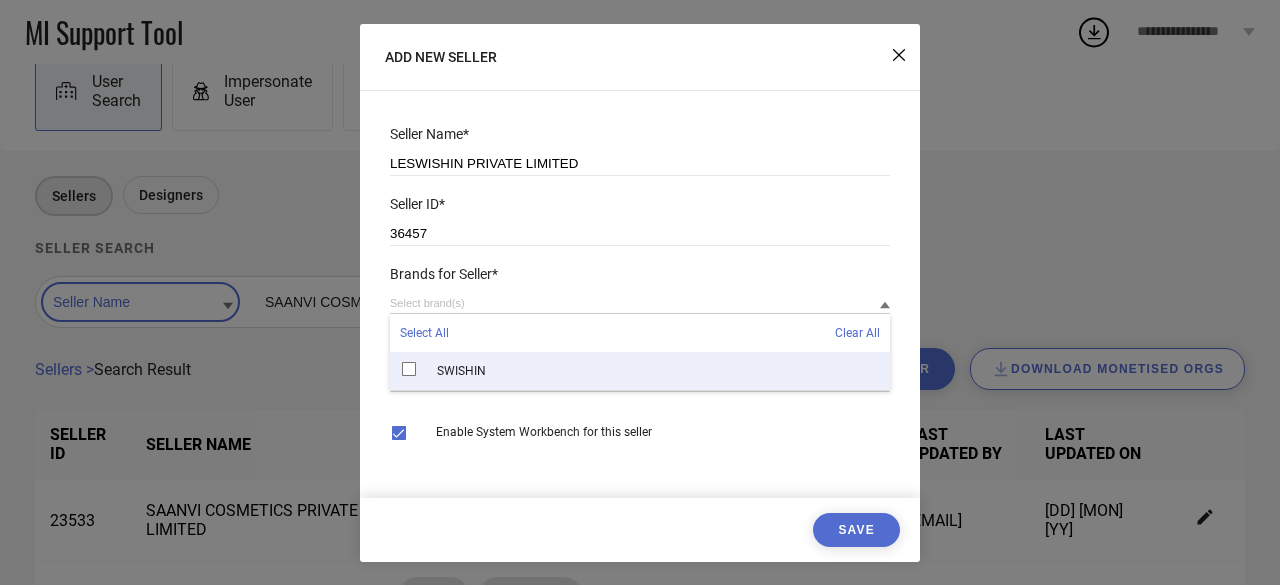 click on "SWISHIN" at bounding box center (640, 371) 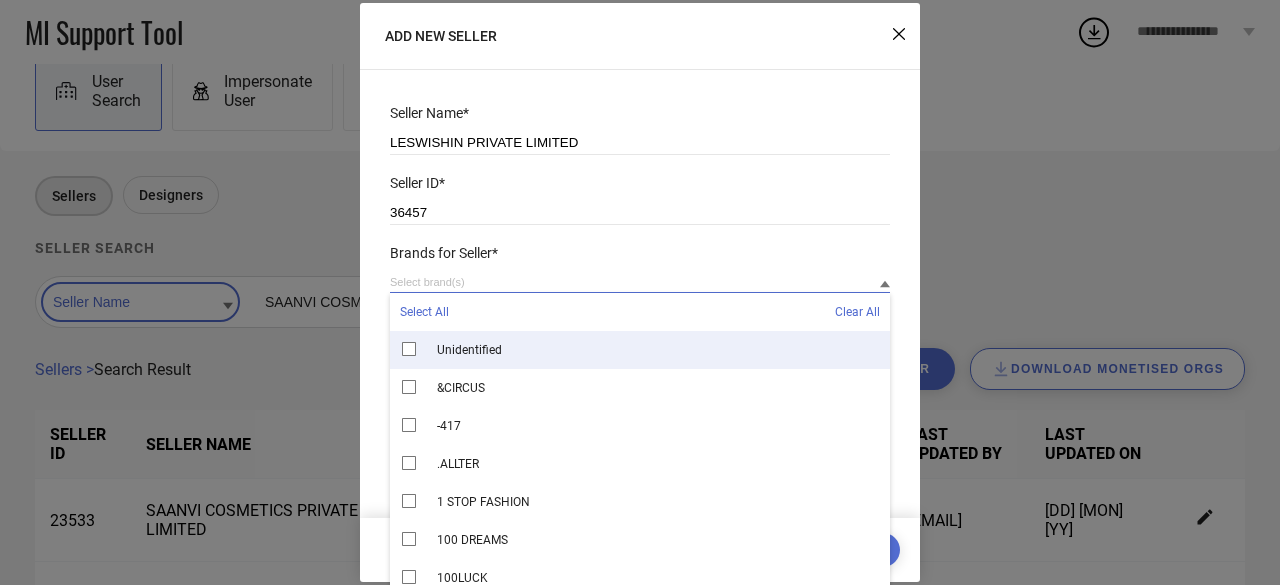 click at bounding box center (640, 282) 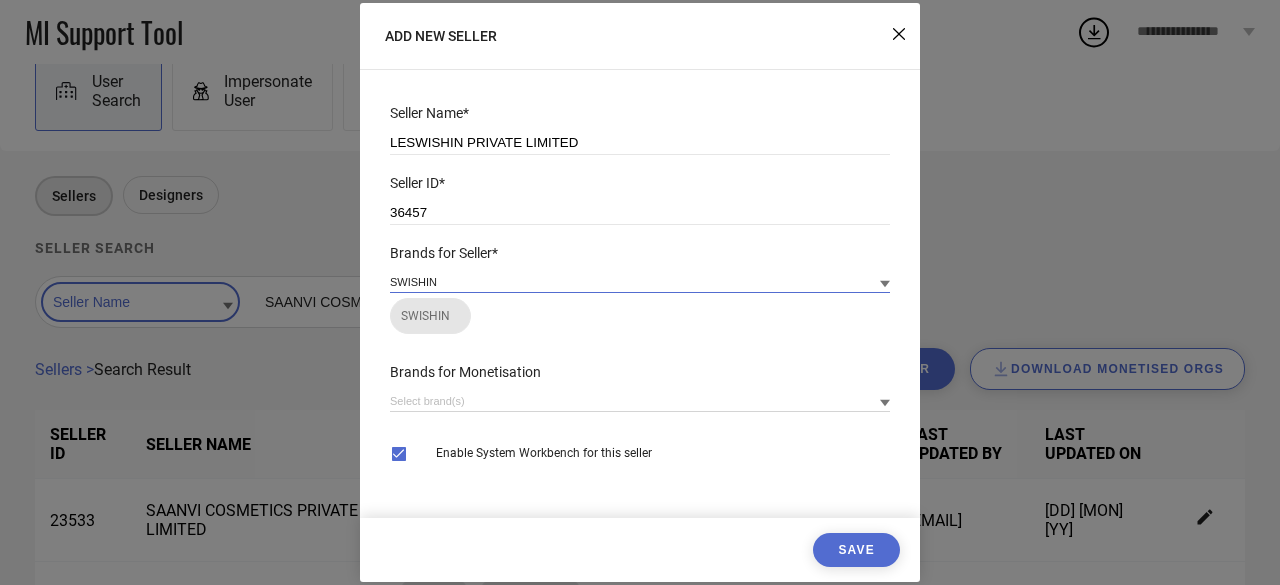 type on "SWISHIN" 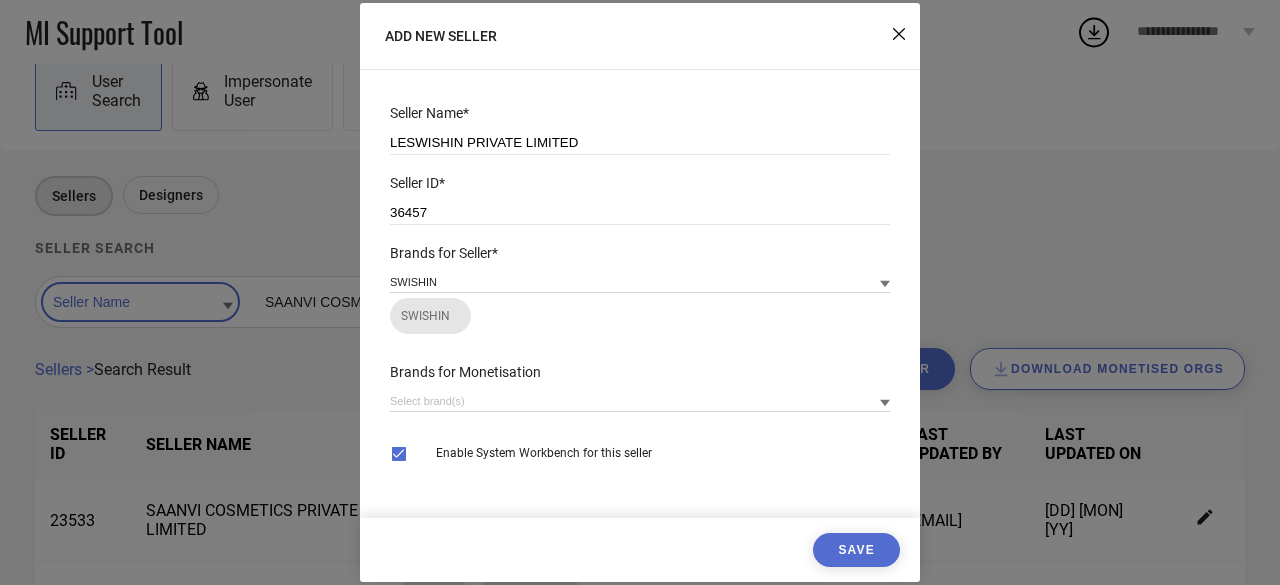 click on "Save" at bounding box center [856, 550] 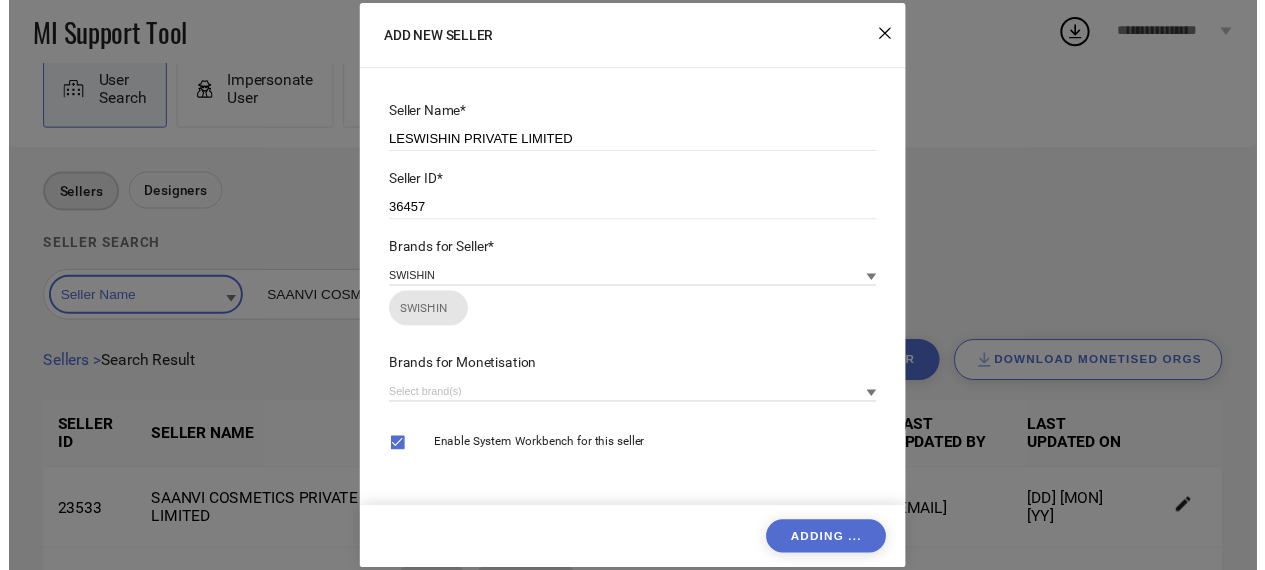 scroll, scrollTop: 0, scrollLeft: 0, axis: both 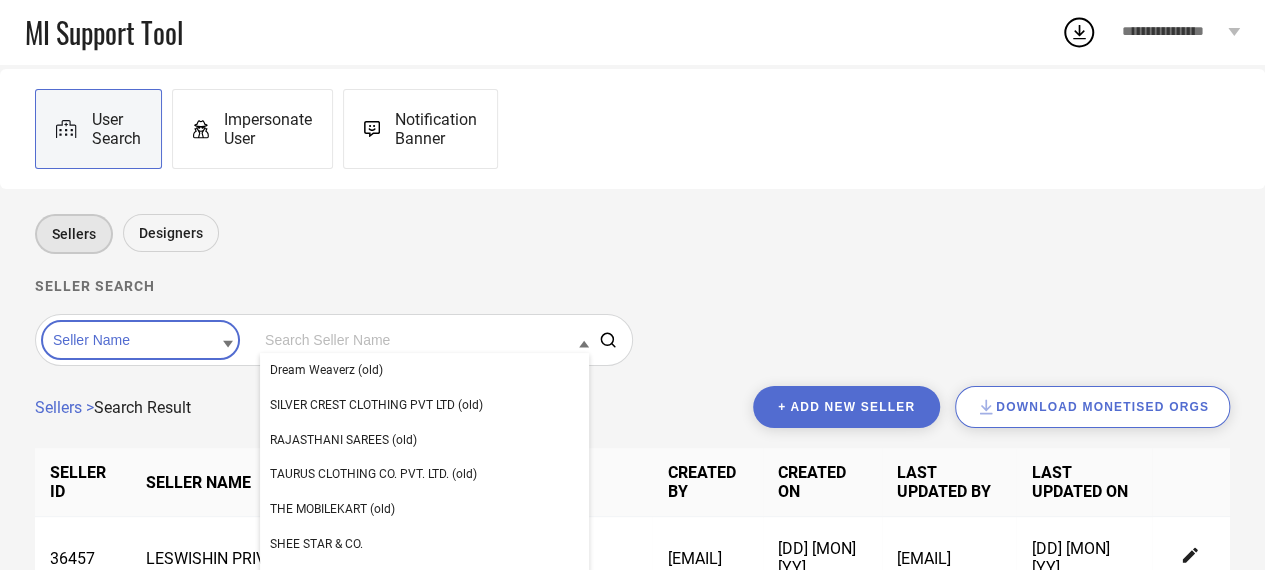 click at bounding box center (424, 340) 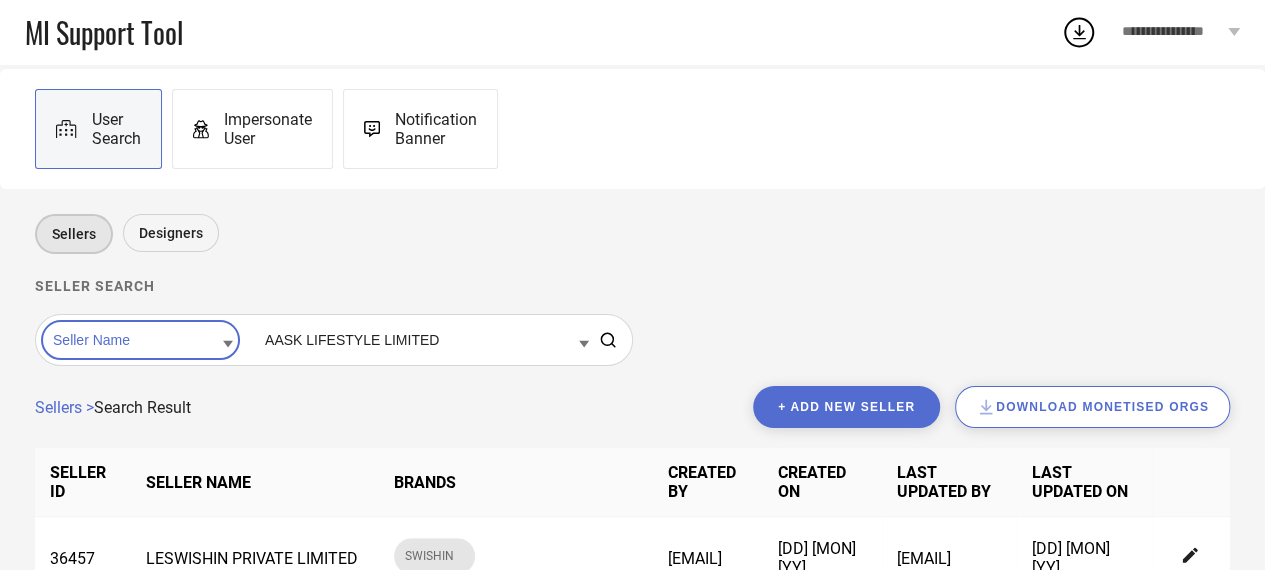 click on "AASK LIFESTYLE LIMITED" at bounding box center [424, 340] 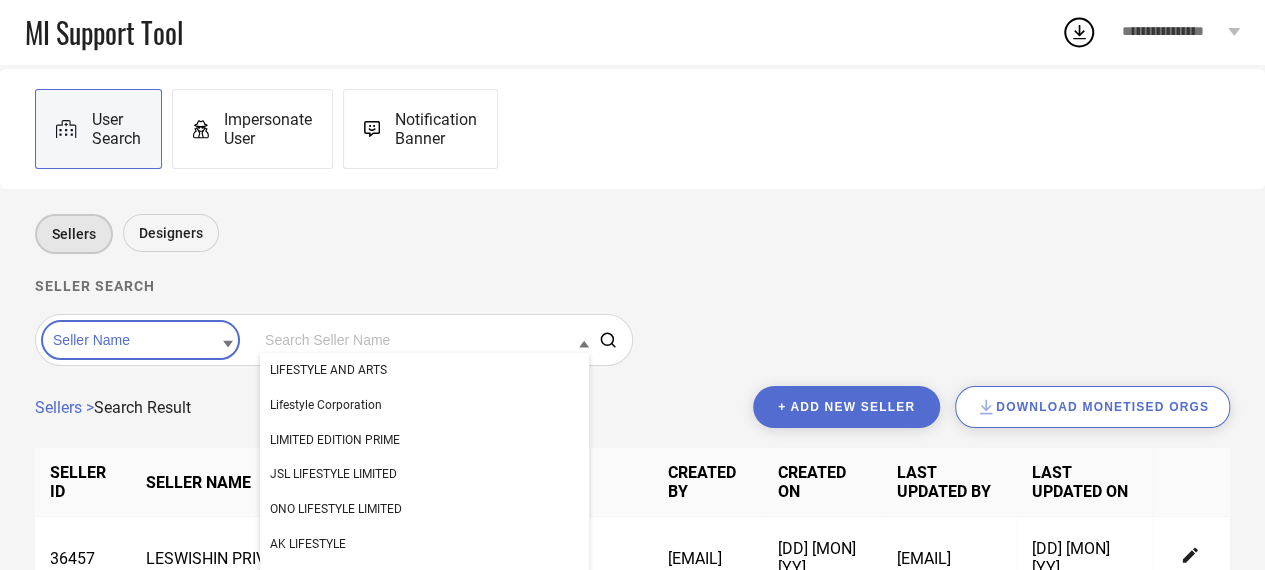 paste on "AASK LIFESTYLE LIMITED" 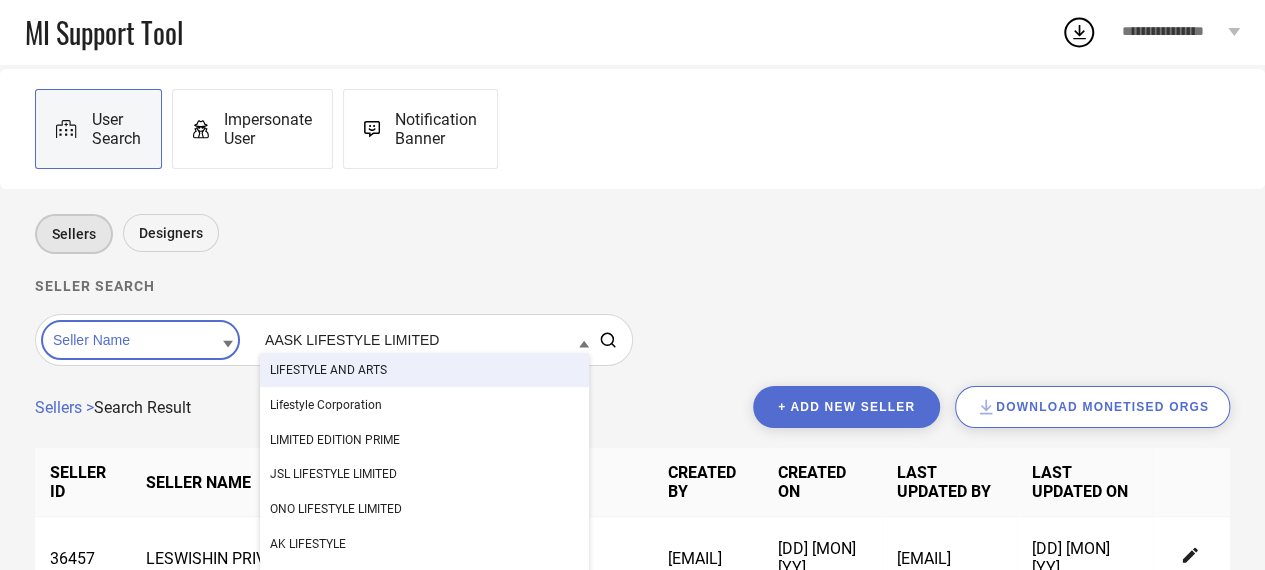 type on "AASK LIFESTYLE LIMITED" 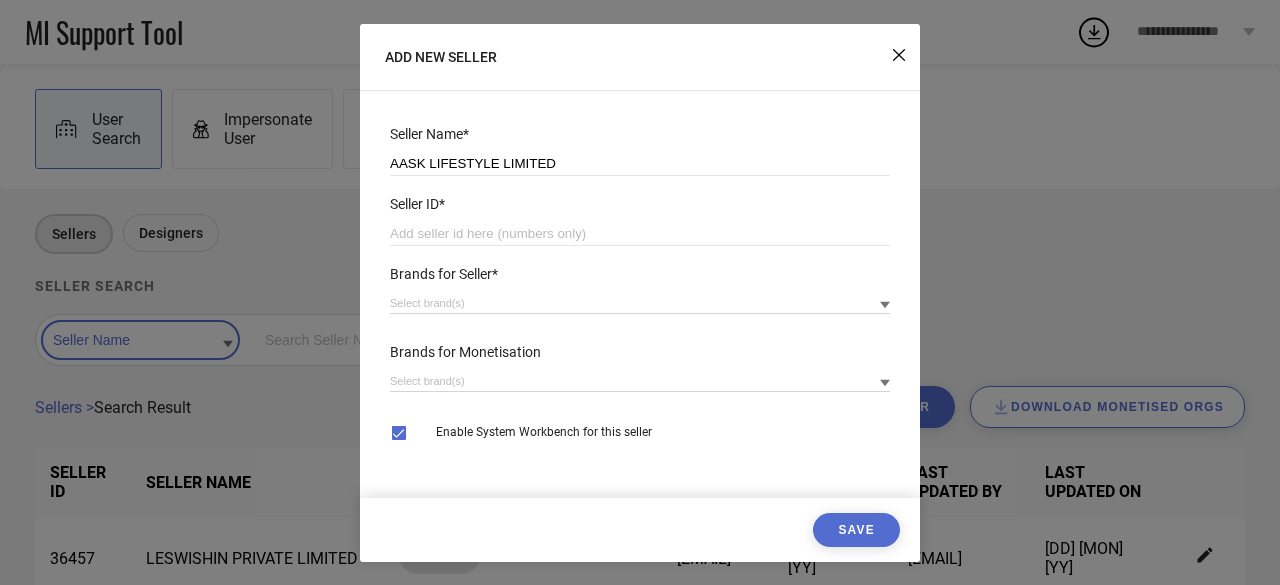 type on "AASK LIFESTYLE LIMITED" 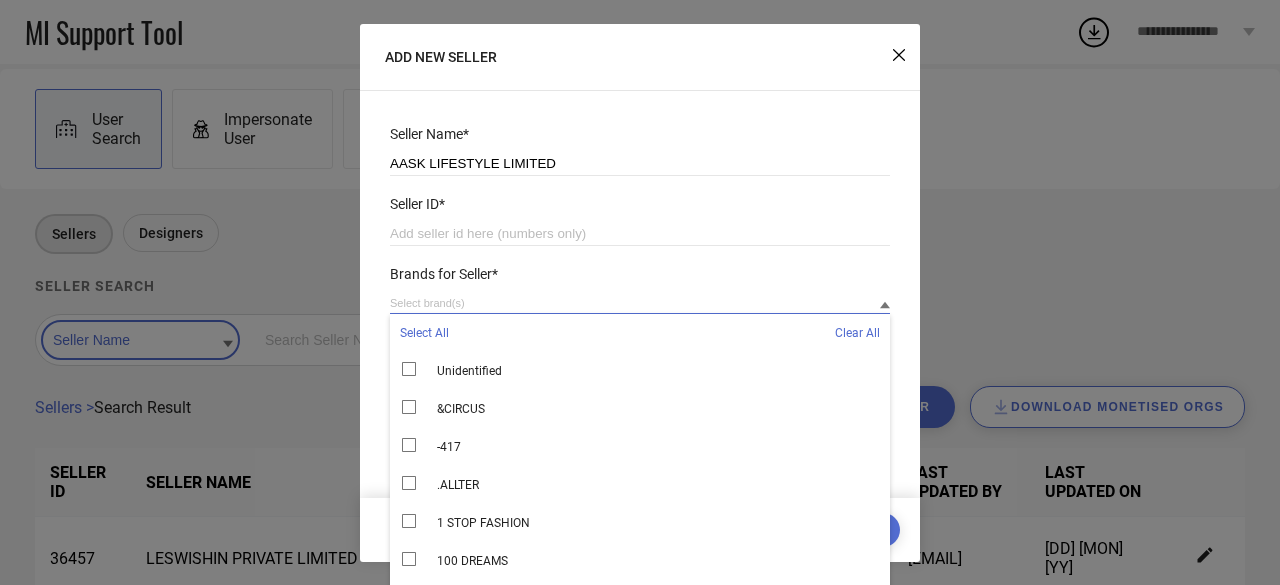 click at bounding box center (640, 303) 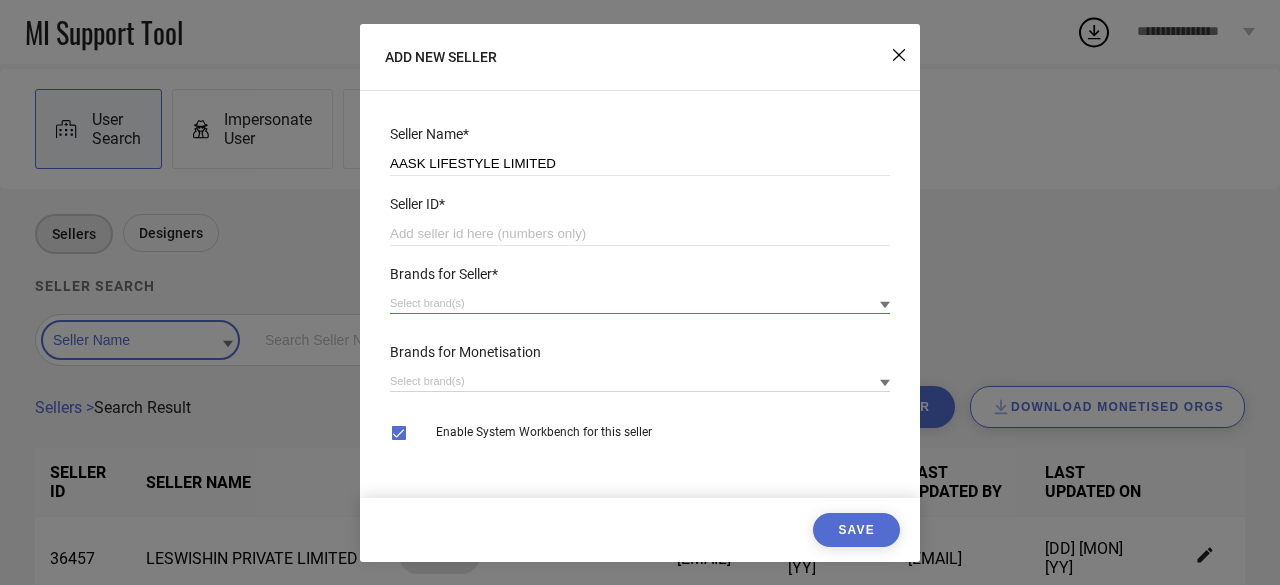 paste on "35683" 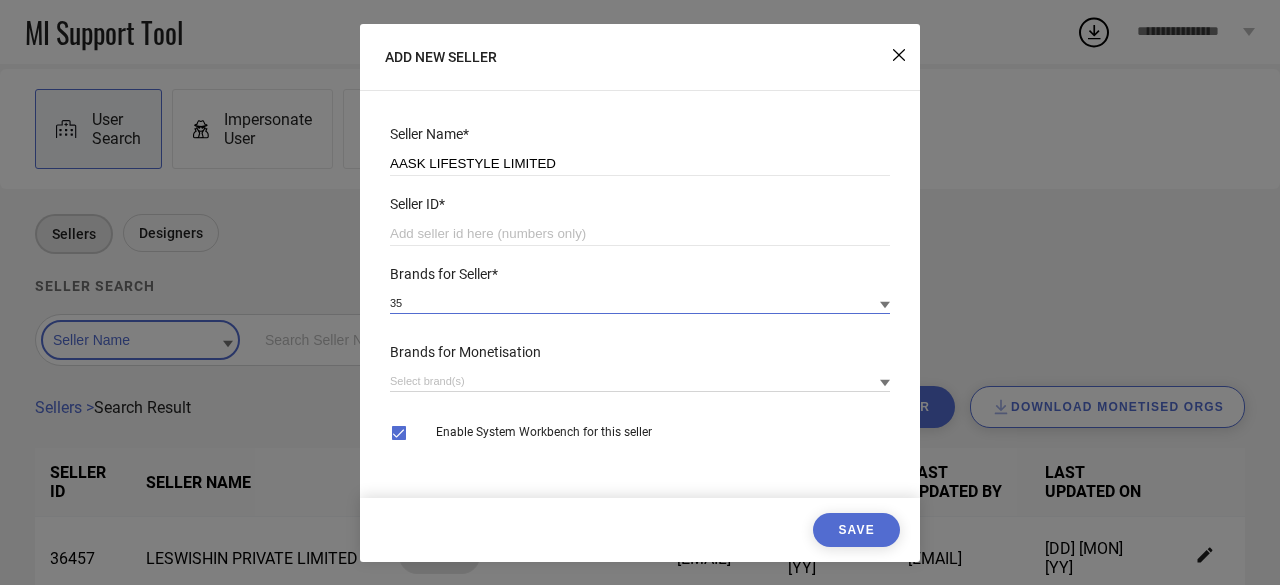 type on "3" 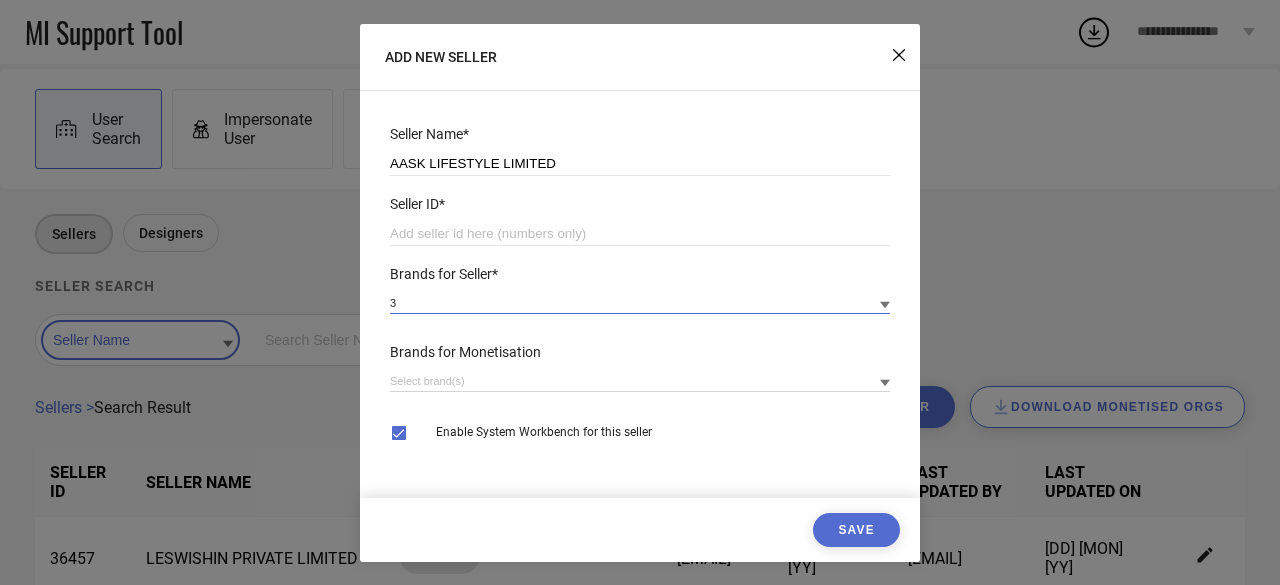 type 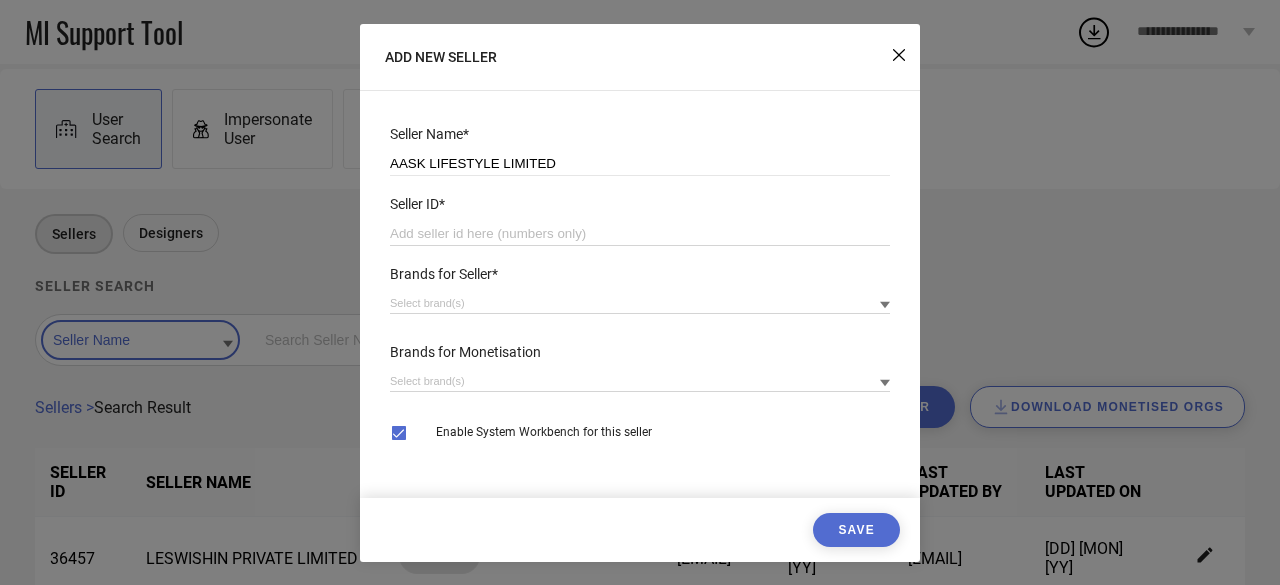 click at bounding box center (640, 234) 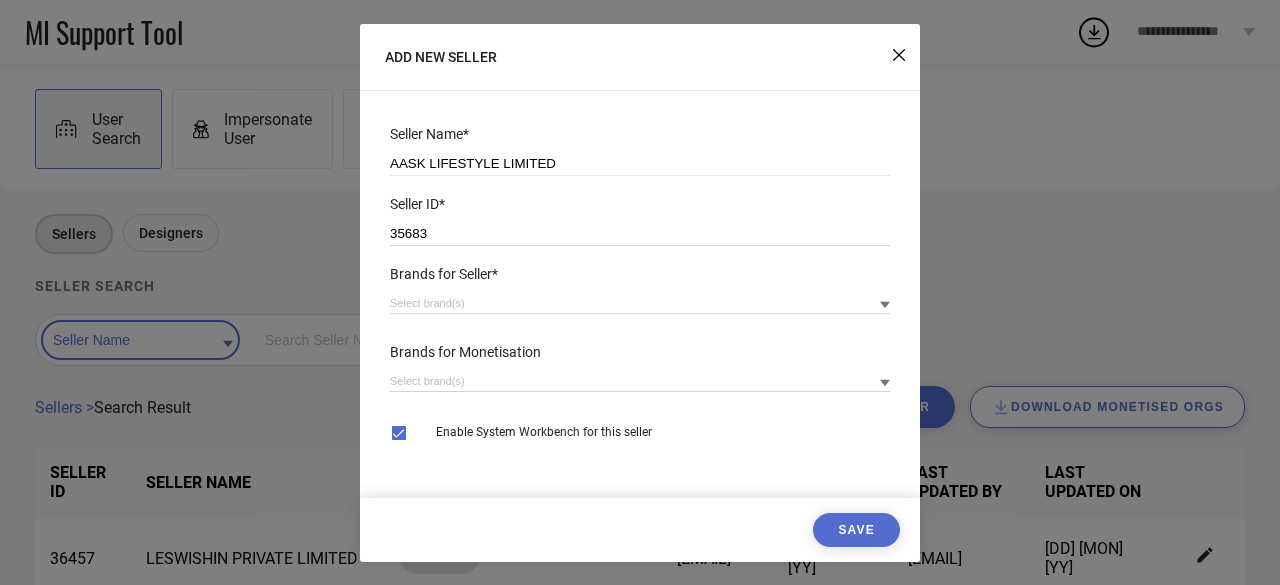 type on "35683" 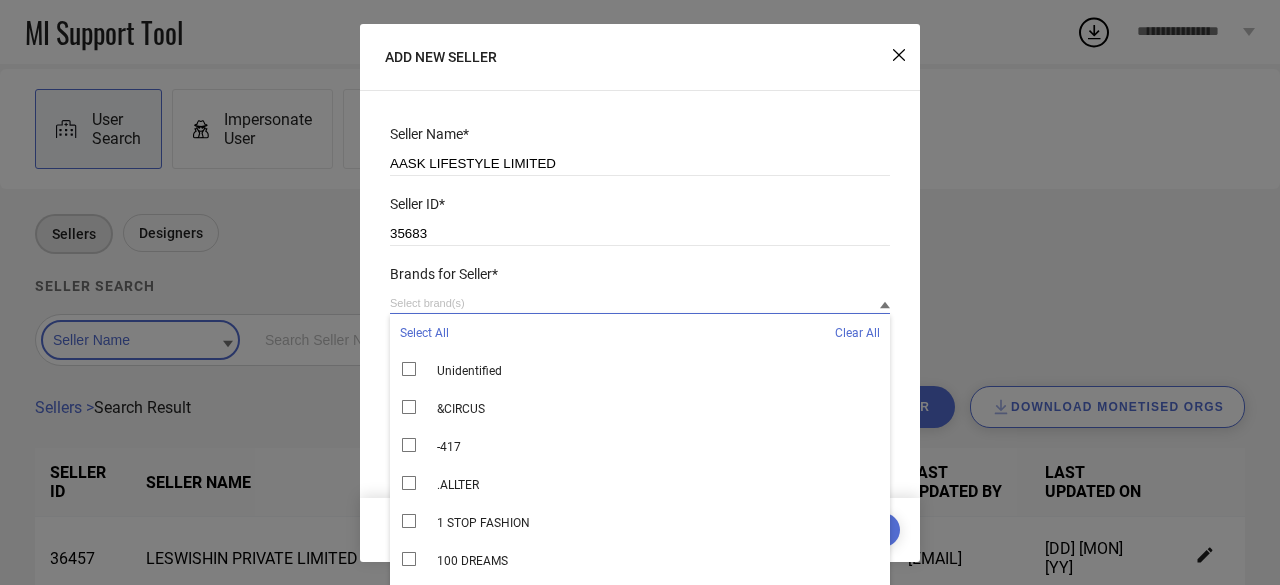 click at bounding box center (640, 303) 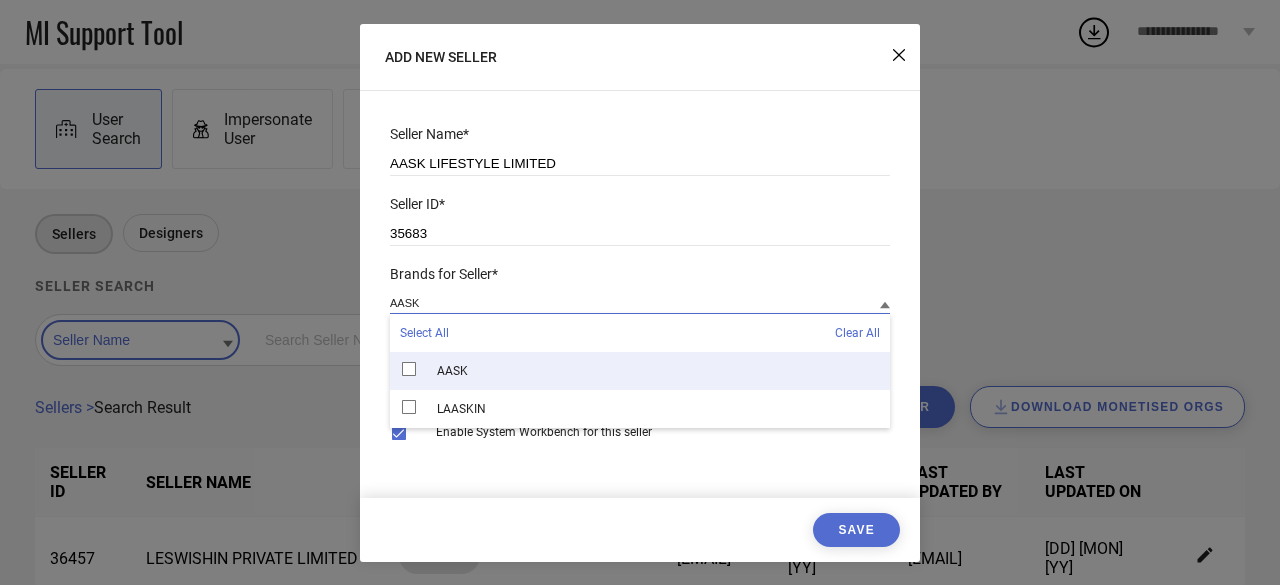 type on "AASK" 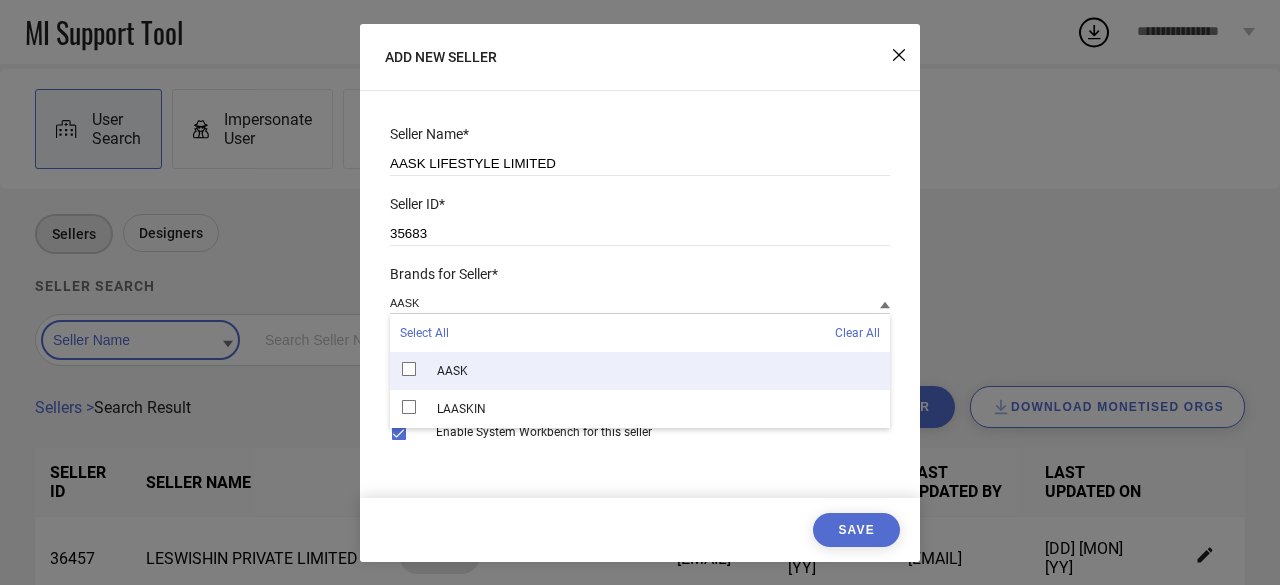 click on "AASK" at bounding box center (640, 371) 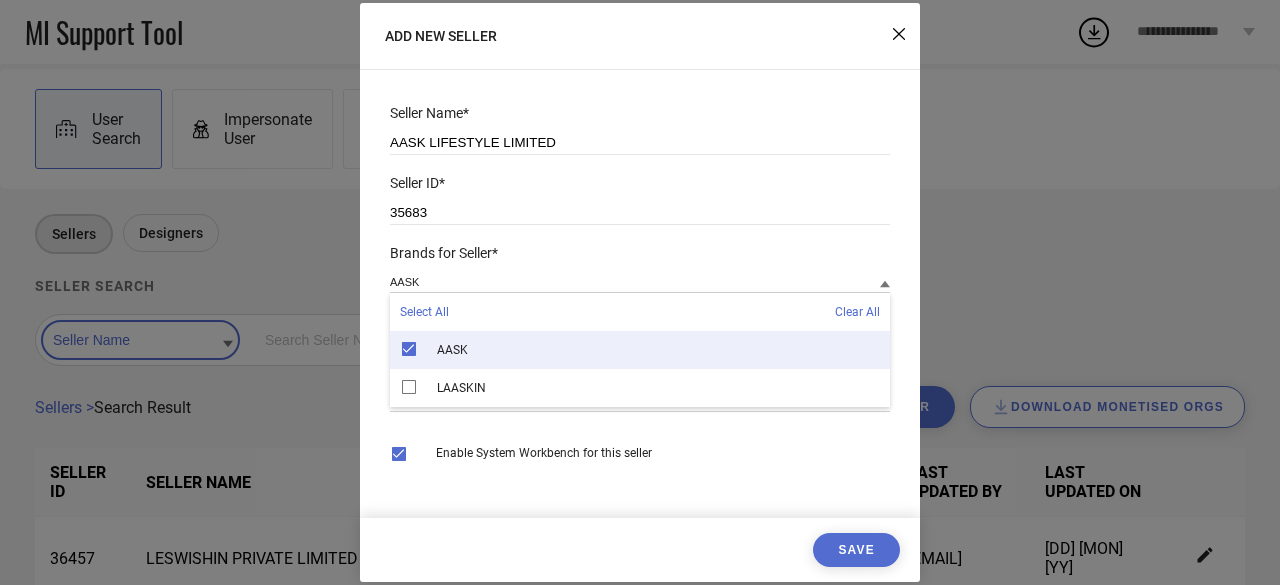 click on "Seller Name* AASK LIFESTYLE LIMITED Seller ID* 35683 Brands for Seller* AASK Select All Clear All AASK LAASKIN AASK Brands for Monetisation Enable System Workbench for this seller Save" at bounding box center [640, 292] 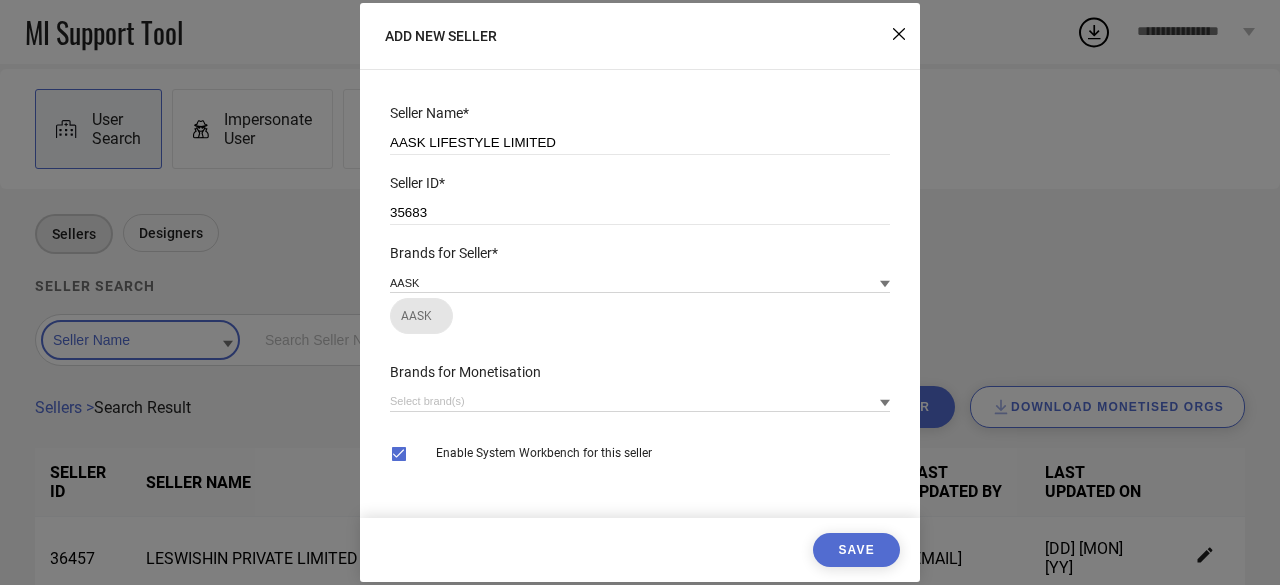 click on "Save" at bounding box center [856, 550] 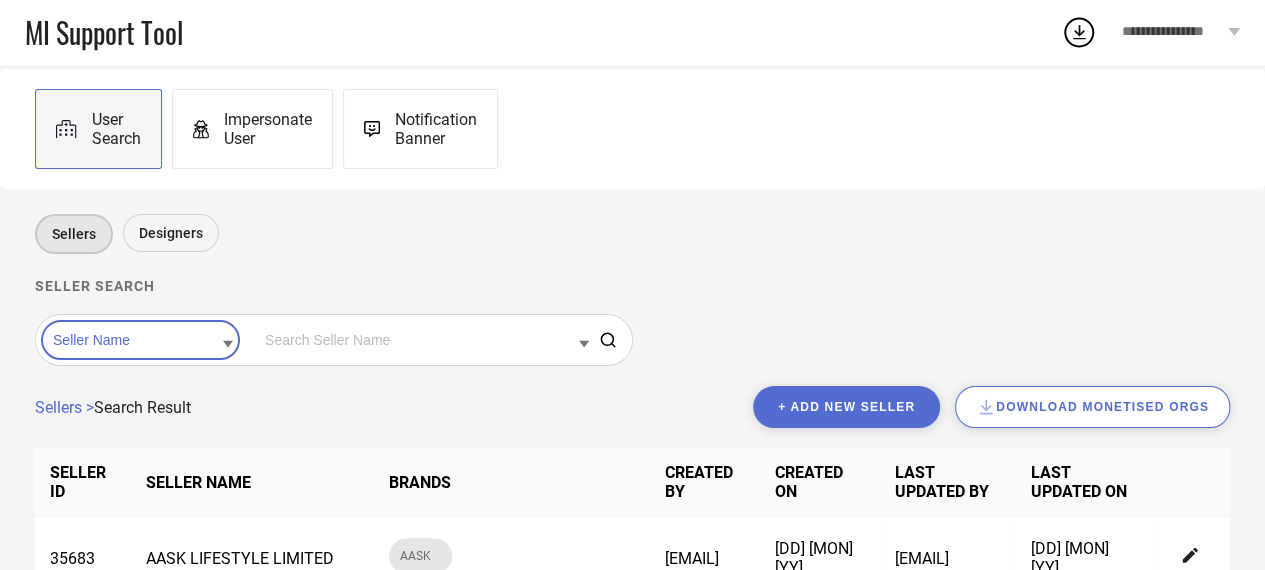 click on "+ Add new seller" at bounding box center [846, 407] 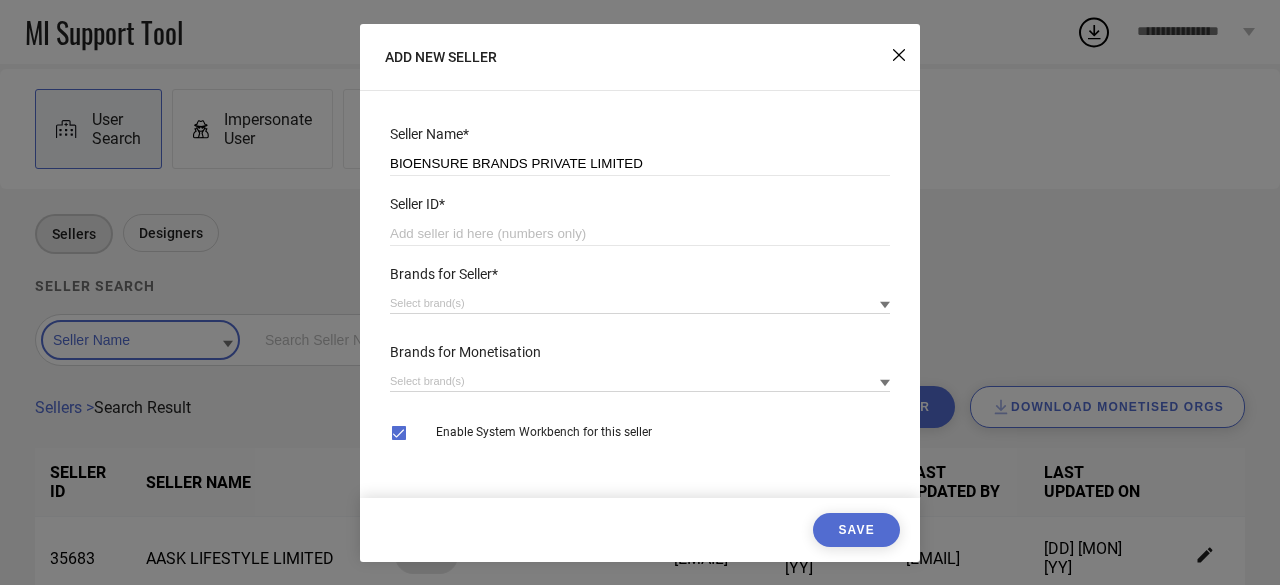 type on "BIOENSURE BRANDS PRIVATE LIMITED" 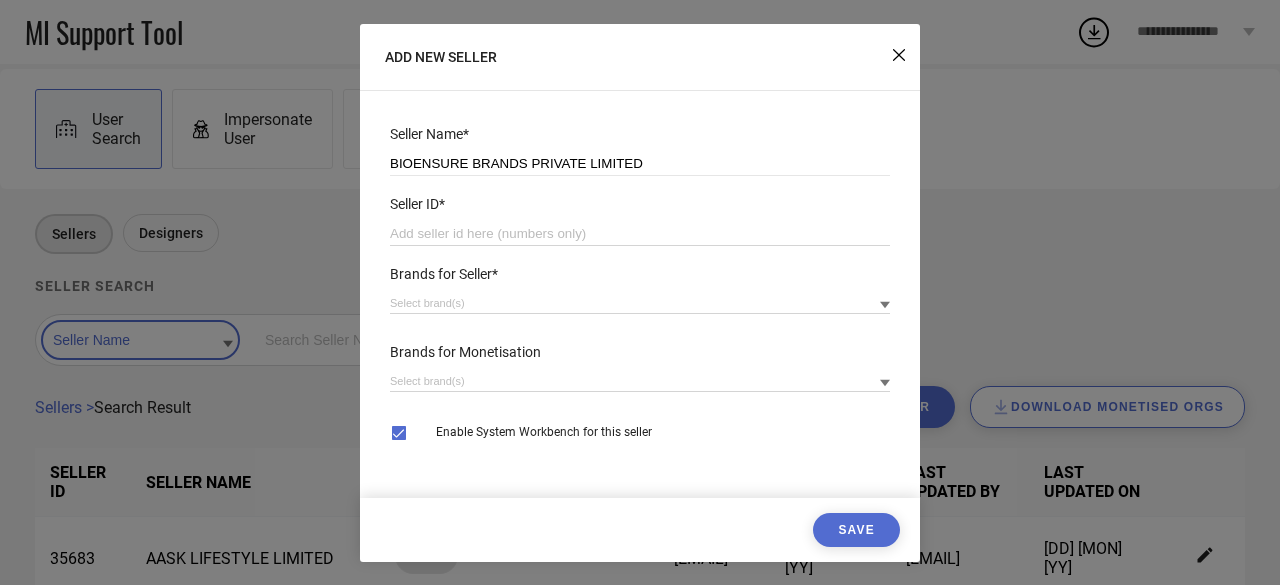 click at bounding box center (640, 234) 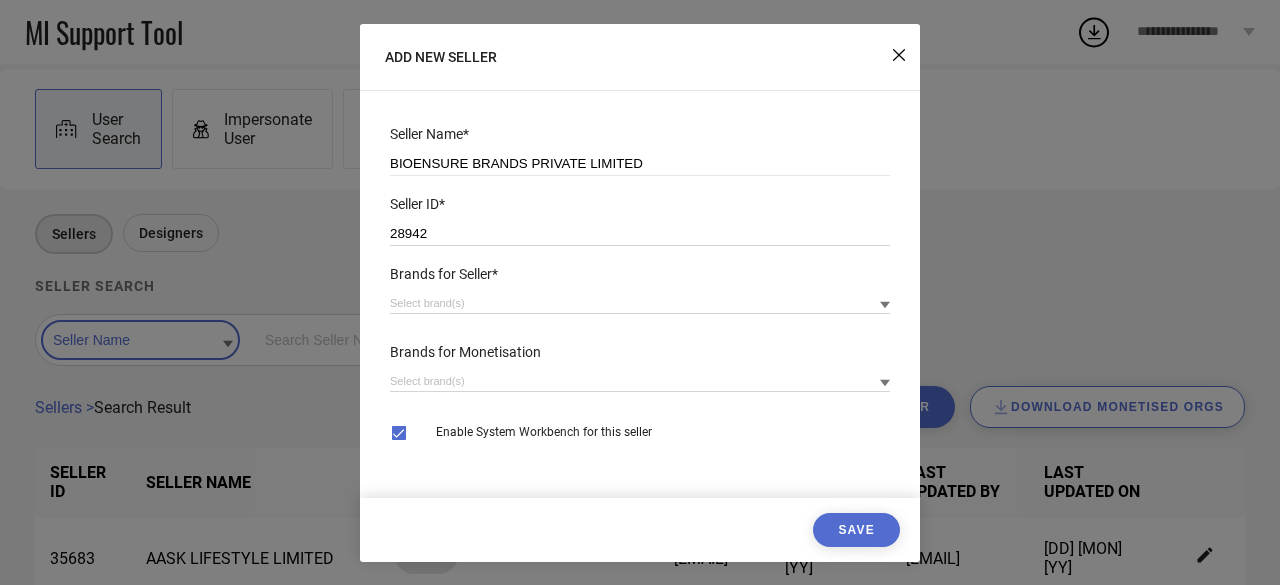 type on "28942" 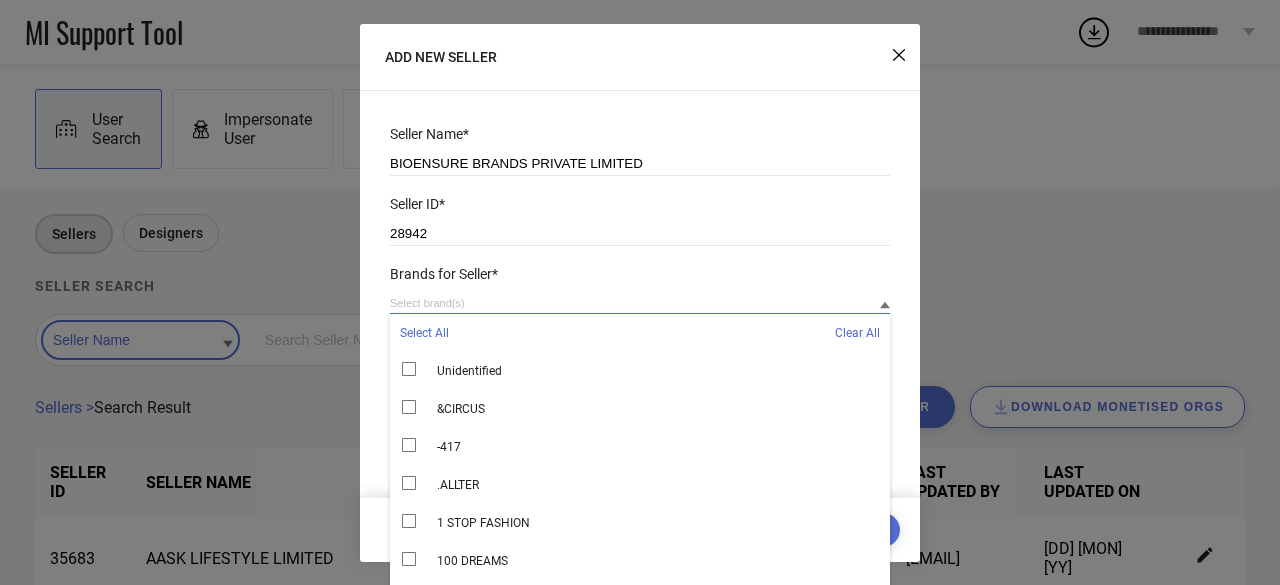 click at bounding box center (640, 303) 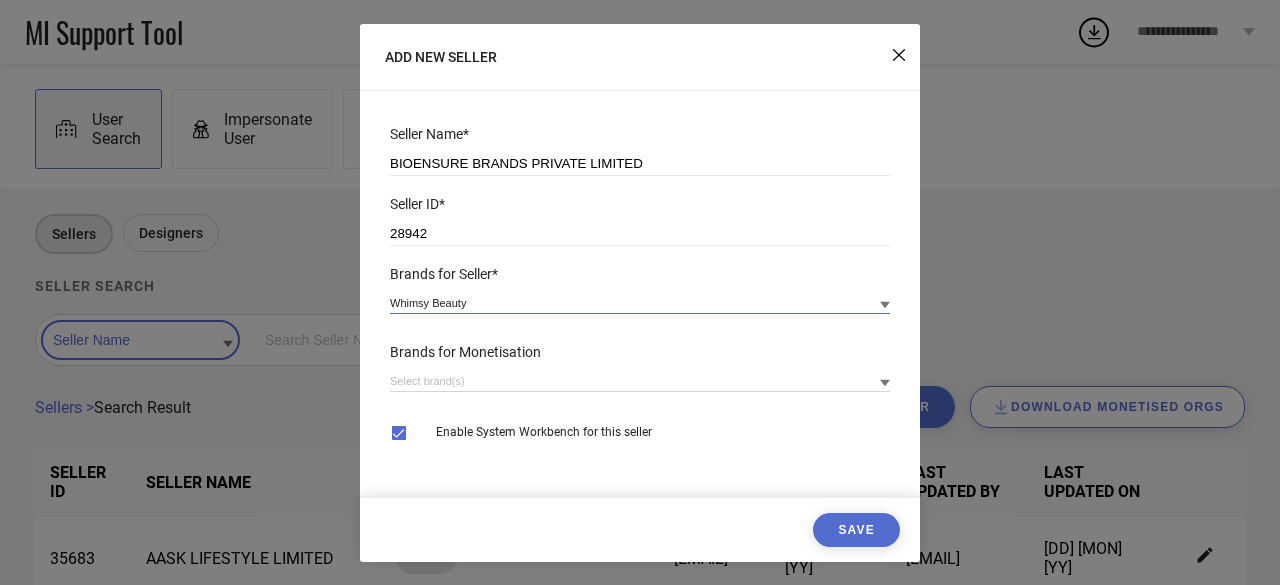 click on "Whimsy Beauty" at bounding box center [640, 303] 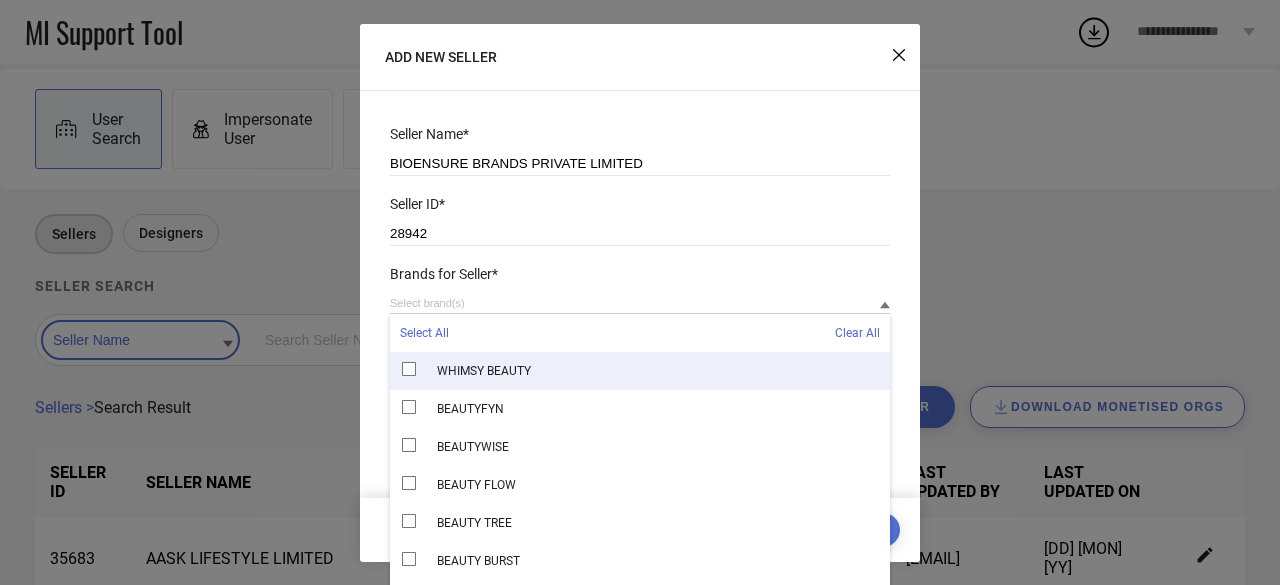 click on "WHIMSY BEAUTY" at bounding box center (640, 371) 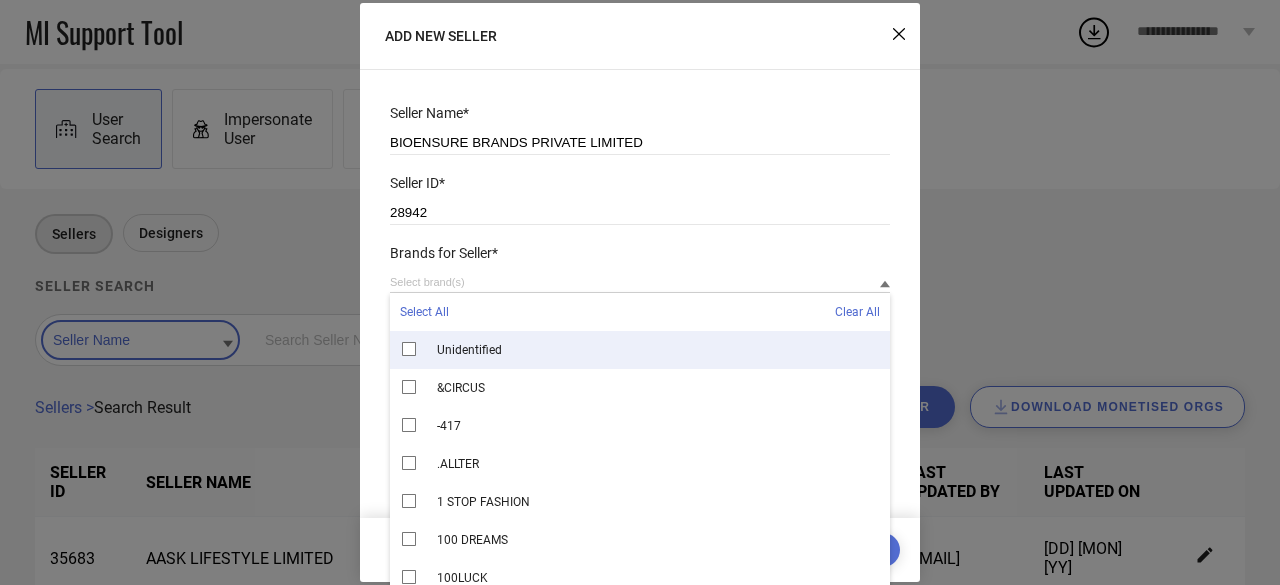 click on "Seller Name* BIOENSURE BRANDS PRIVATE LIMITED Seller ID* 28942 Brands for Seller* Select All Clear All Unidentified &CIRCUS -417 .ALLTER 1 STOP FASHION 100 DREAMS 100LUCK 109F 10CLUB 11CAPS 12 FOX 1219 AVENUE WHIMSY BEAUTY Brands for Monetisation Enable System Workbench for this seller Save" at bounding box center [640, 292] 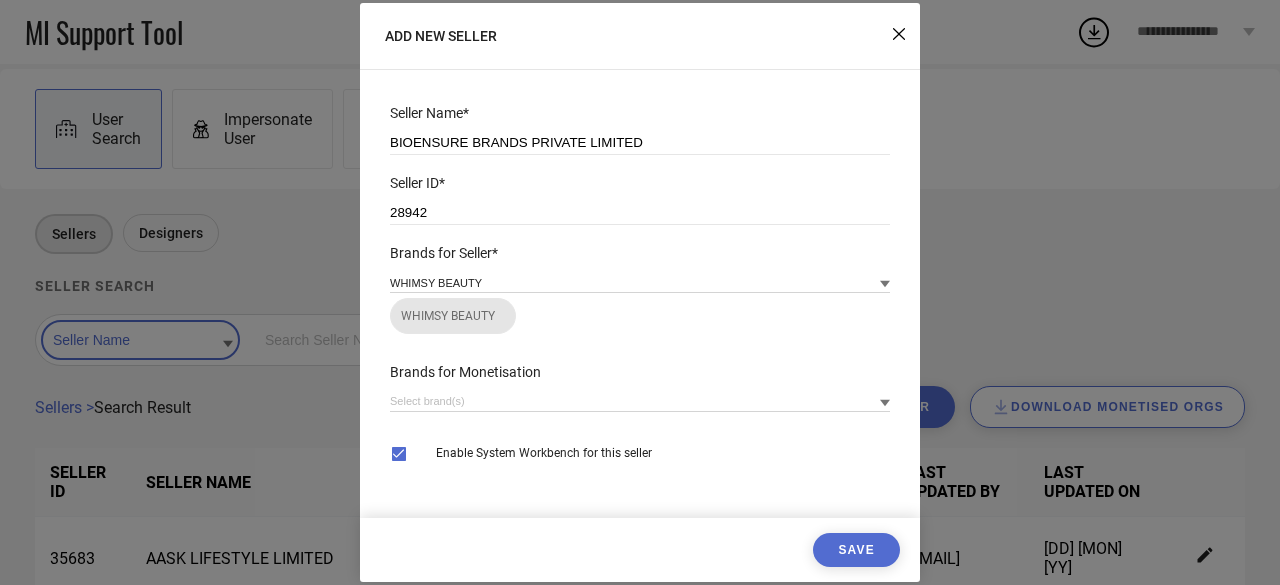 click on "Save" at bounding box center (856, 550) 